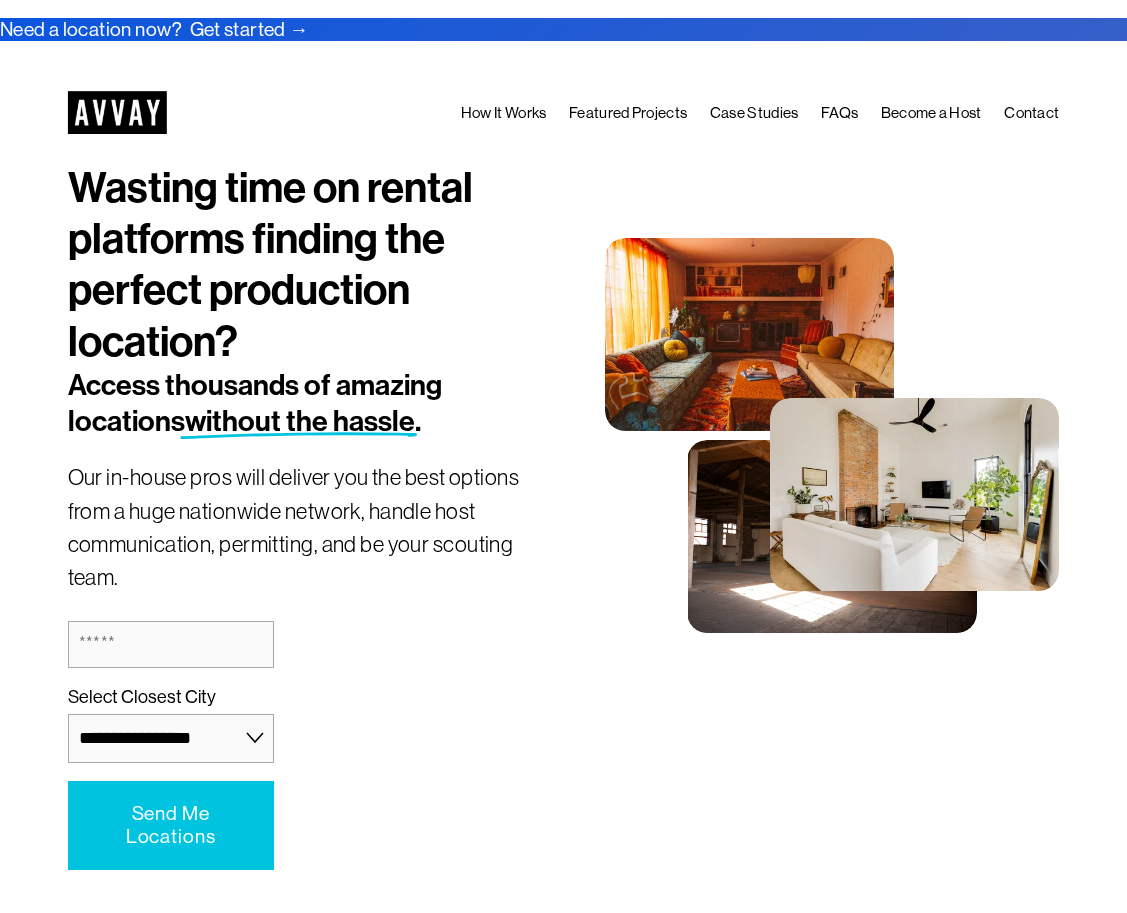 scroll, scrollTop: 0, scrollLeft: 0, axis: both 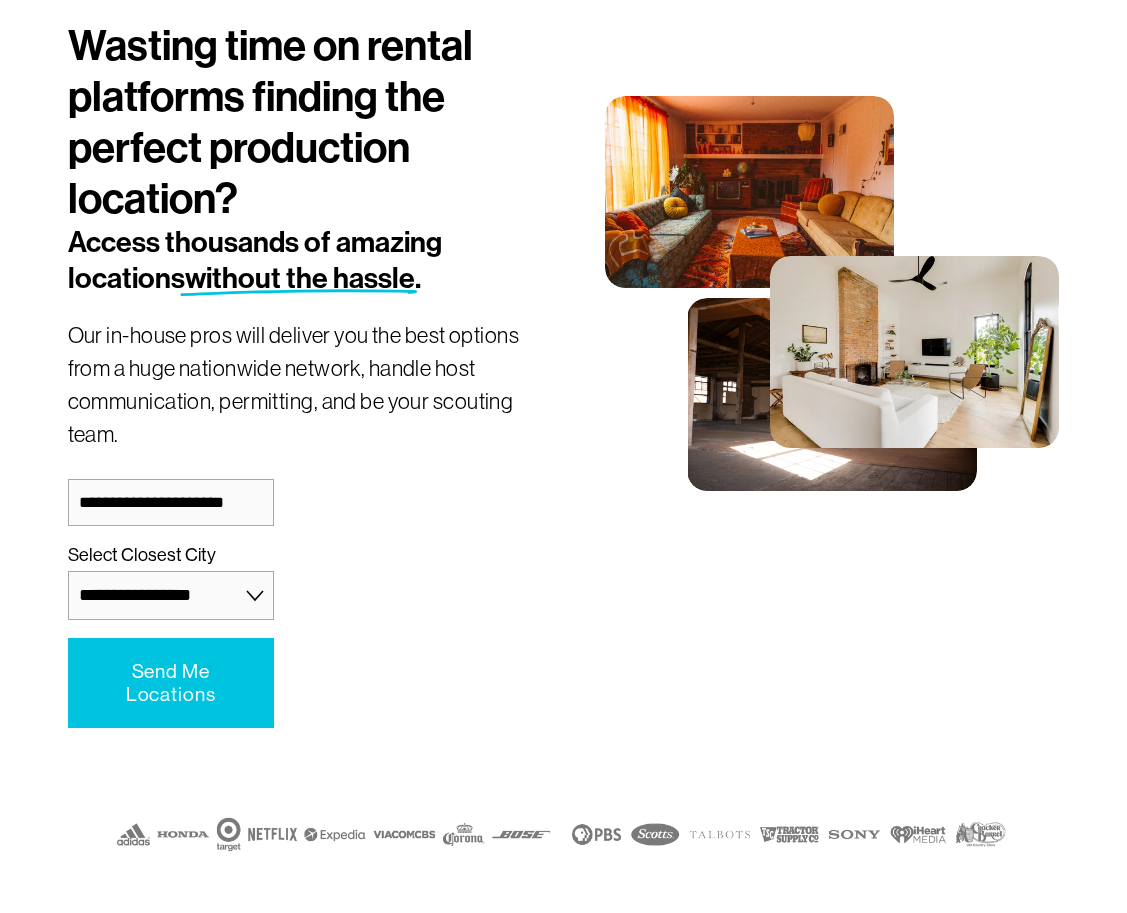 type on "**********" 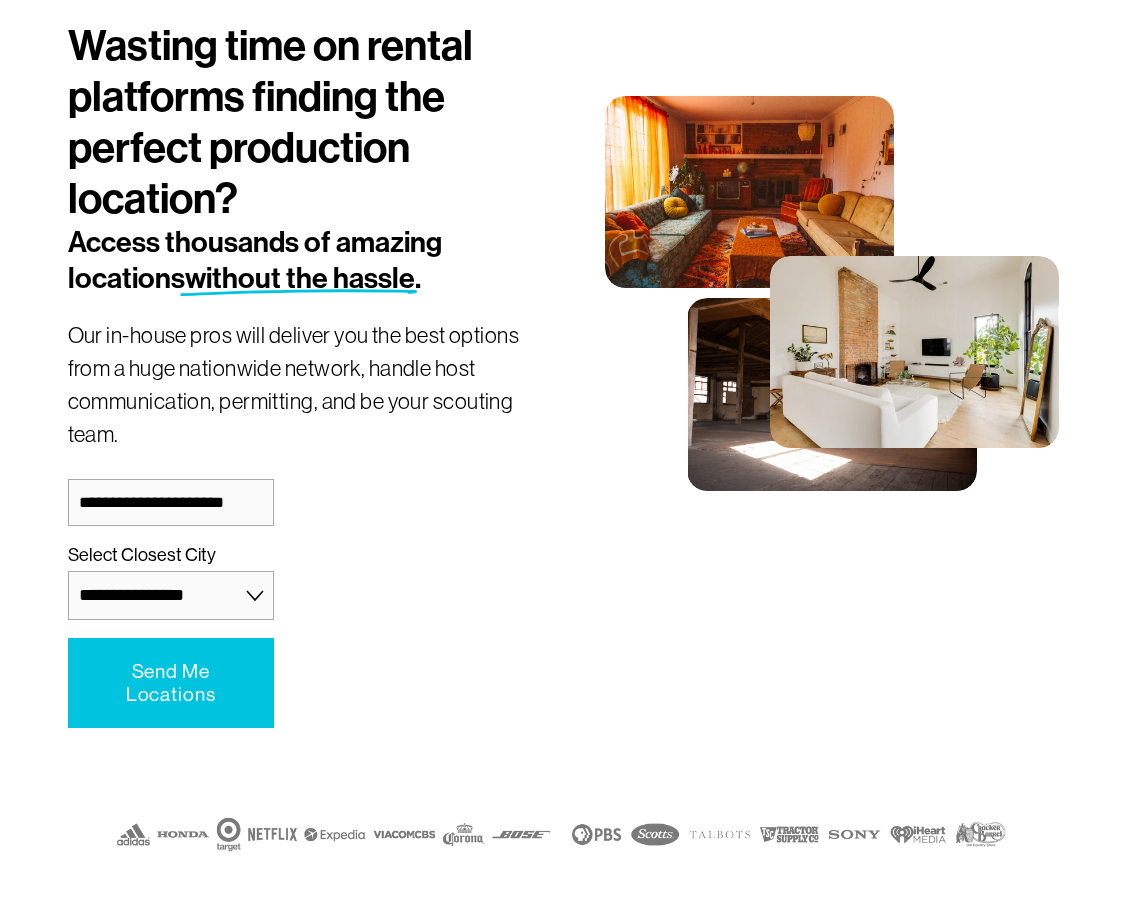 click on "Send Me Locations Send Me Locations" at bounding box center [171, 683] 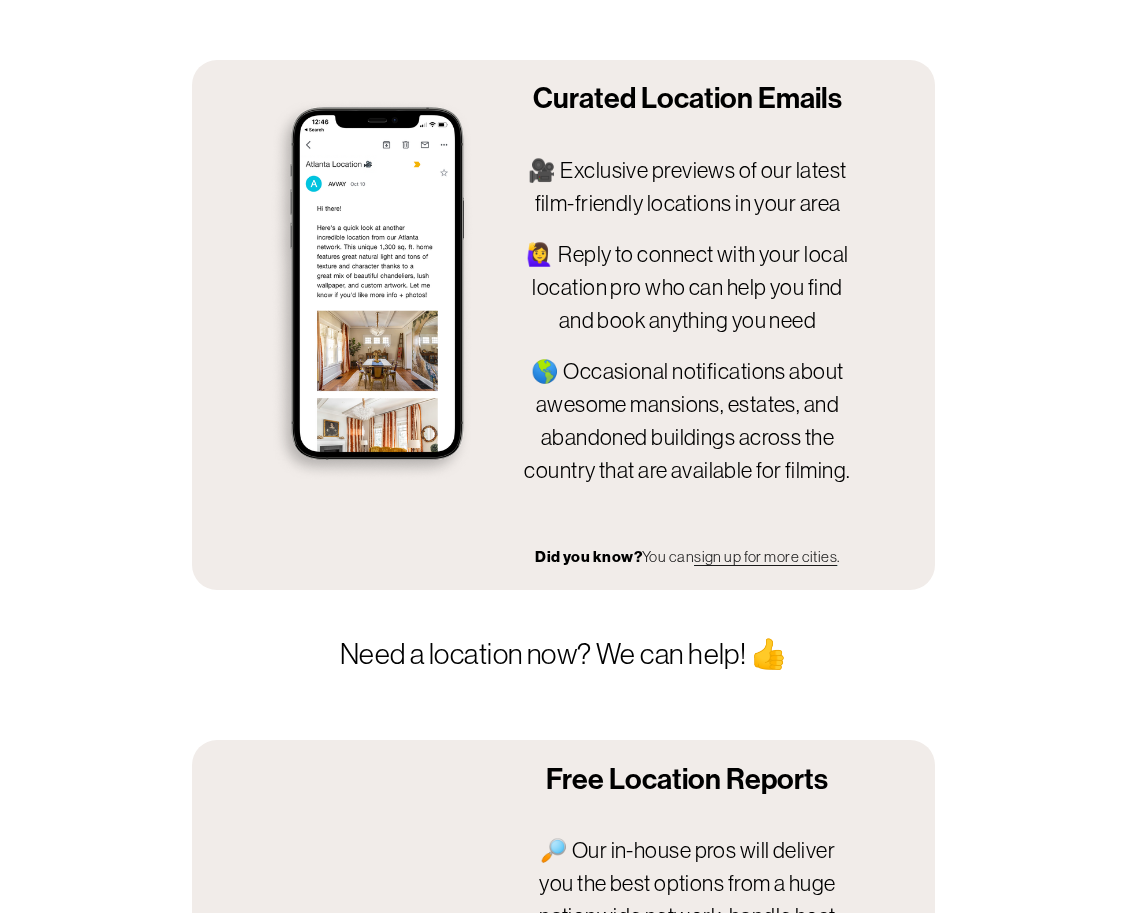 scroll, scrollTop: 245, scrollLeft: 0, axis: vertical 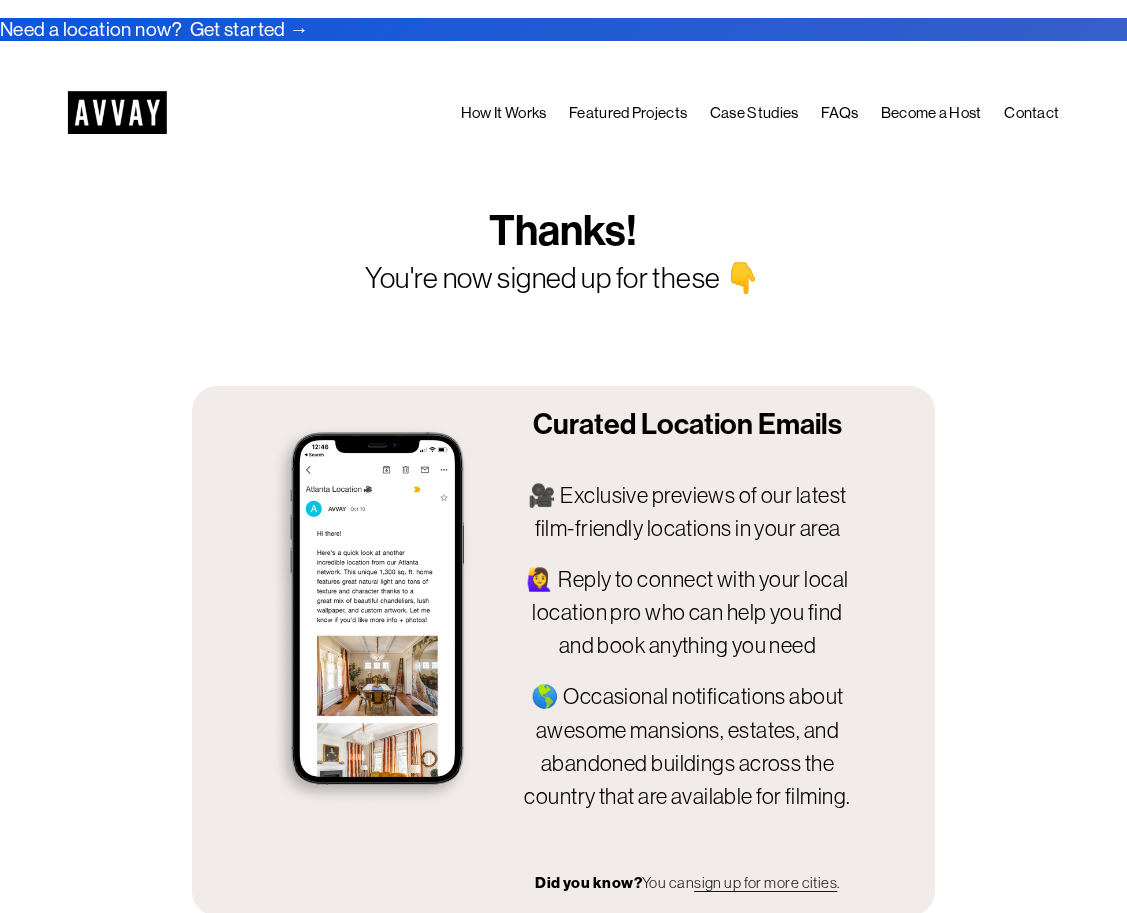 click on "How It Works" at bounding box center (504, 113) 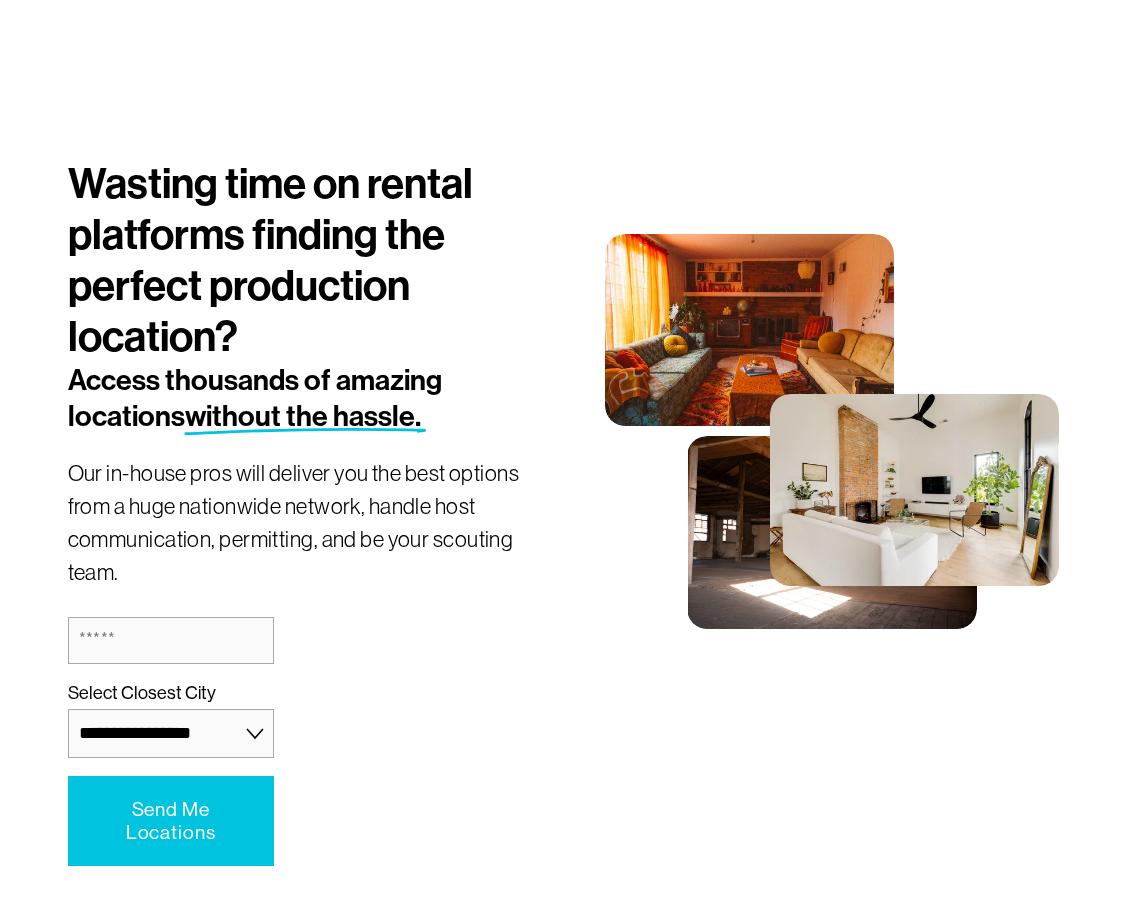 scroll, scrollTop: 965, scrollLeft: 0, axis: vertical 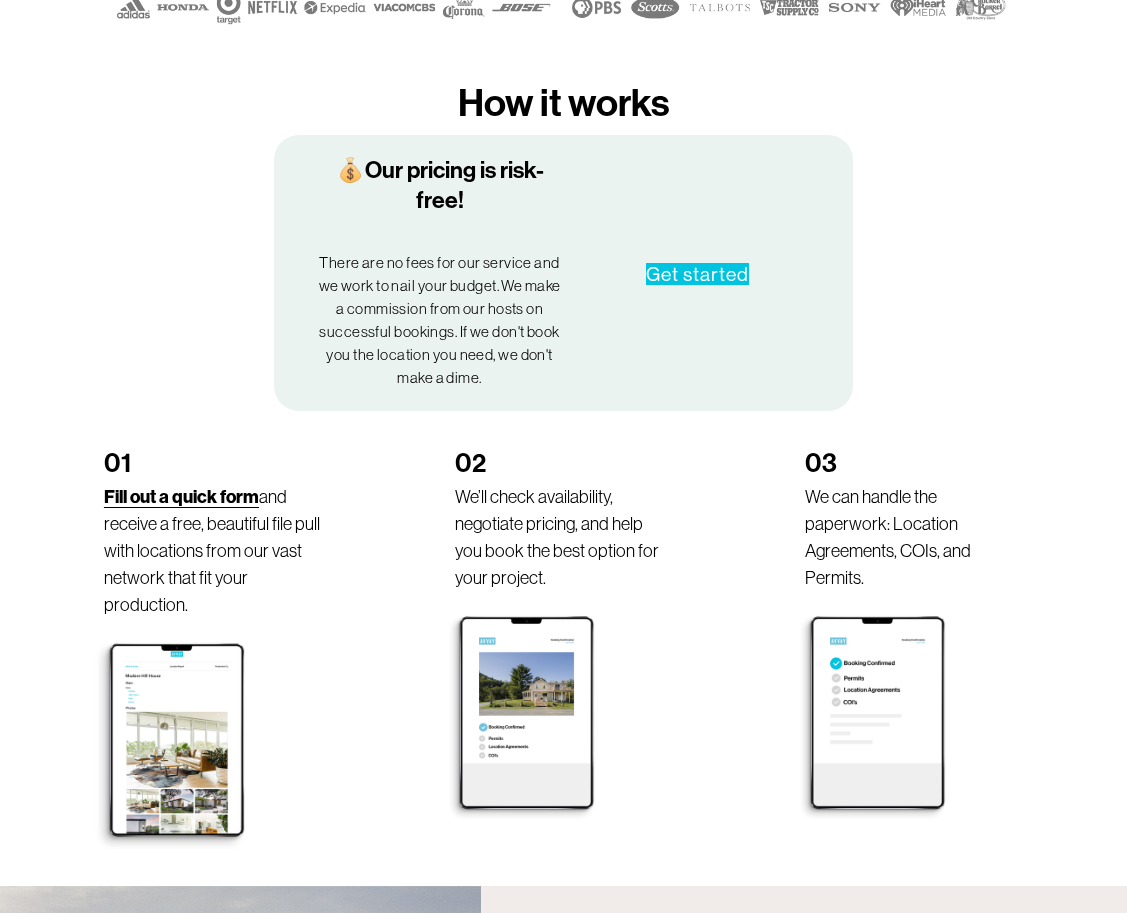 click on "Get started" at bounding box center [697, 274] 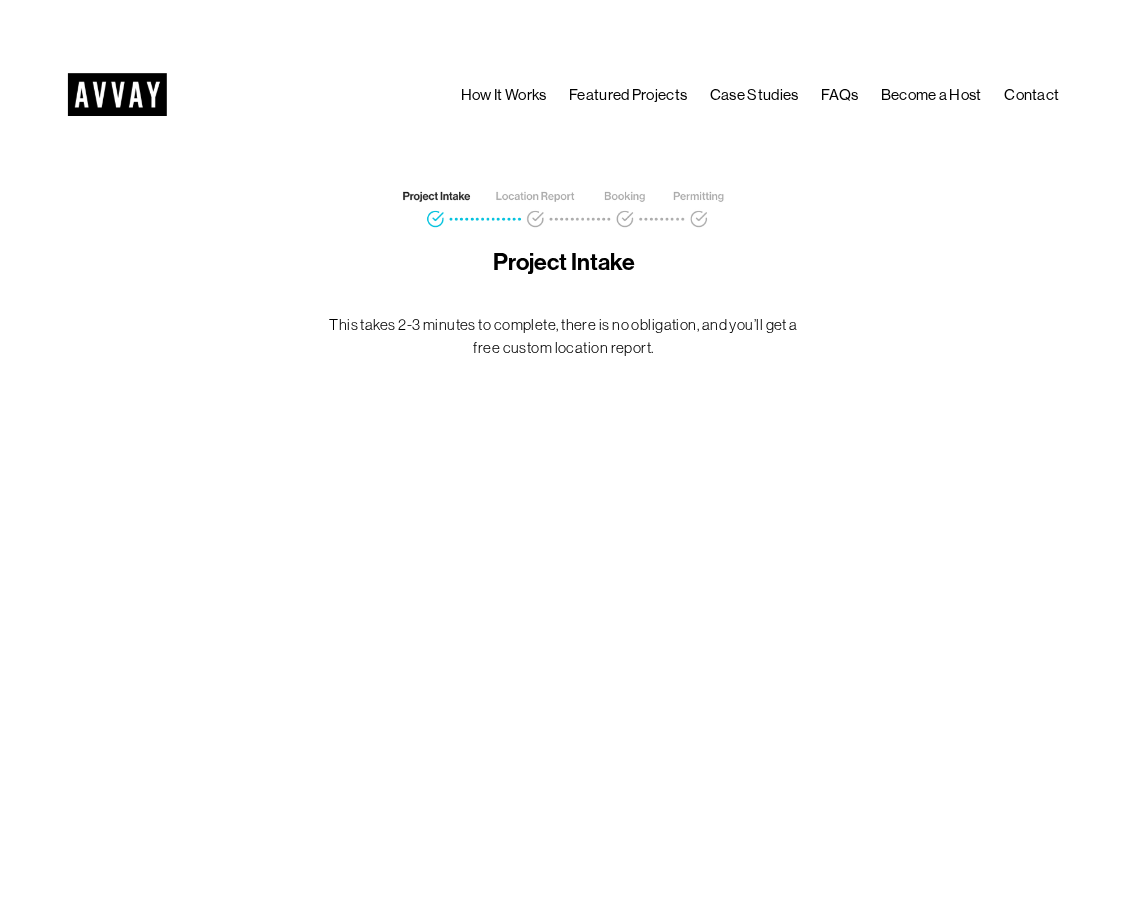 scroll, scrollTop: 0, scrollLeft: 0, axis: both 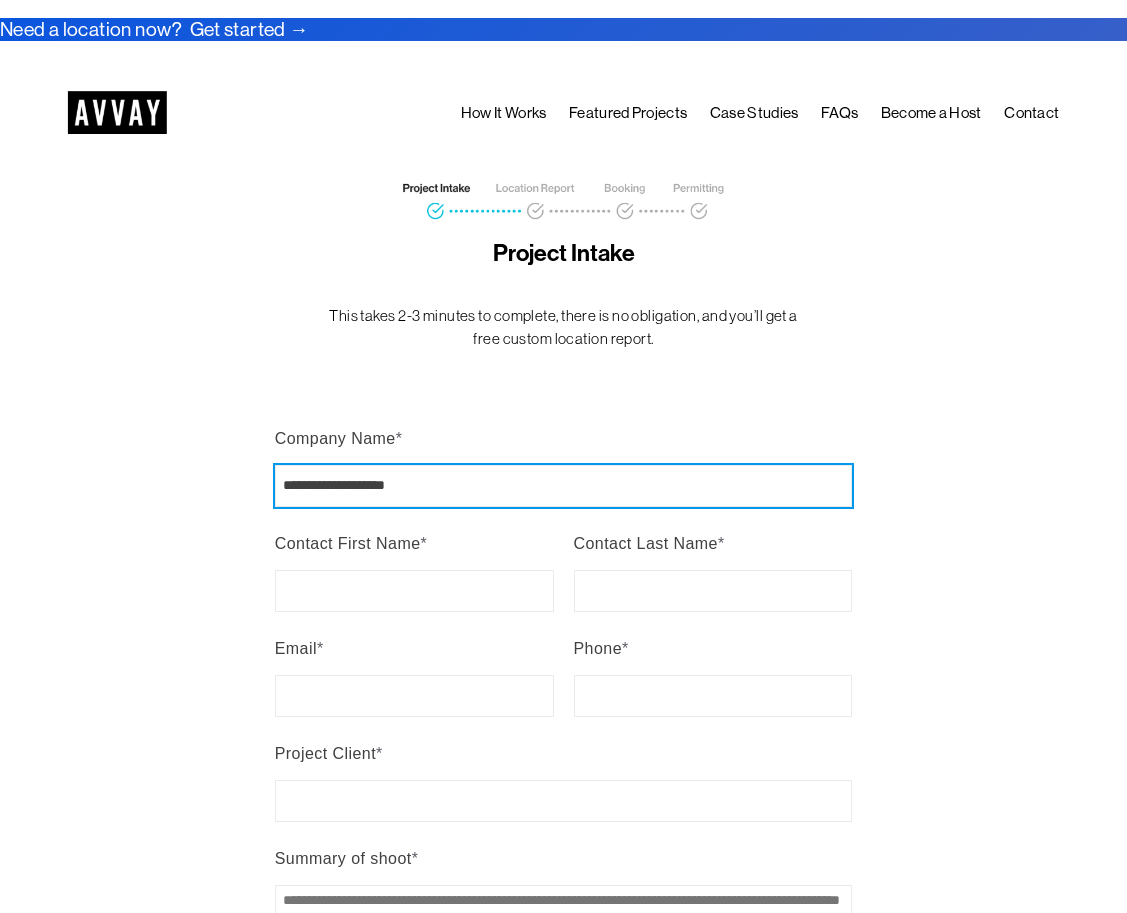 click on "**********" at bounding box center (564, 486) 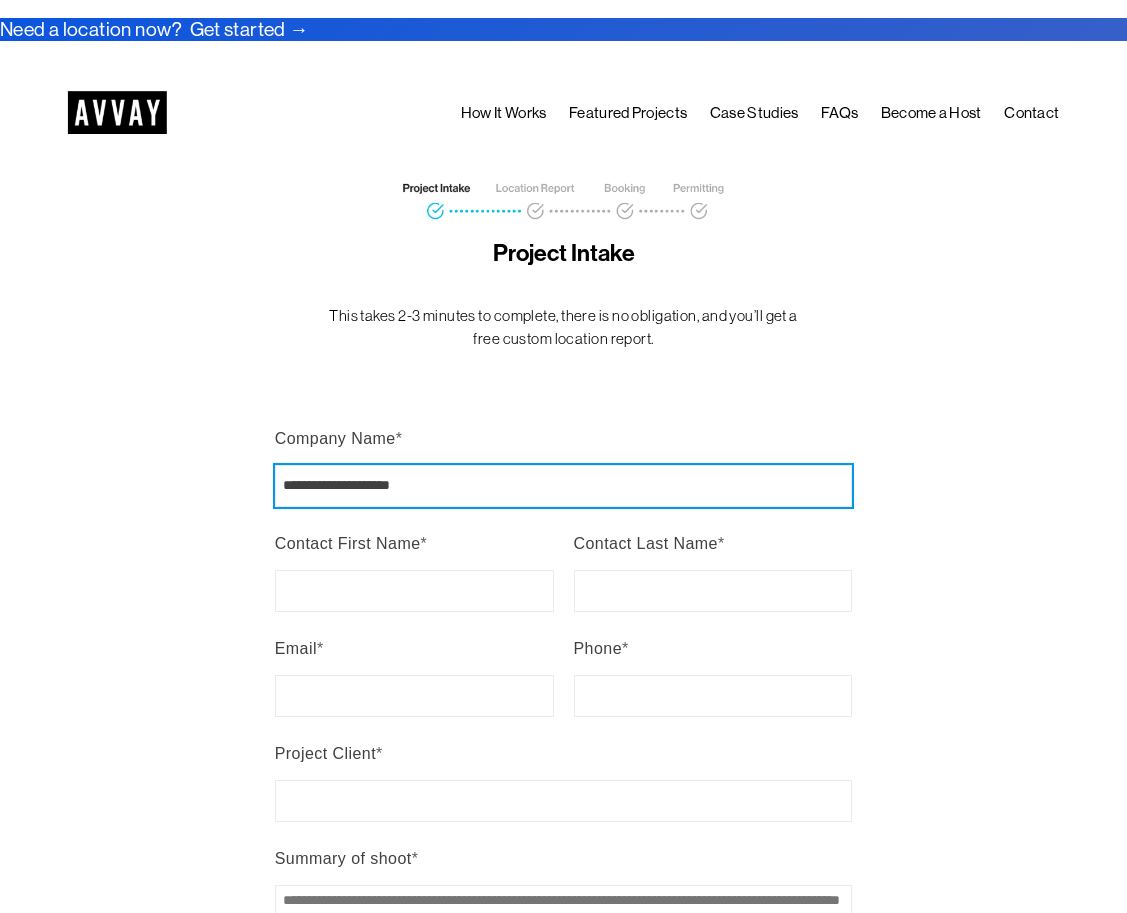 type on "**********" 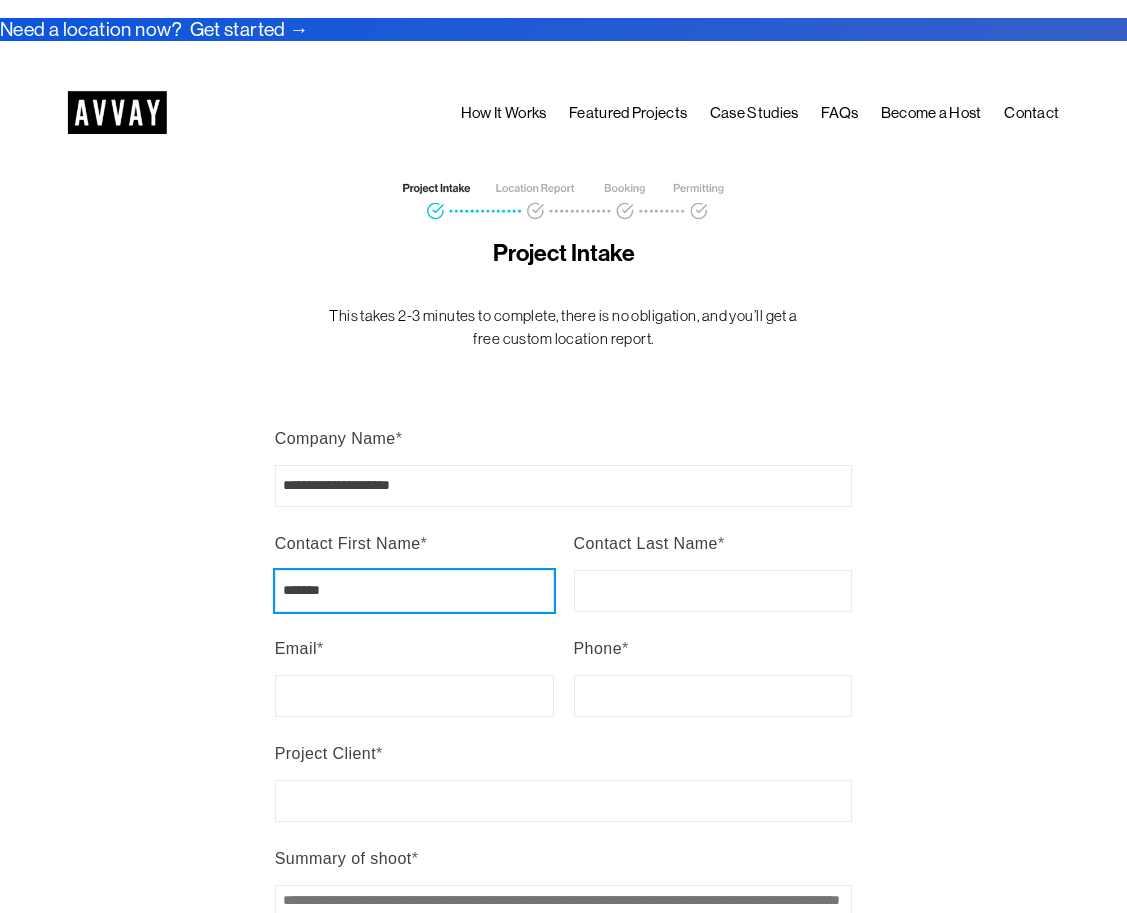 type on "*******" 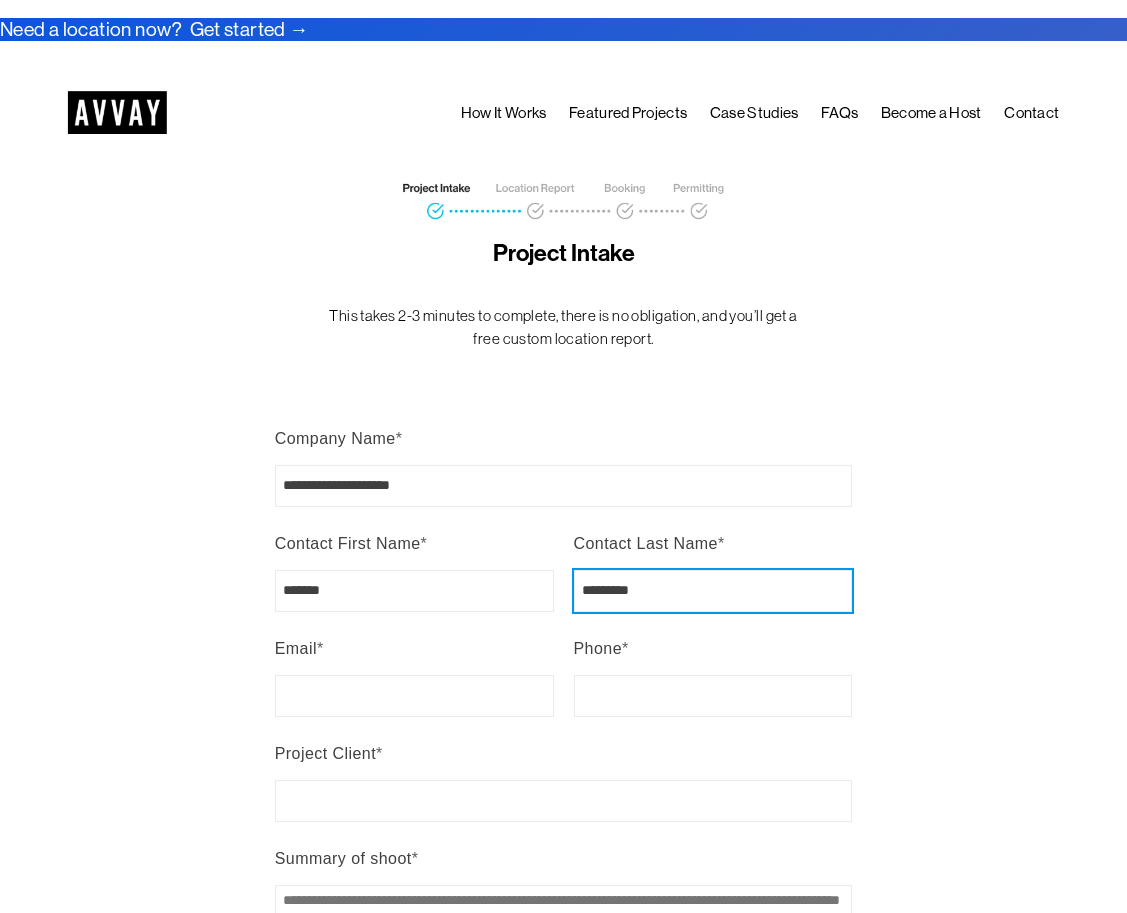 type on "*********" 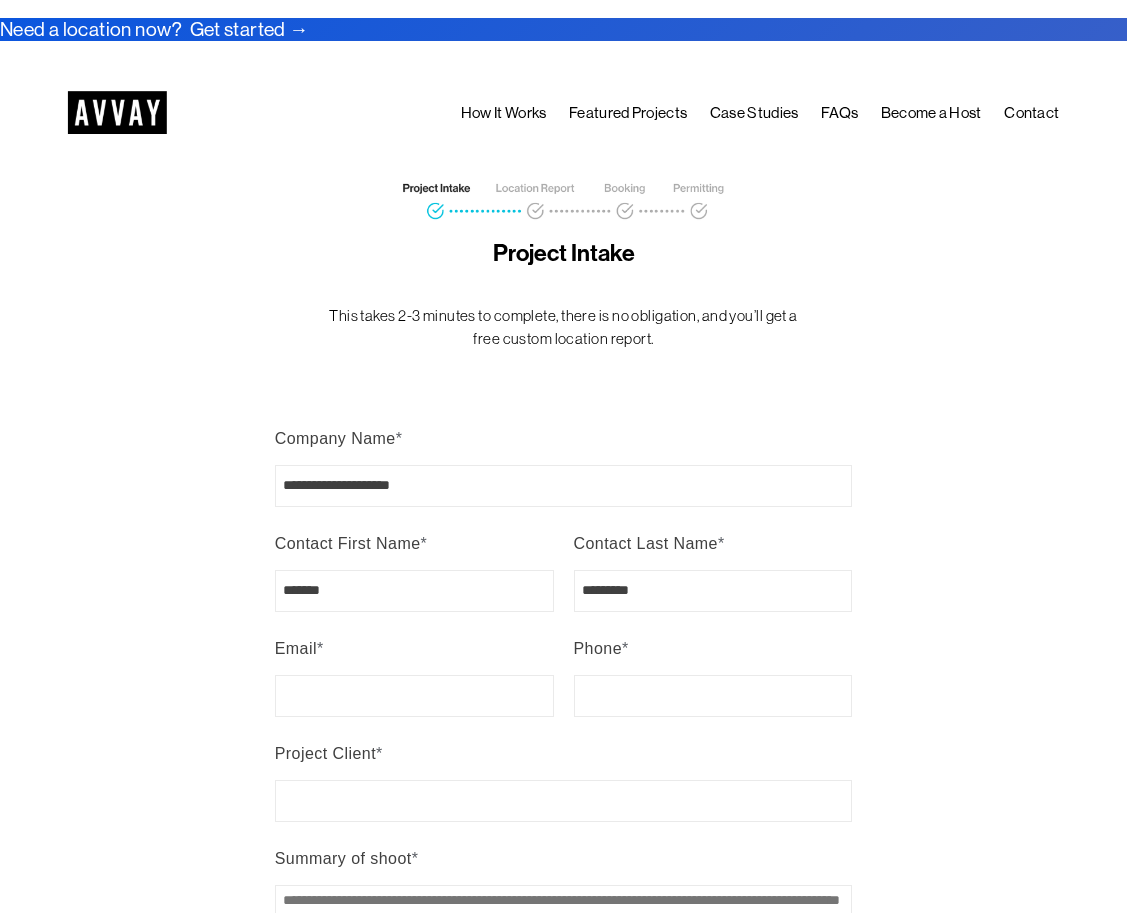 click on "**********" at bounding box center (563, 1468) 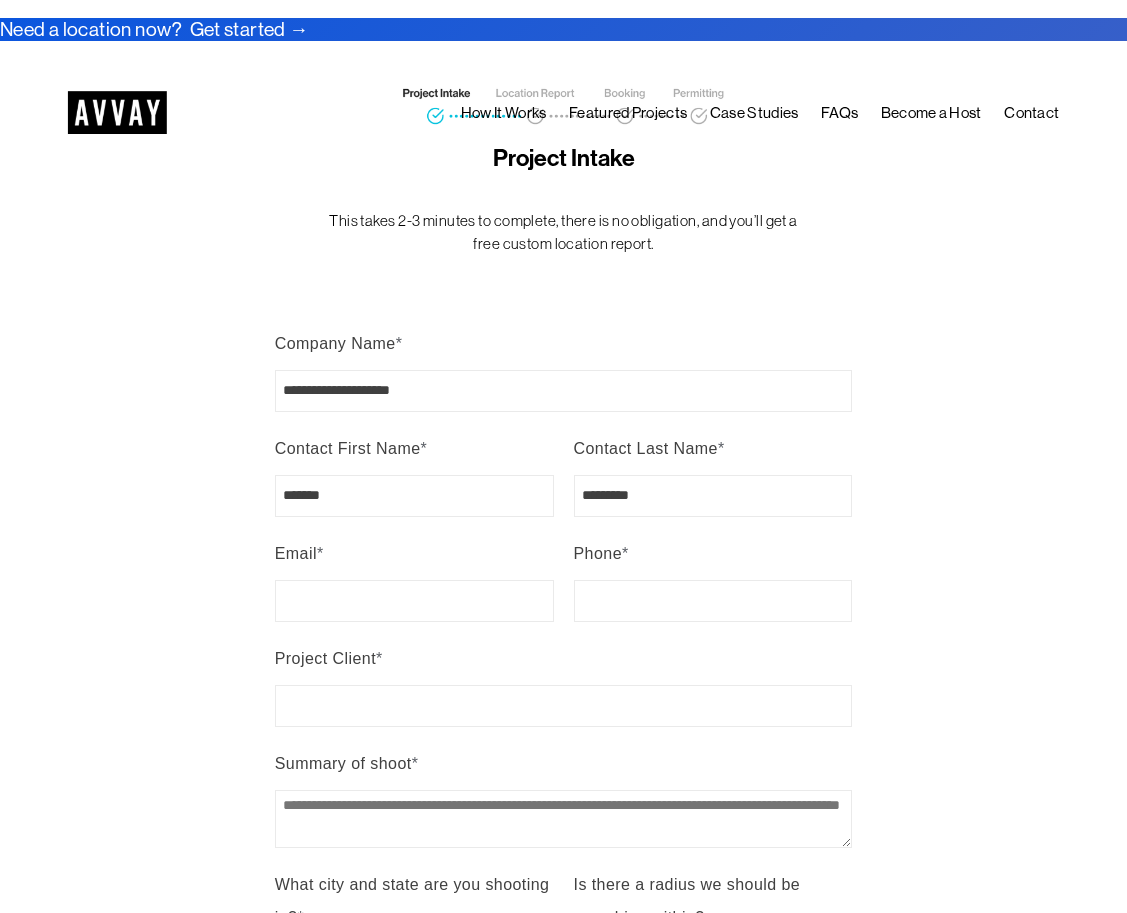 scroll, scrollTop: 96, scrollLeft: 0, axis: vertical 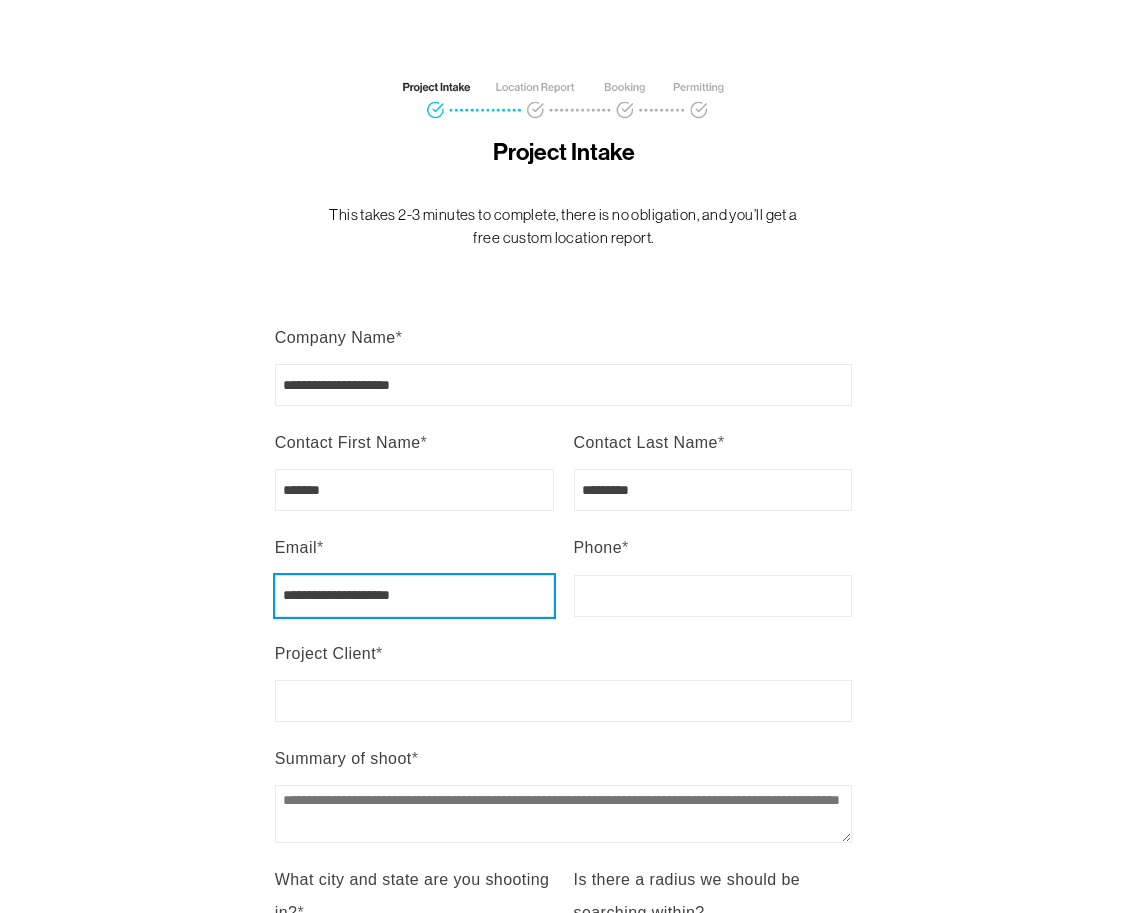 type on "**********" 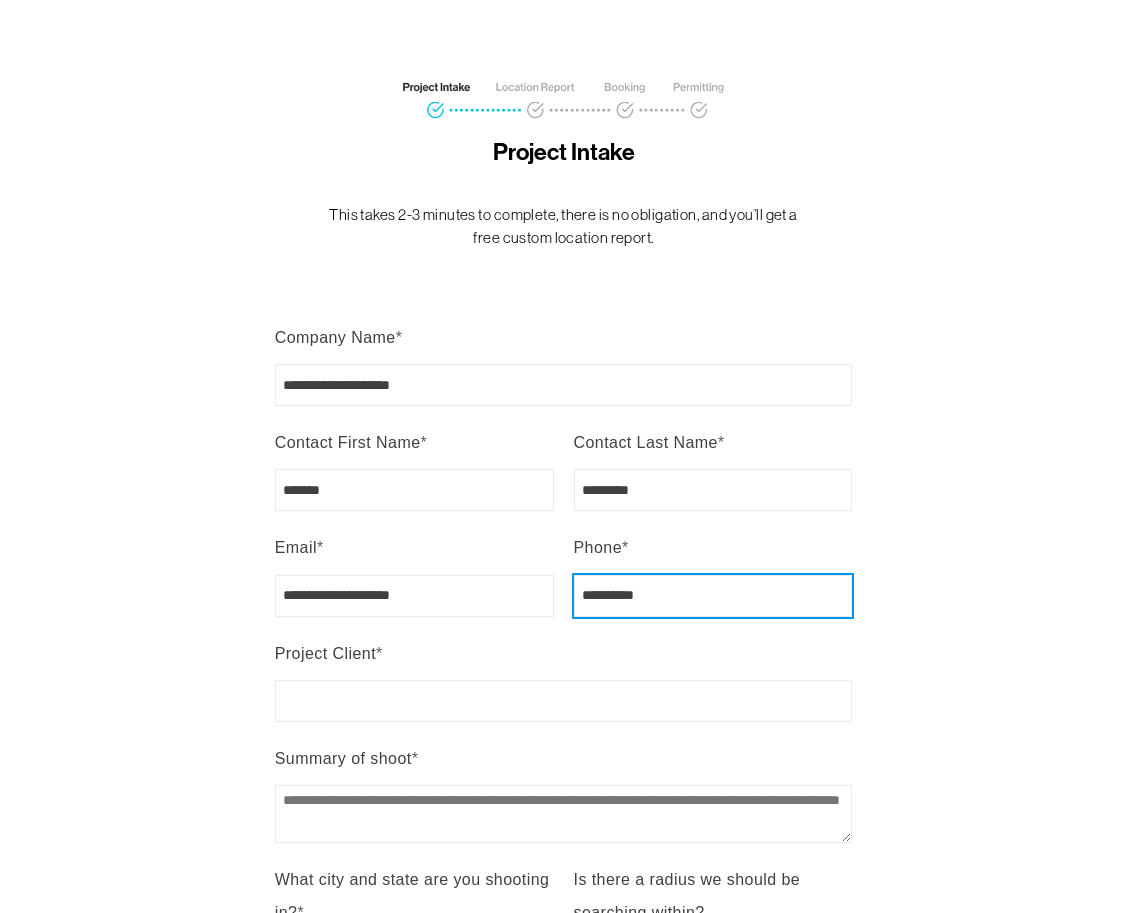 type on "**********" 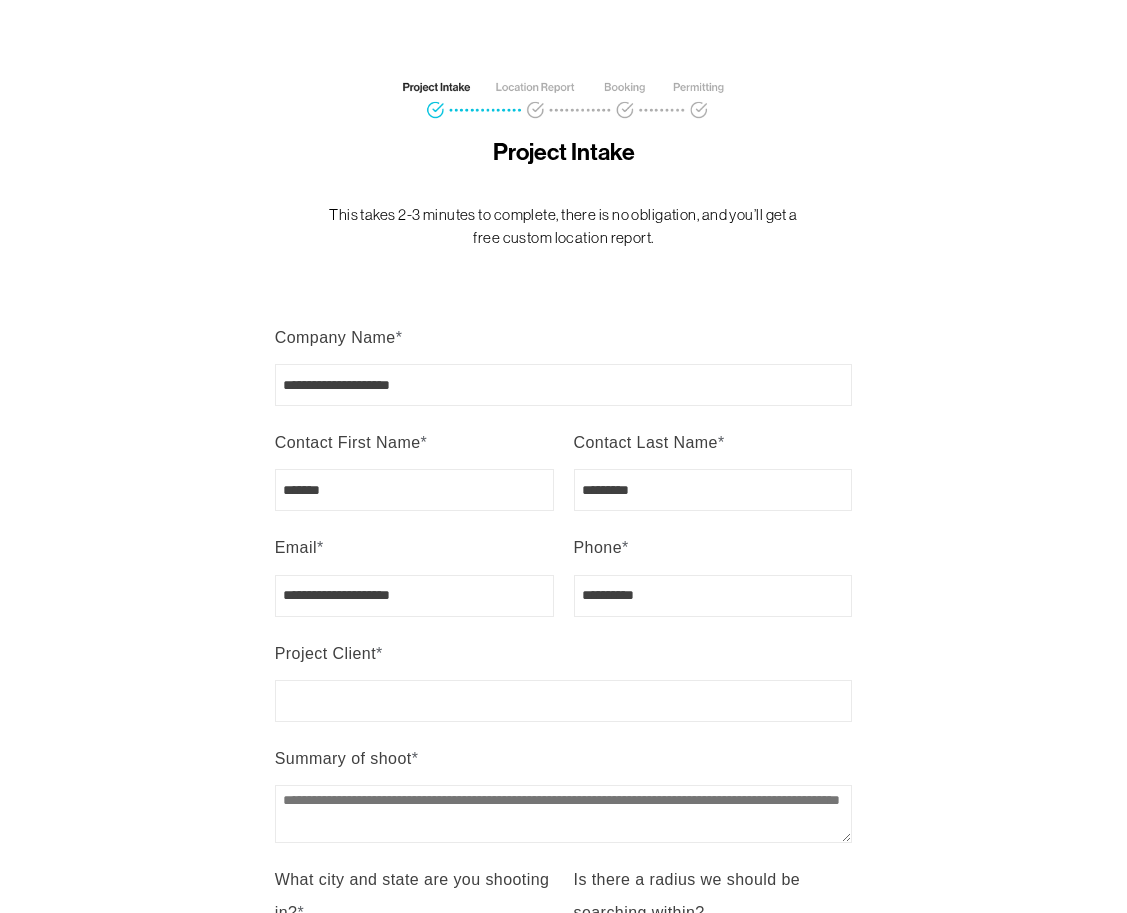 click on "**********" at bounding box center [563, 1368] 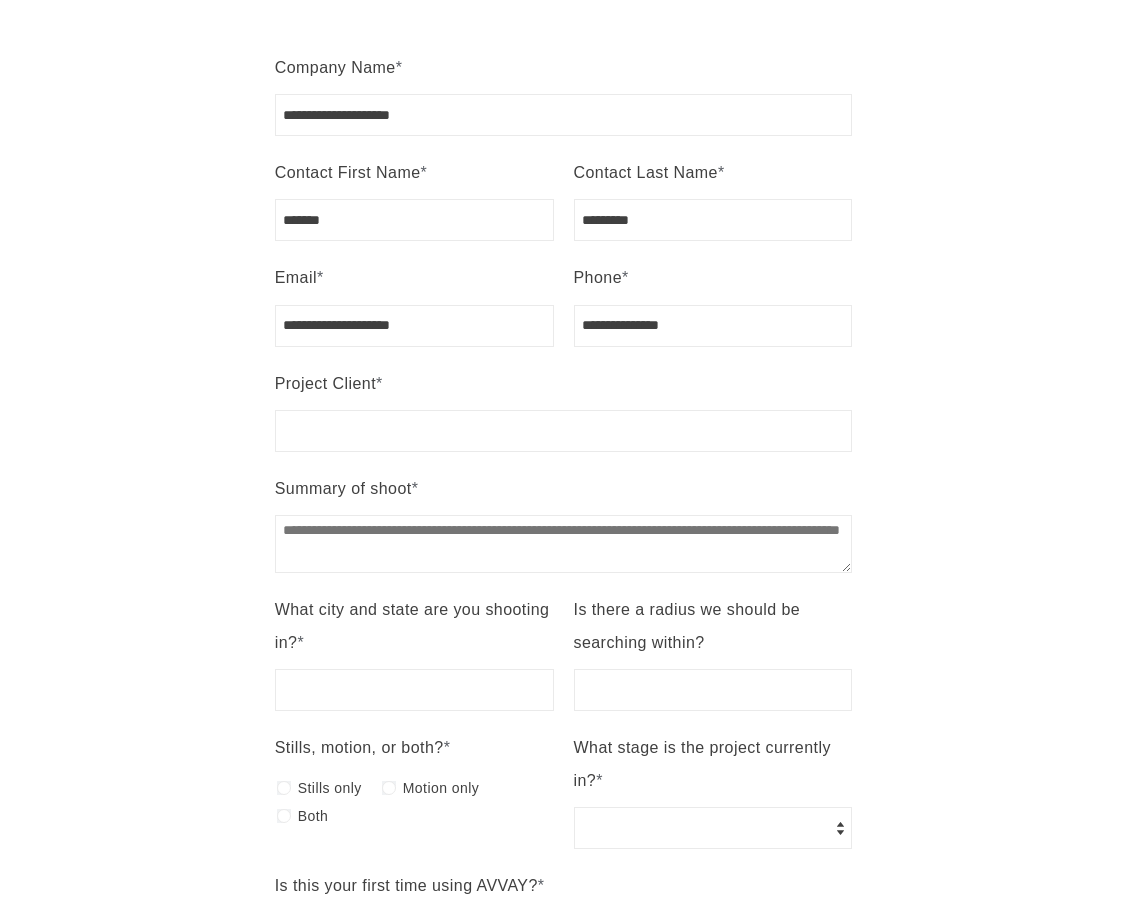 scroll, scrollTop: 370, scrollLeft: 0, axis: vertical 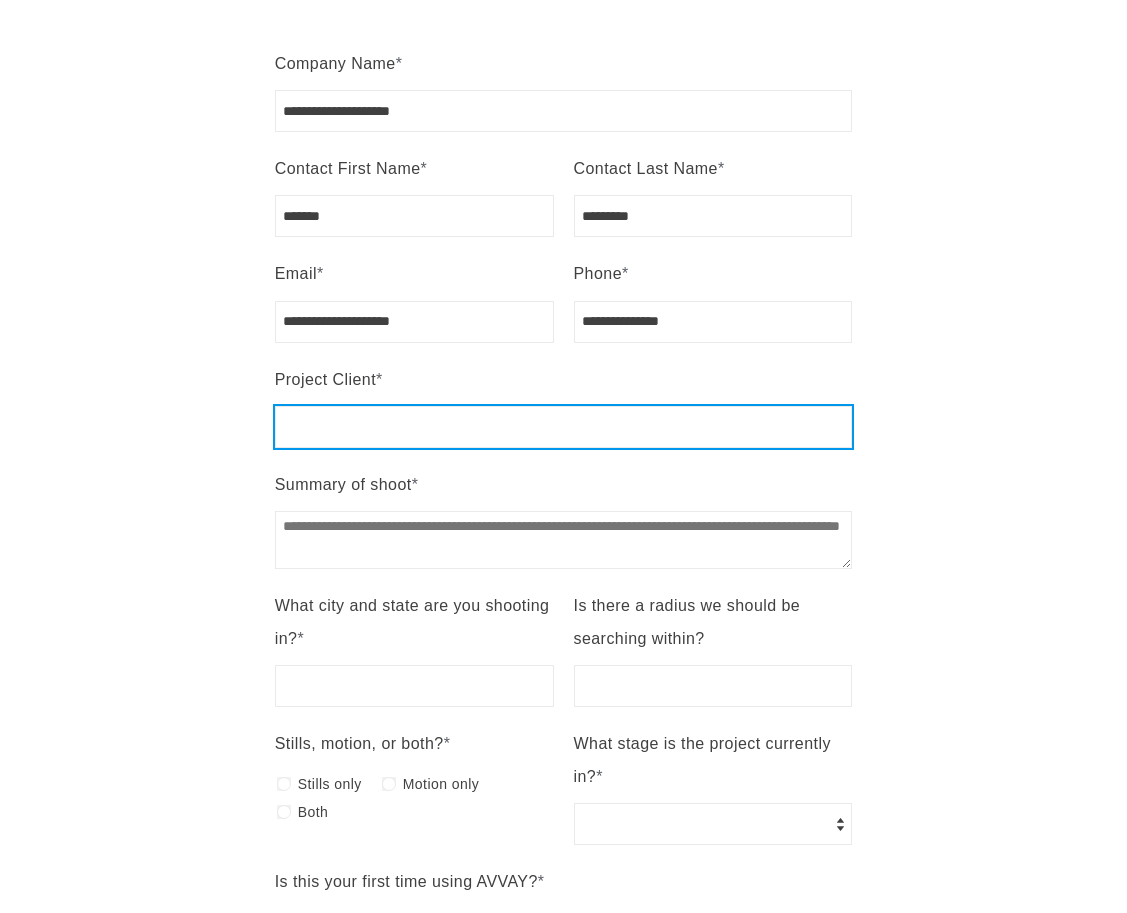 click on "Project Client *" at bounding box center [564, 427] 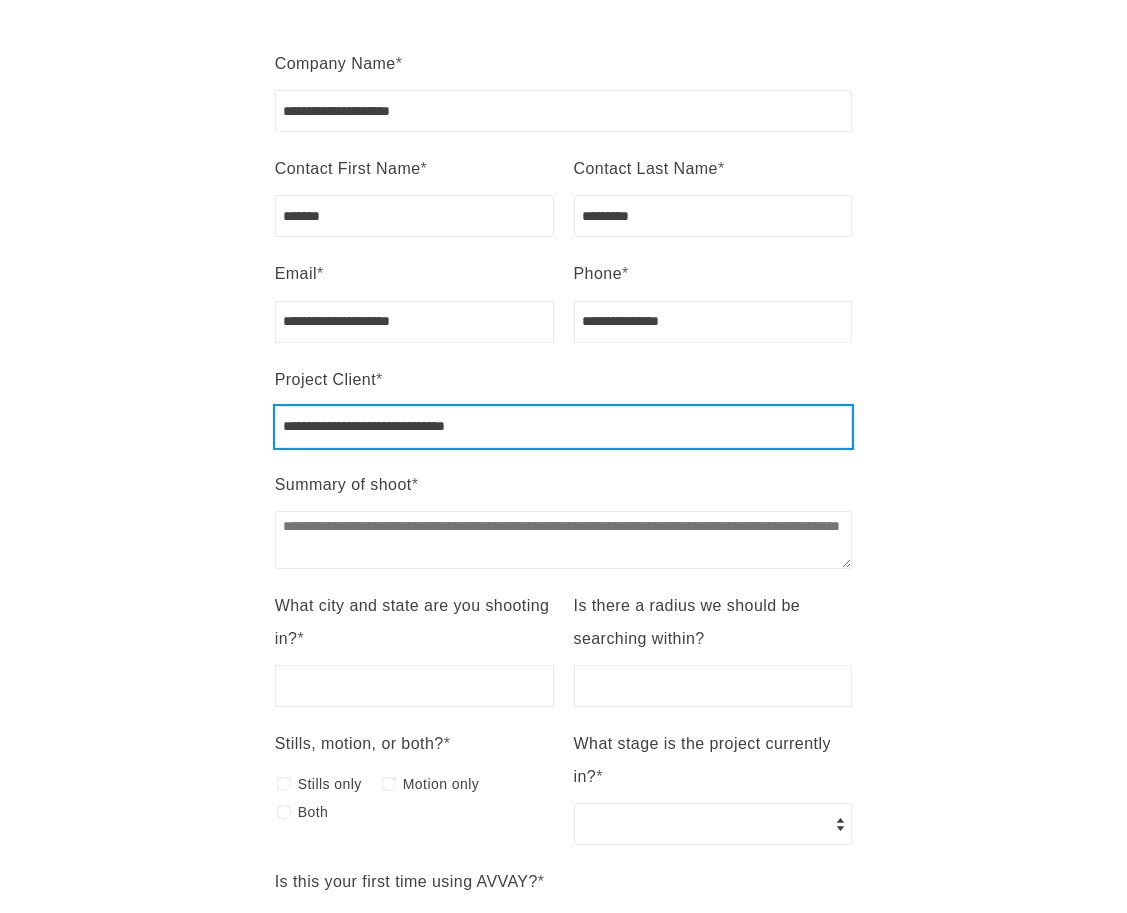 click on "**********" at bounding box center [564, 427] 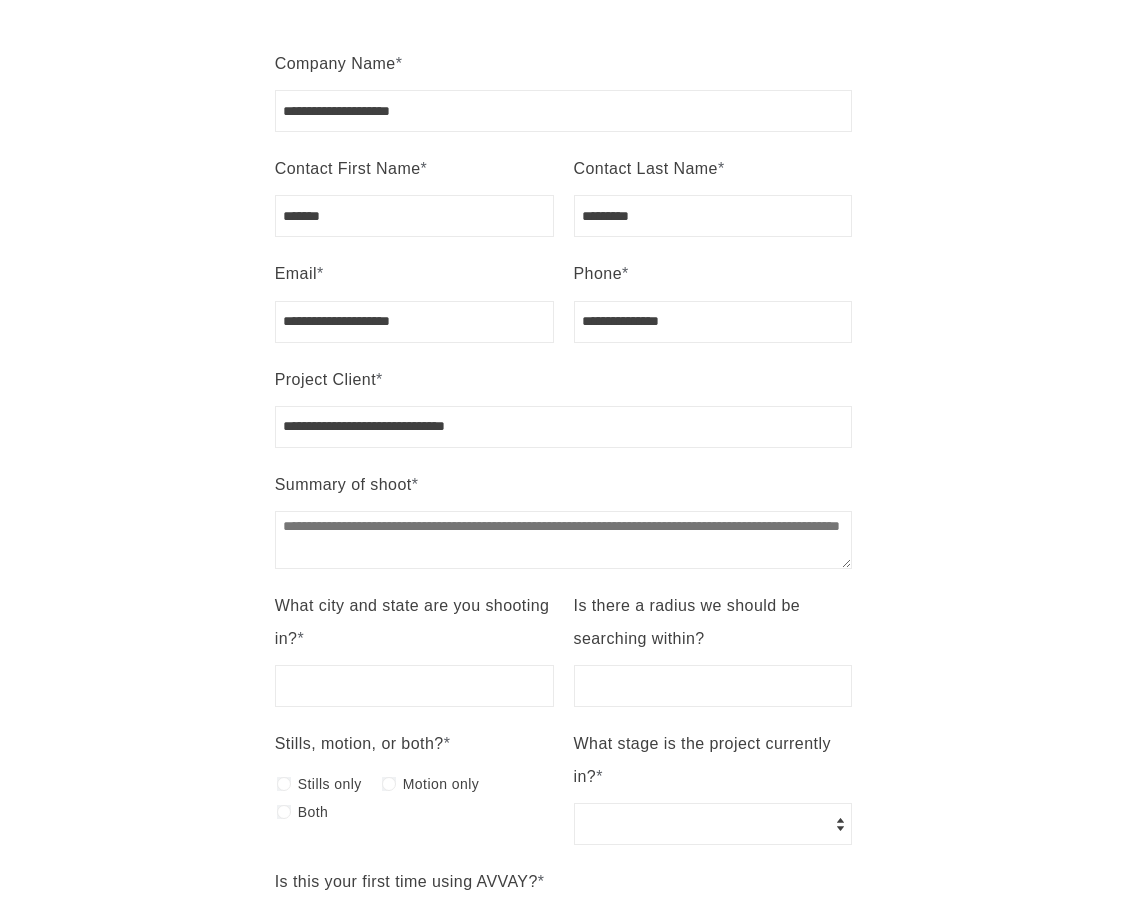click on "Summary of shoot *" at bounding box center (564, 484) 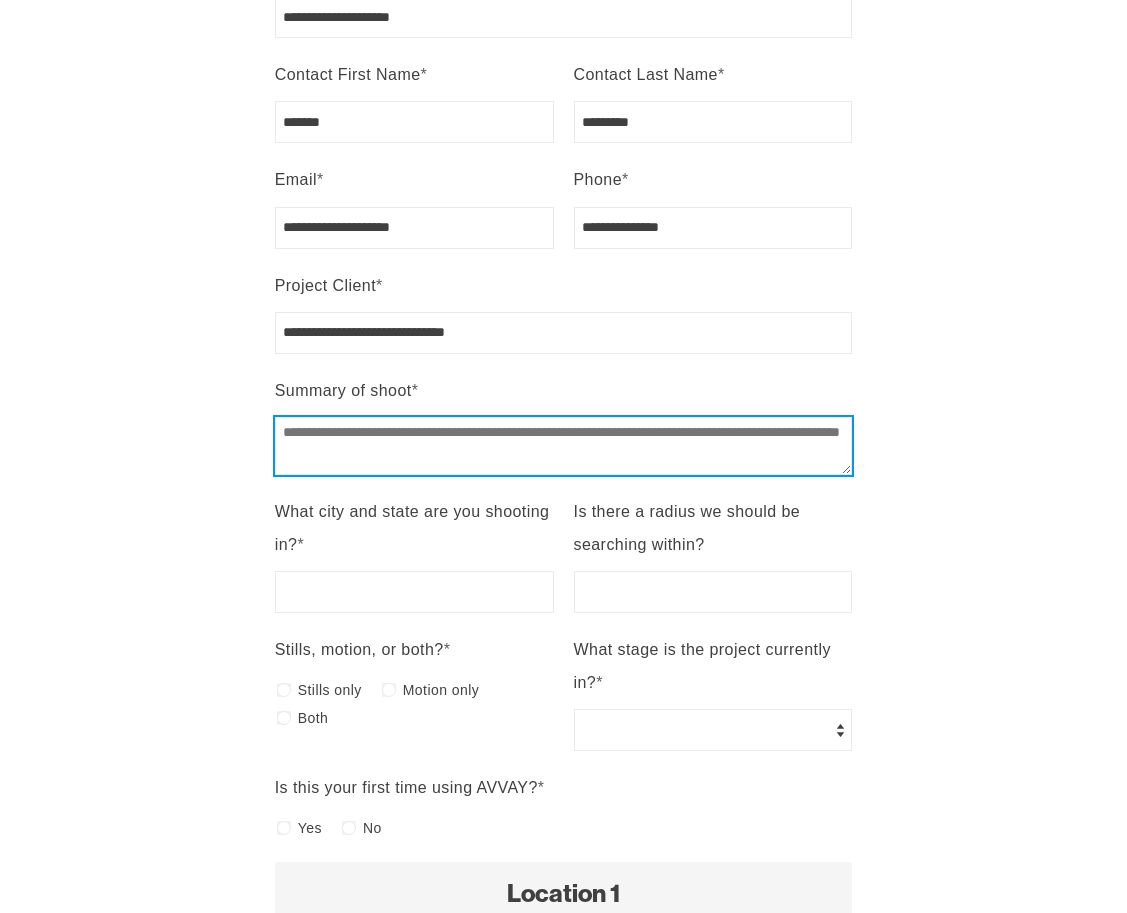 scroll, scrollTop: 516, scrollLeft: 0, axis: vertical 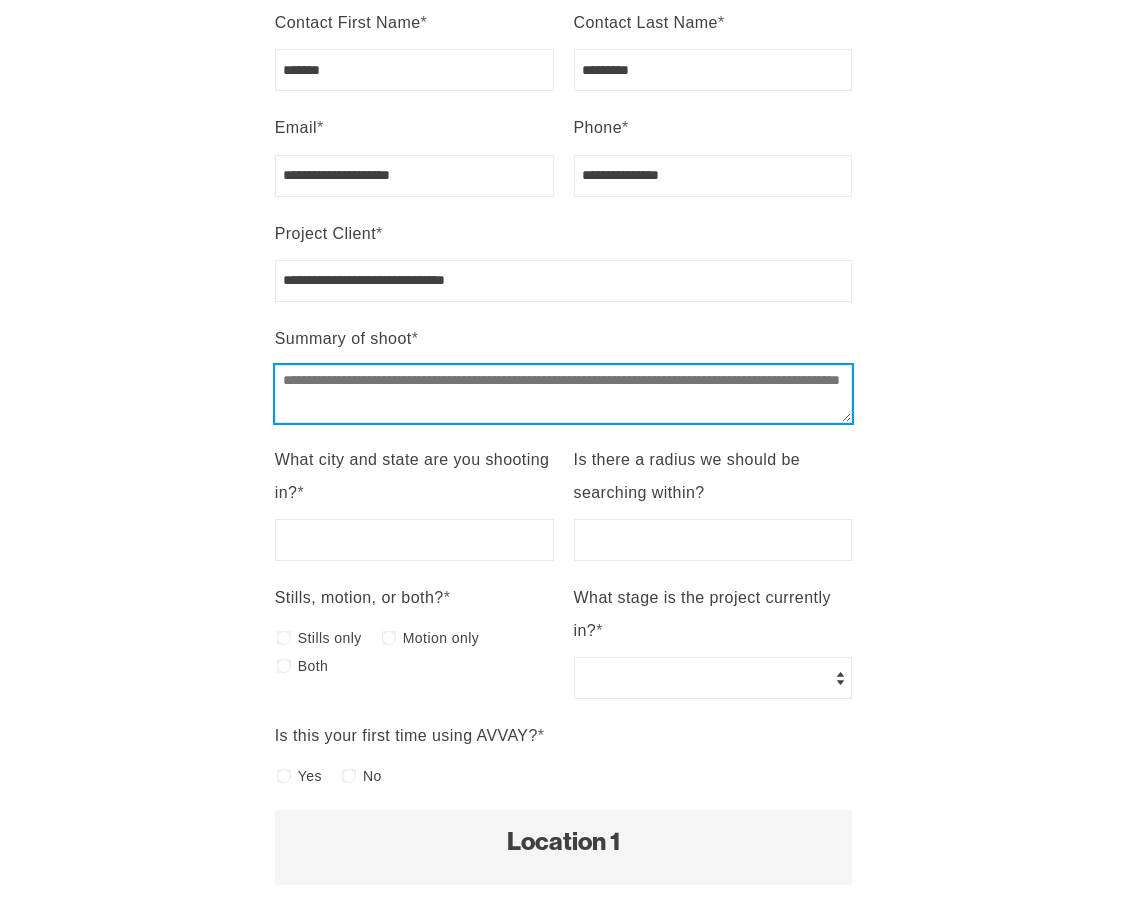 drag, startPoint x: 410, startPoint y: 388, endPoint x: 277, endPoint y: 382, distance: 133.13527 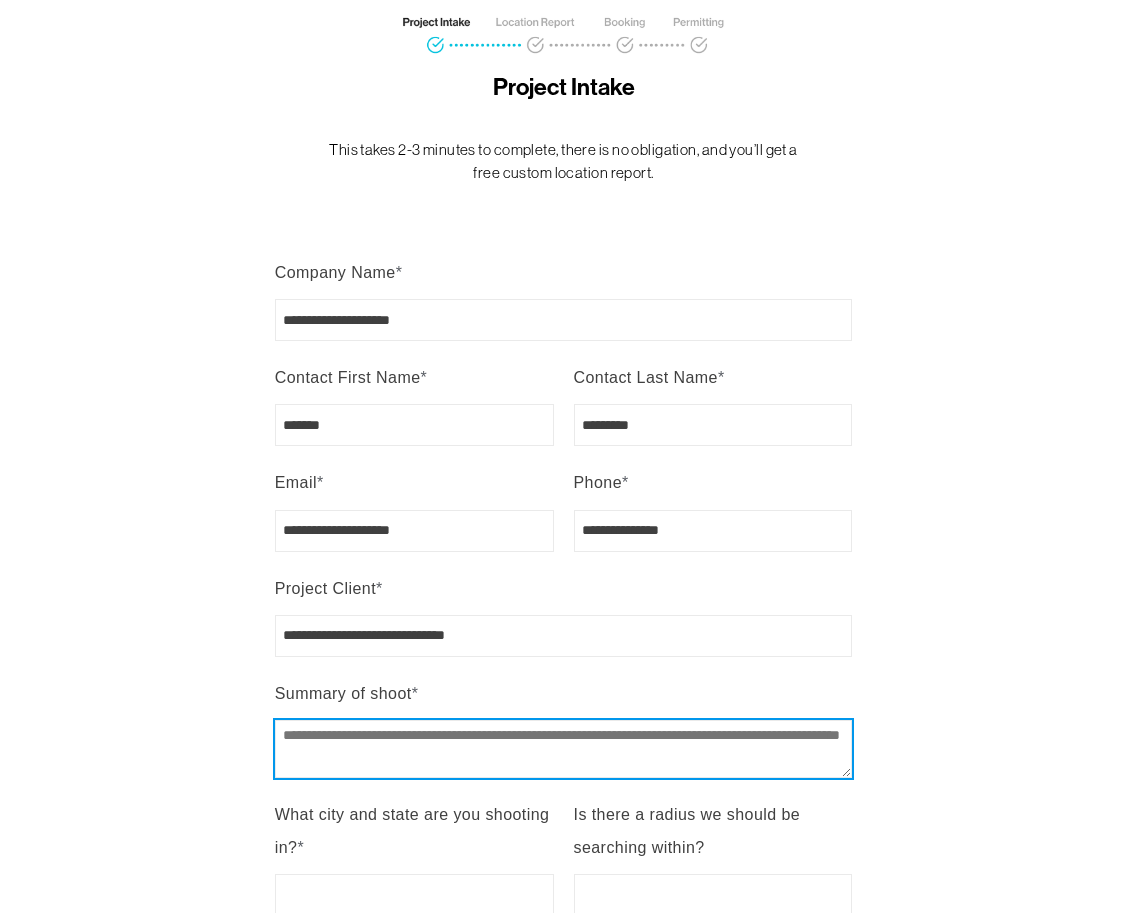 scroll, scrollTop: 177, scrollLeft: 0, axis: vertical 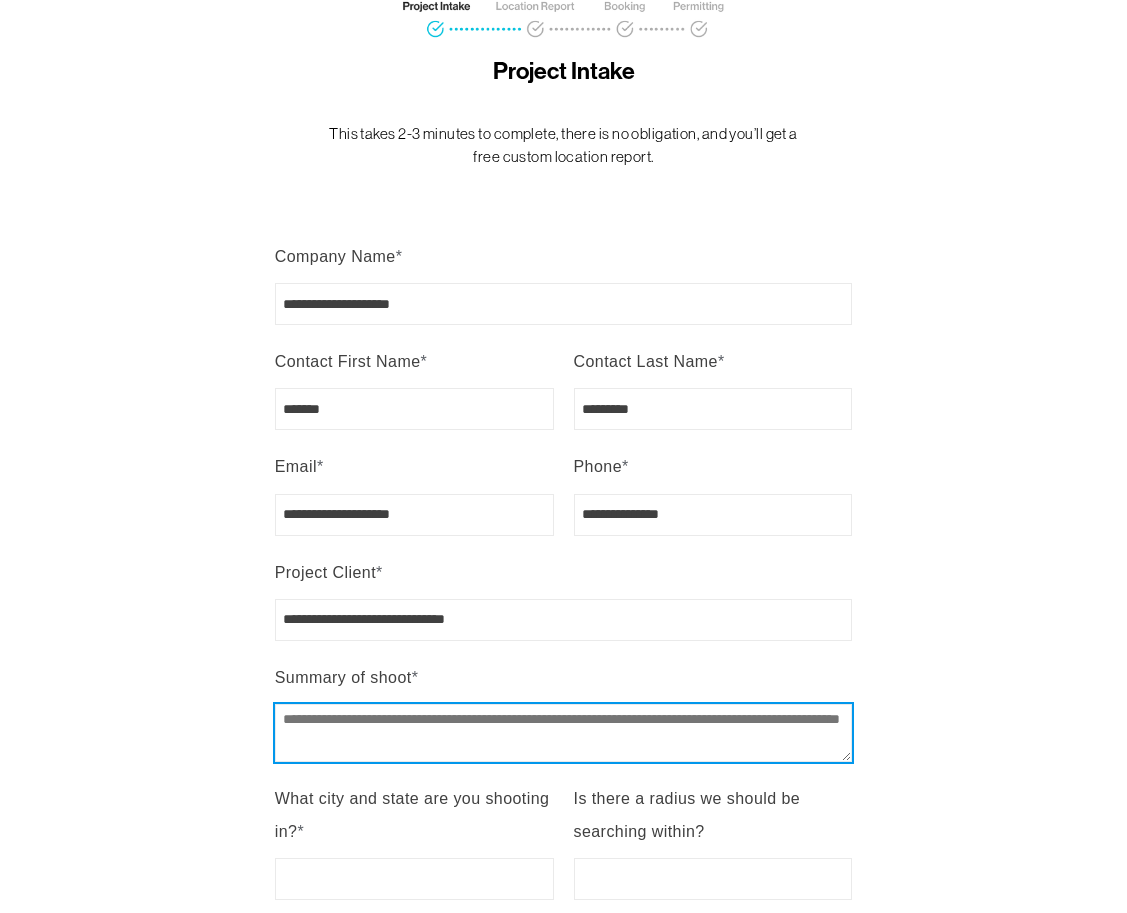 drag, startPoint x: 458, startPoint y: 727, endPoint x: 287, endPoint y: 692, distance: 174.54512 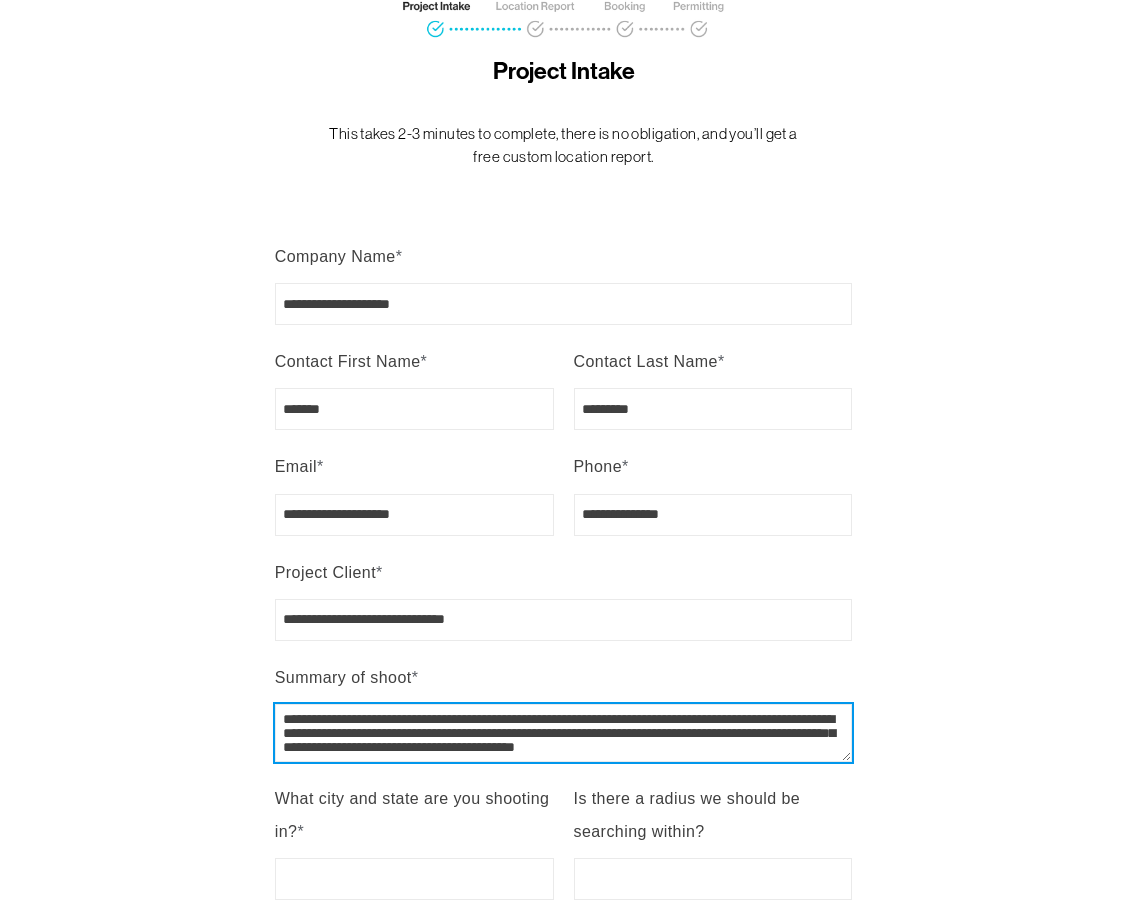 scroll, scrollTop: 121, scrollLeft: 0, axis: vertical 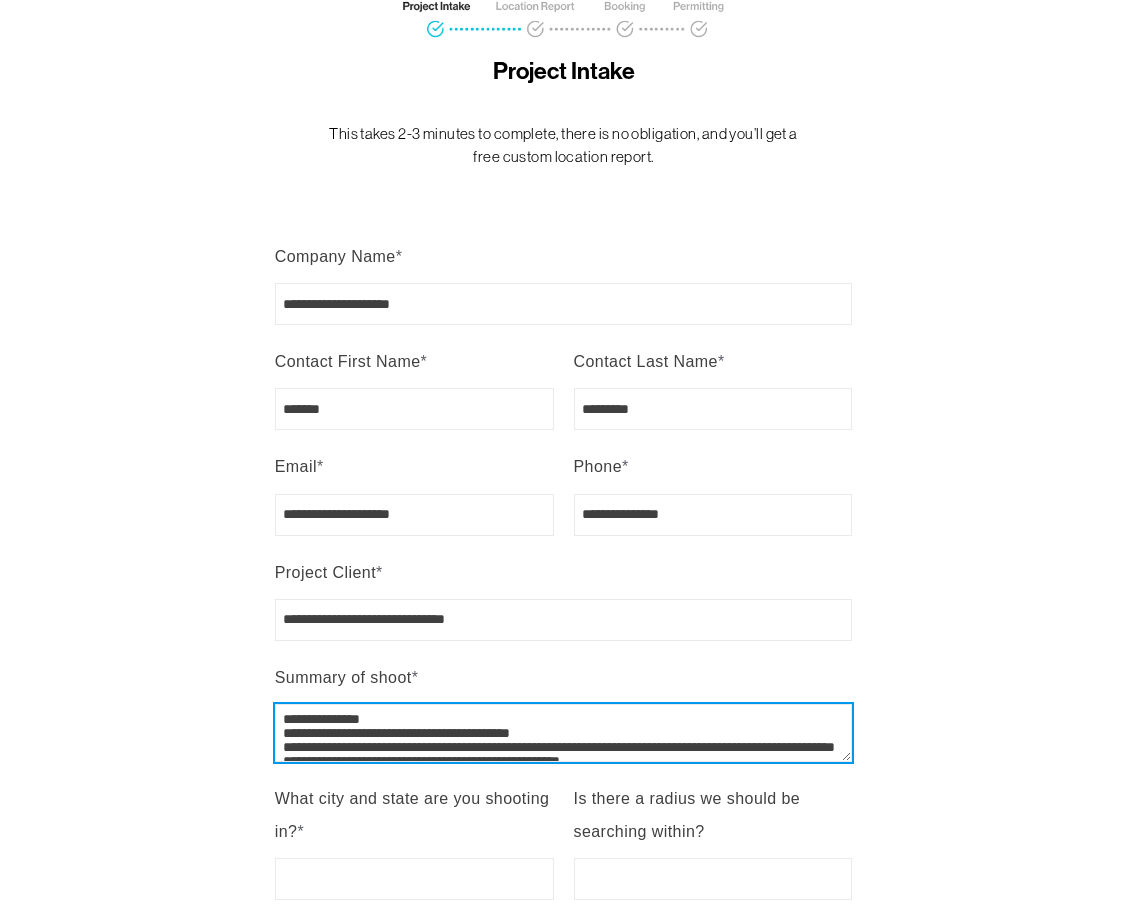 click on "Summary of shoot *" at bounding box center [564, 733] 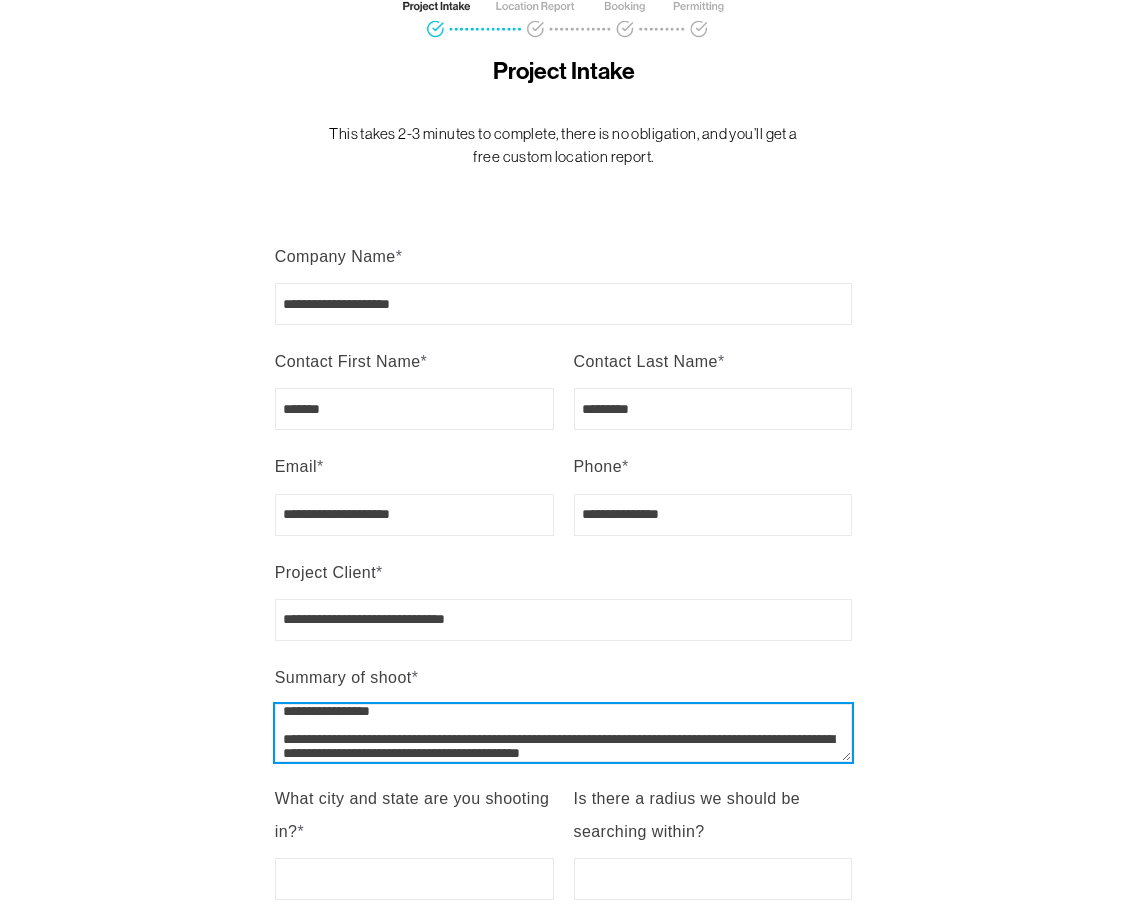 scroll, scrollTop: 147, scrollLeft: 0, axis: vertical 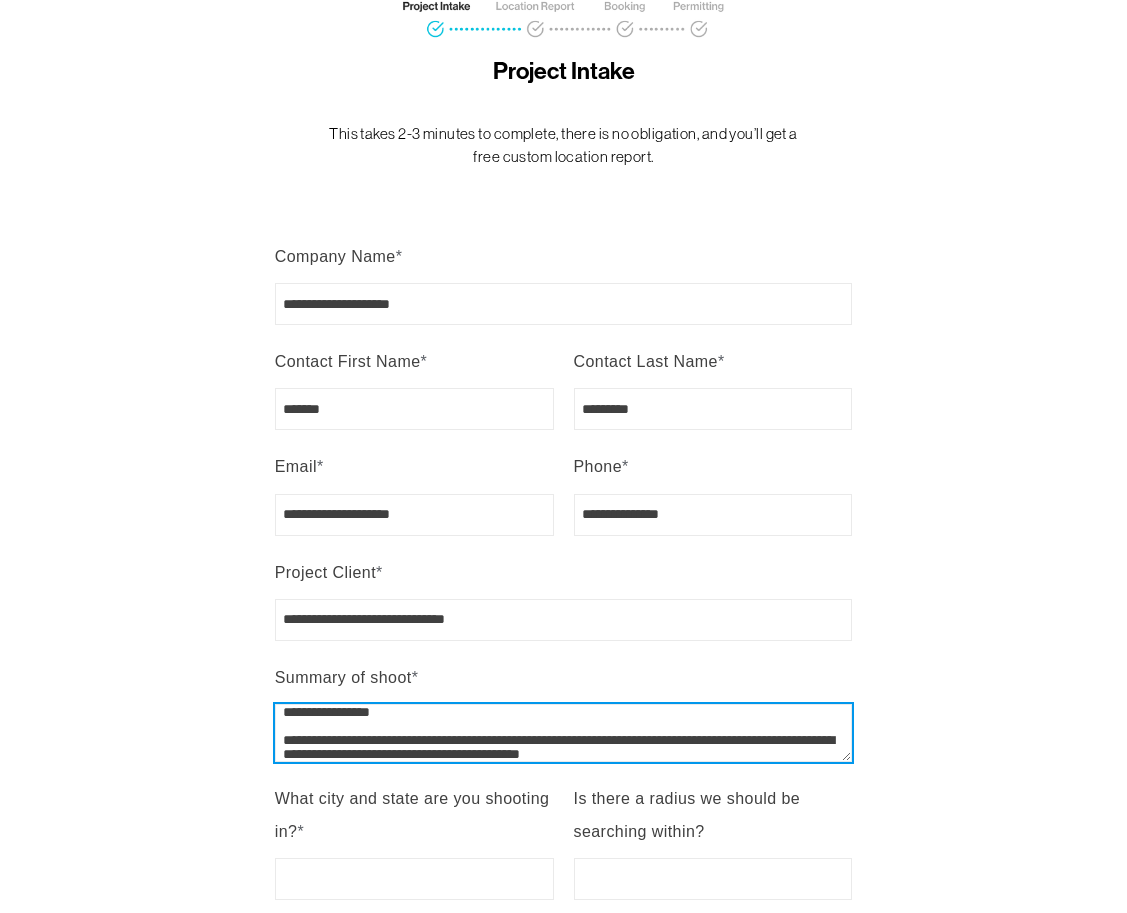 click on "Summary of shoot *" at bounding box center [564, 733] 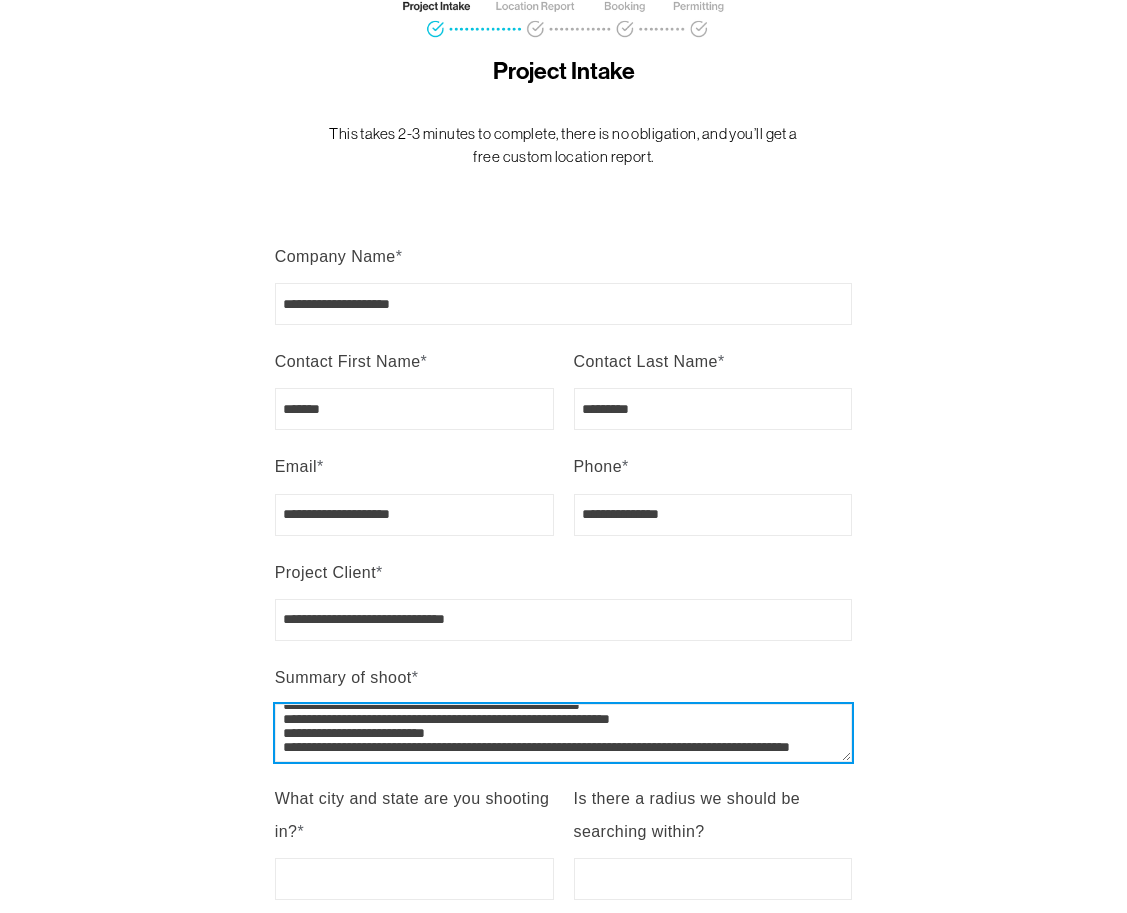 scroll, scrollTop: 336, scrollLeft: 0, axis: vertical 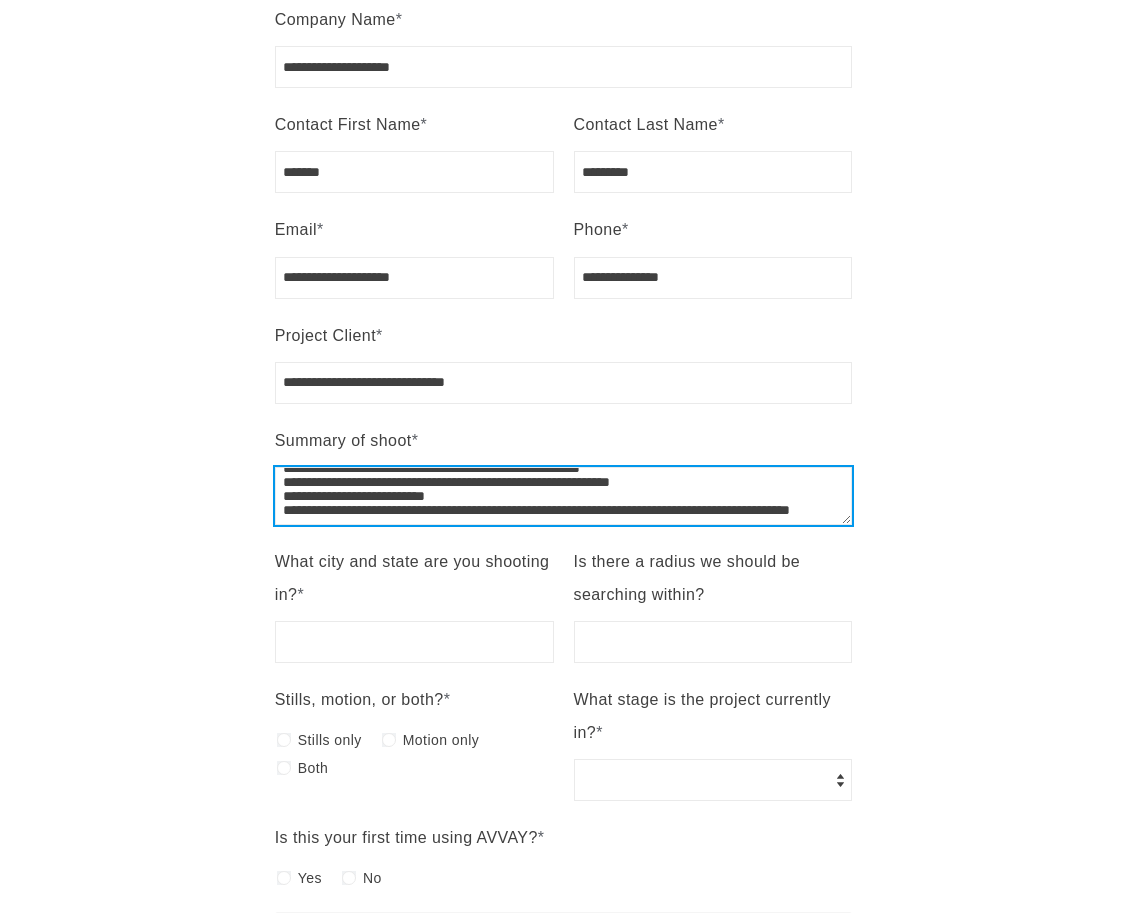 type on "**********" 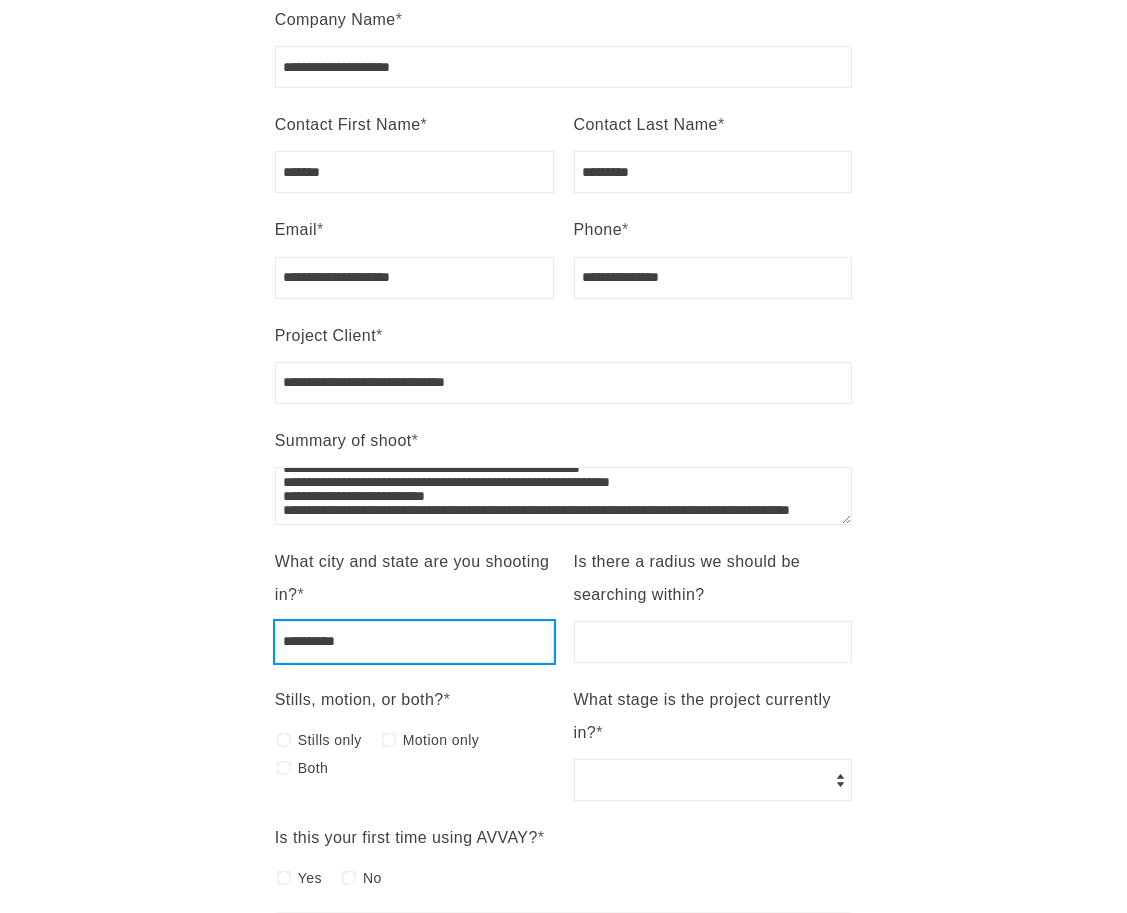 type on "**********" 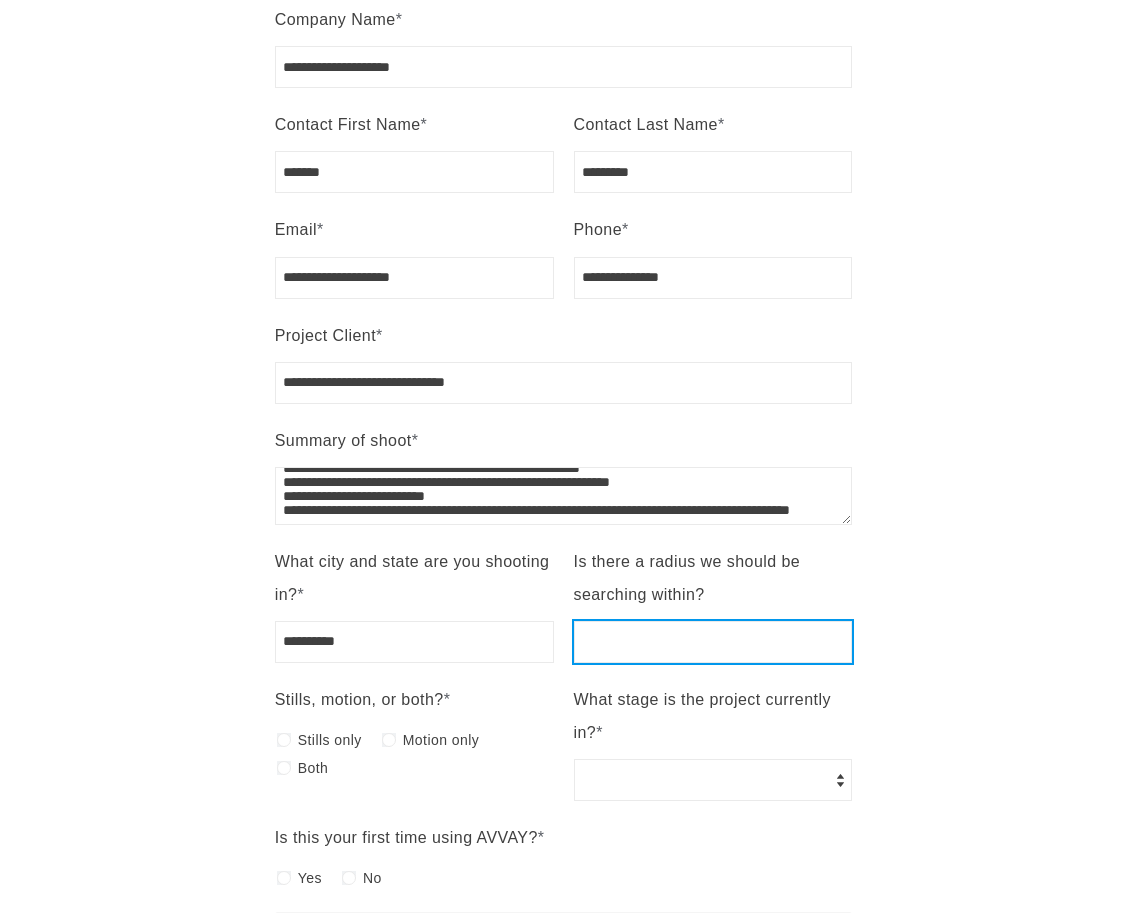 click on "Is there a radius we should be searching within?" at bounding box center (713, 642) 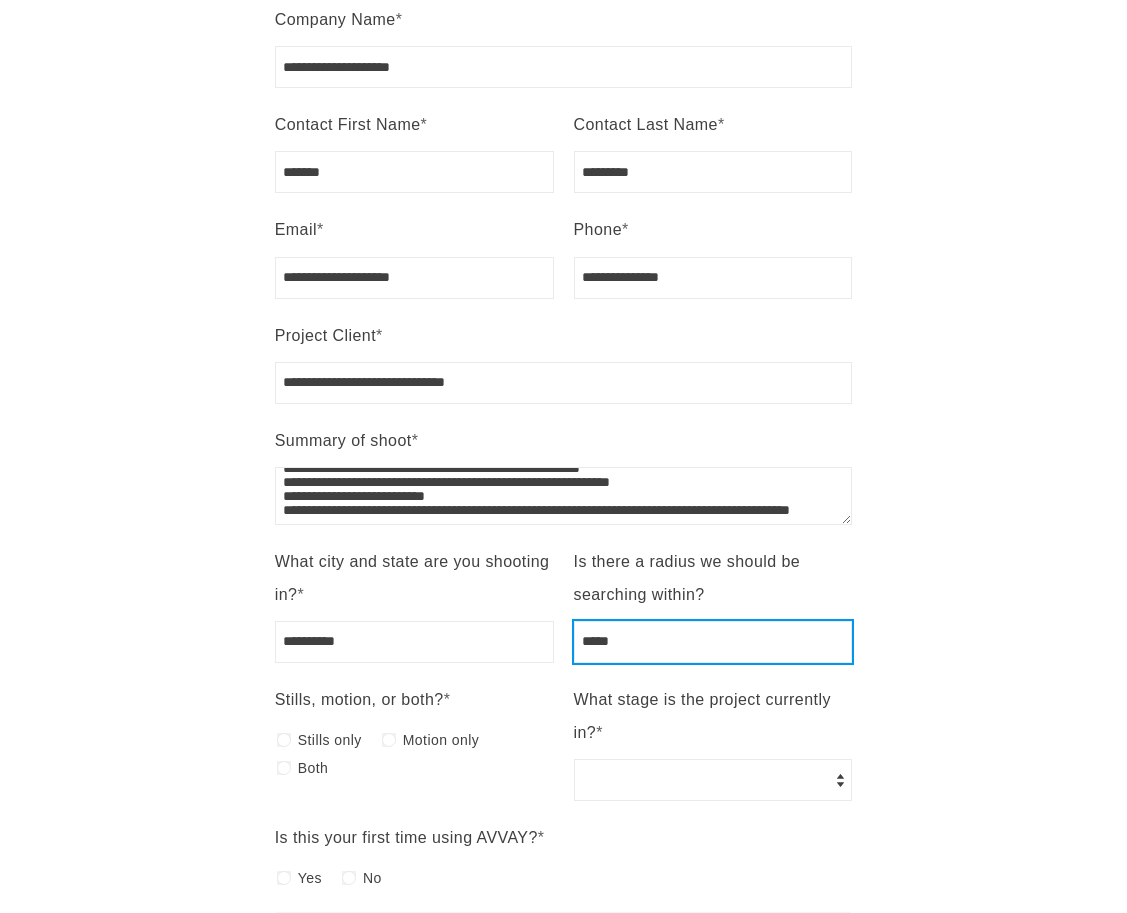 scroll, scrollTop: 479, scrollLeft: 0, axis: vertical 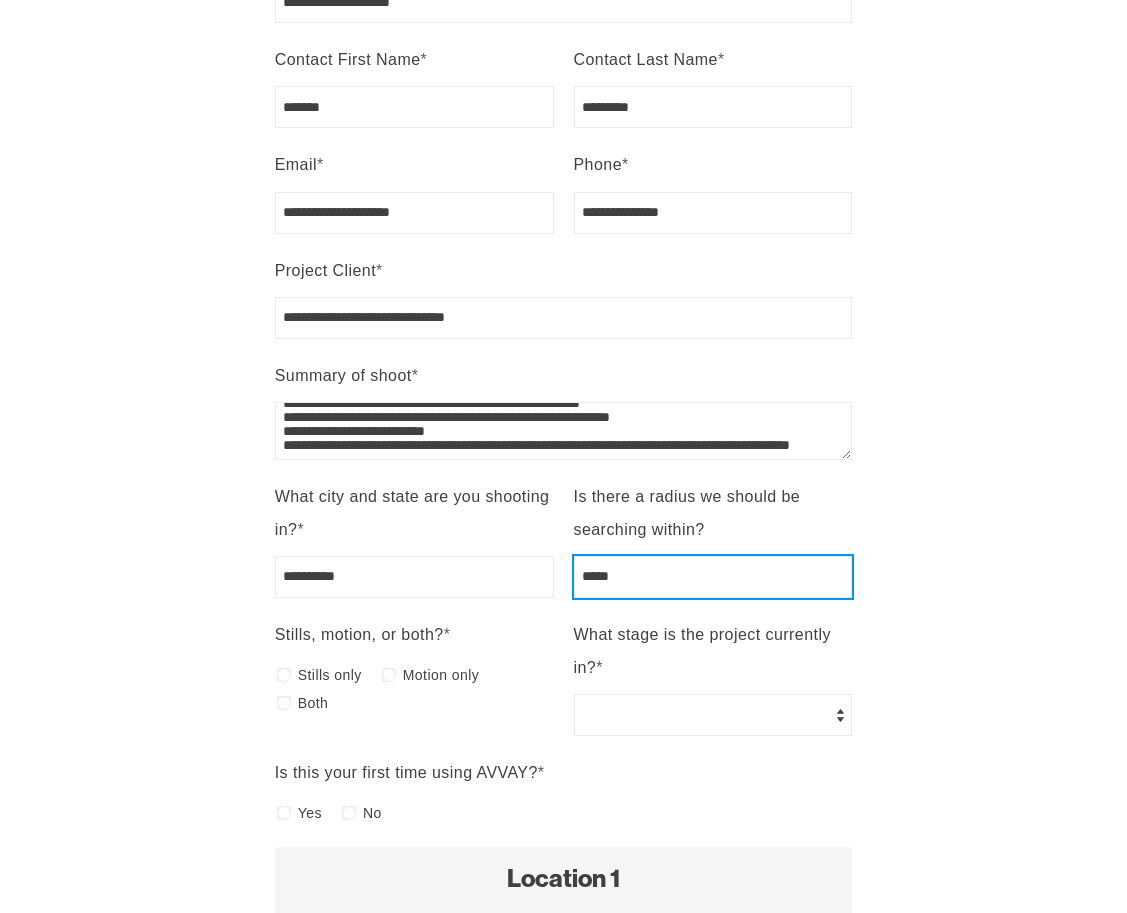 type on "*****" 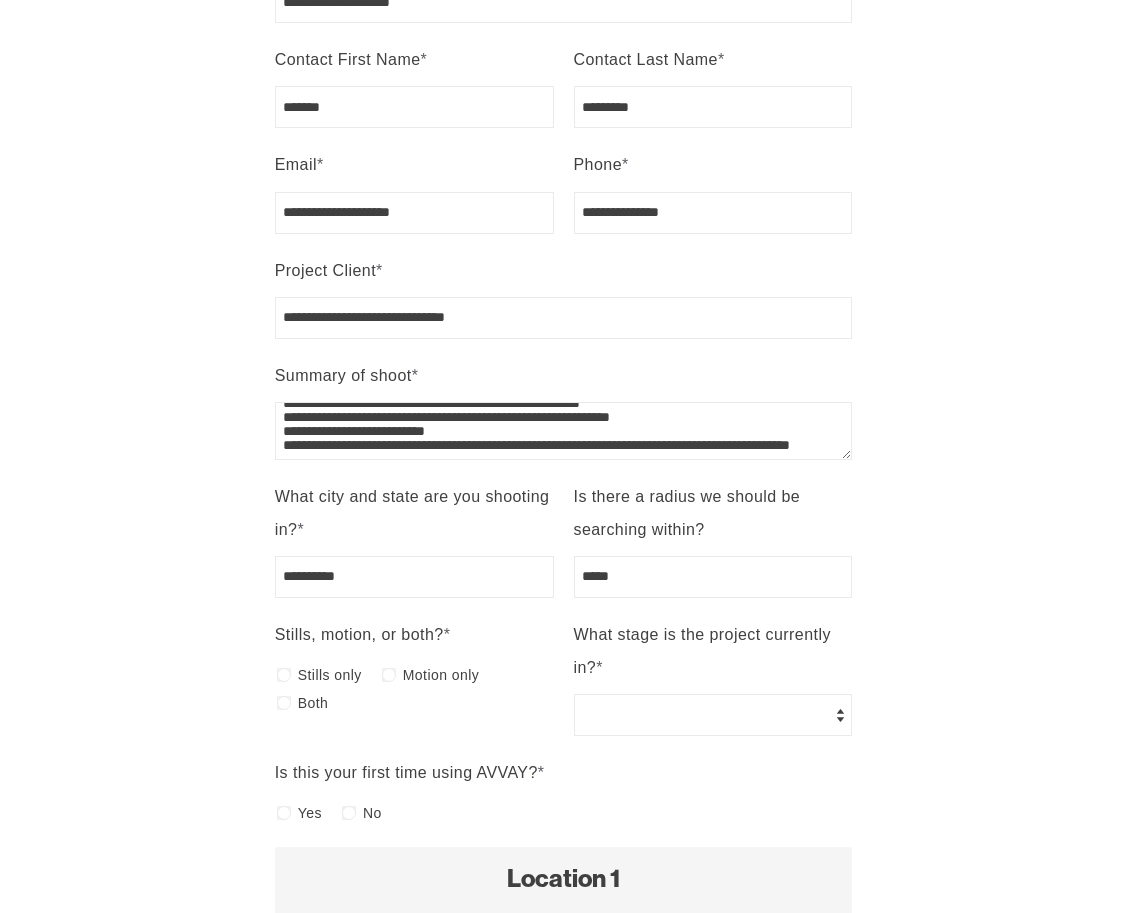 click on "Stills, motion, or both? * Stills, motion, or both? Stills only Motion only Both" at bounding box center [414, 677] 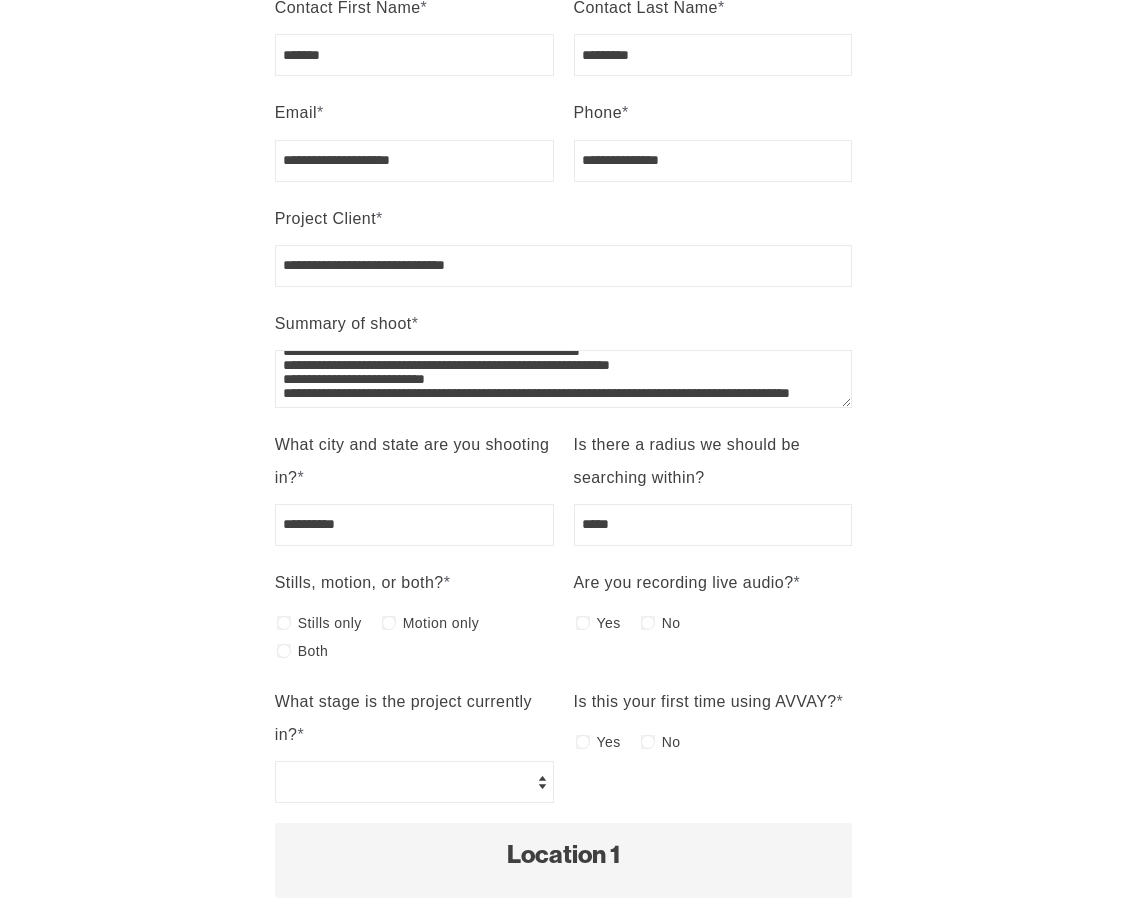 scroll, scrollTop: 556, scrollLeft: 0, axis: vertical 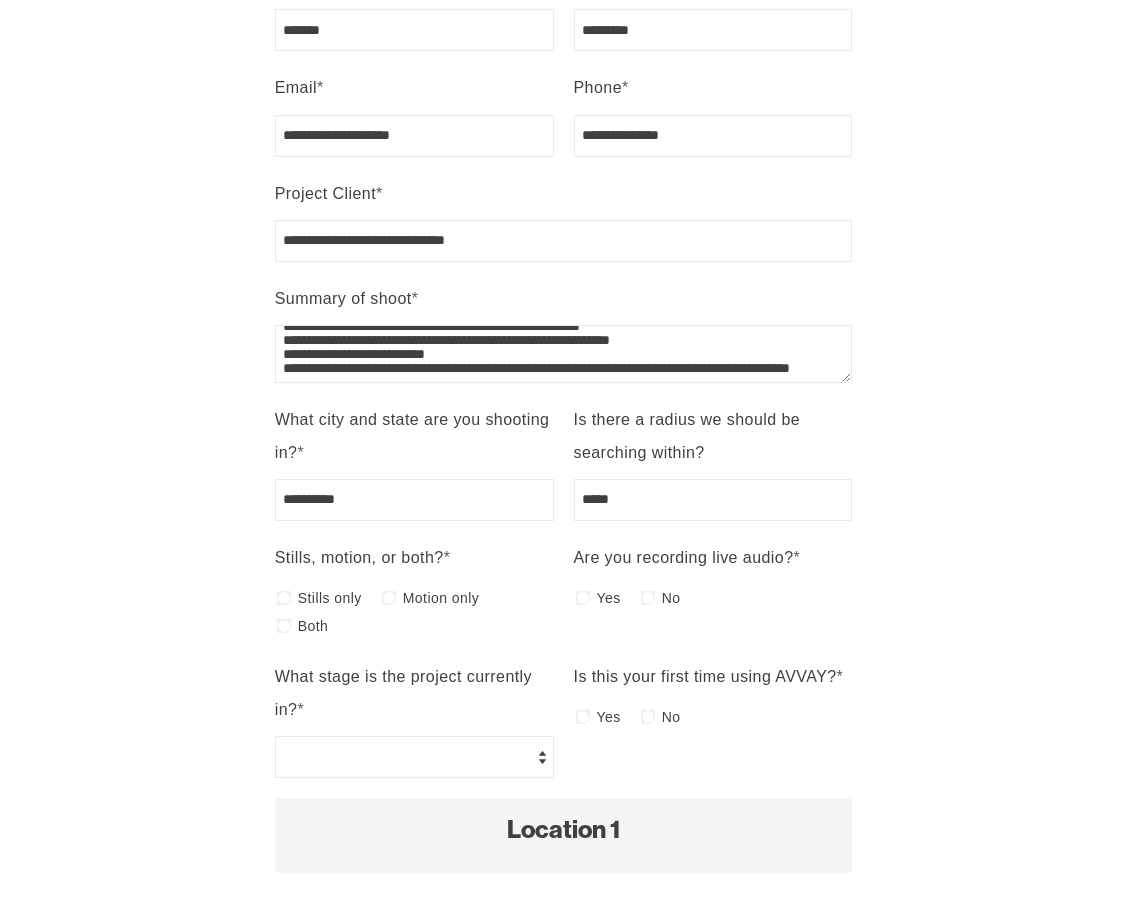 click on "What stage is the project currently in?" at bounding box center (403, 693) 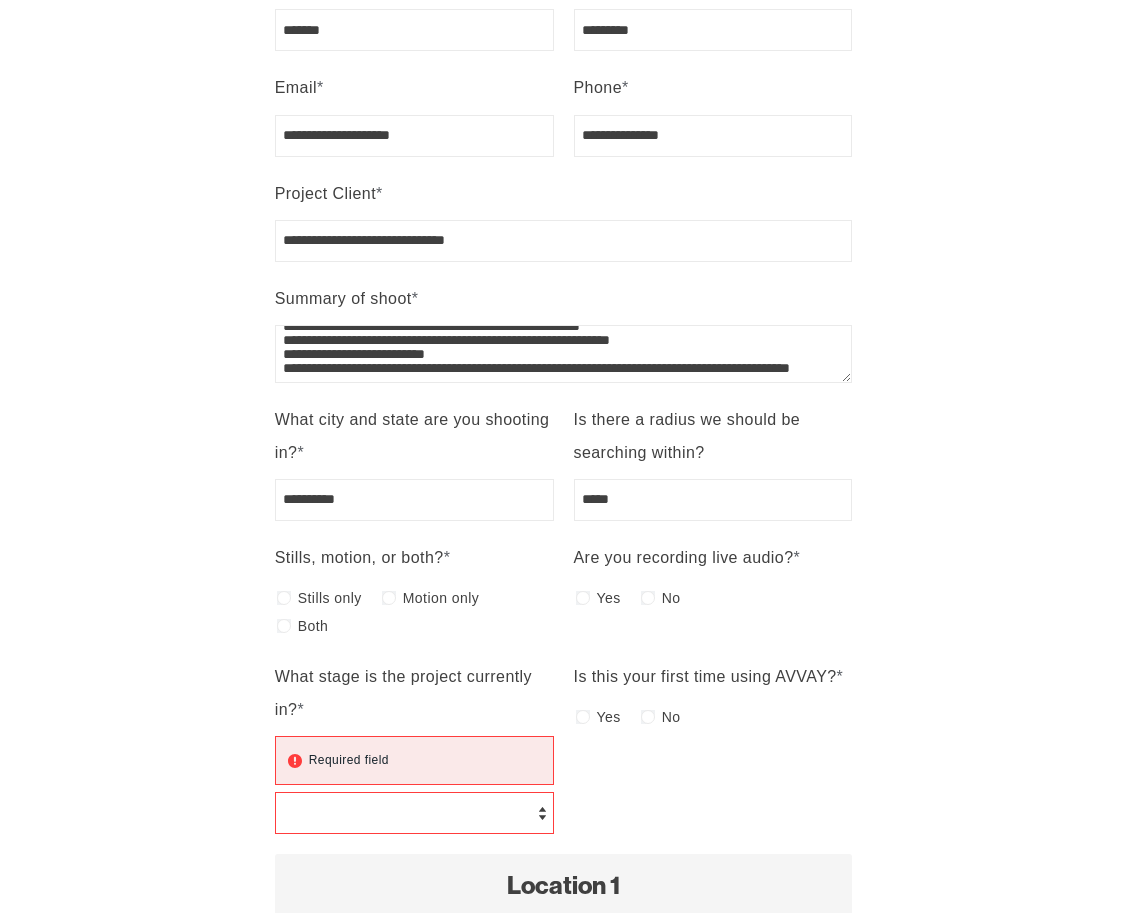 click on "**********" at bounding box center (414, 747) 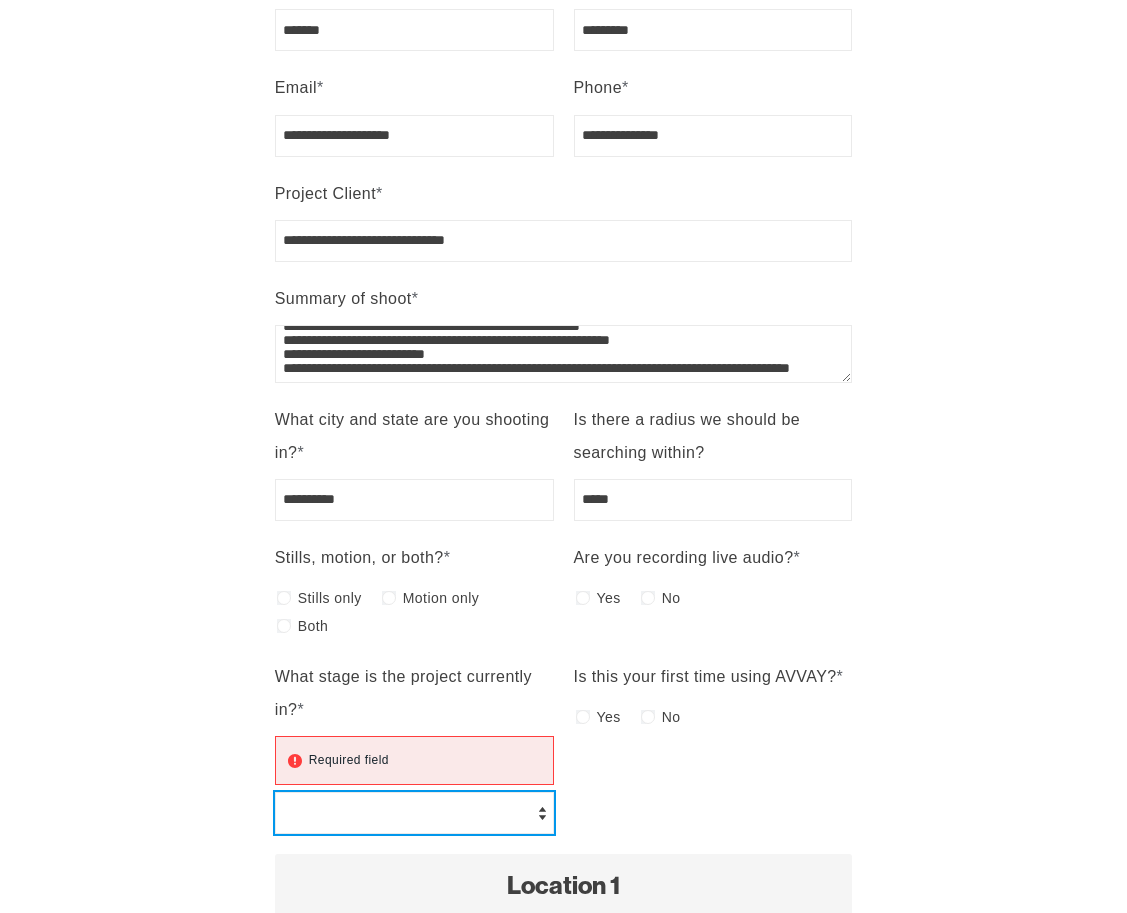 select on "*******" 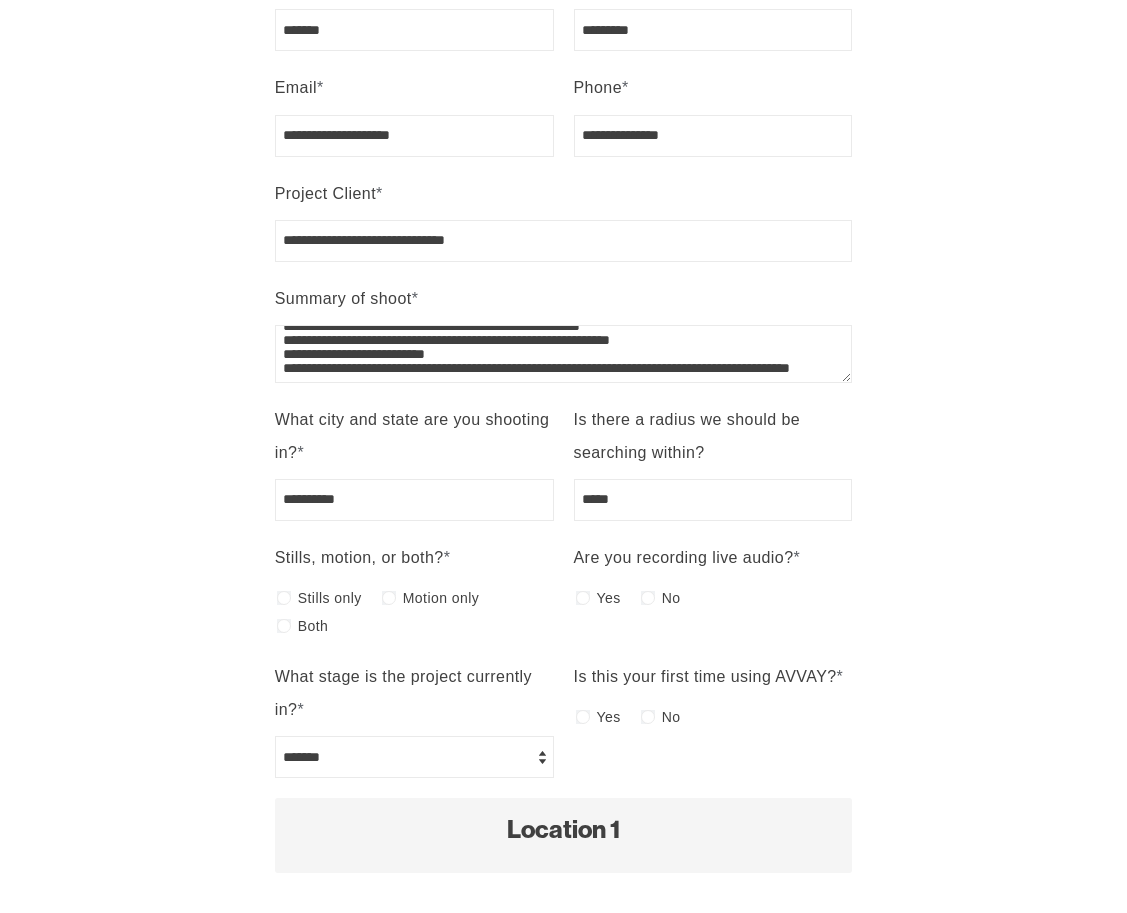 click on "Is this your first time using AVVAY? * Is this your first time using AVVAY? Yes No" at bounding box center [713, 719] 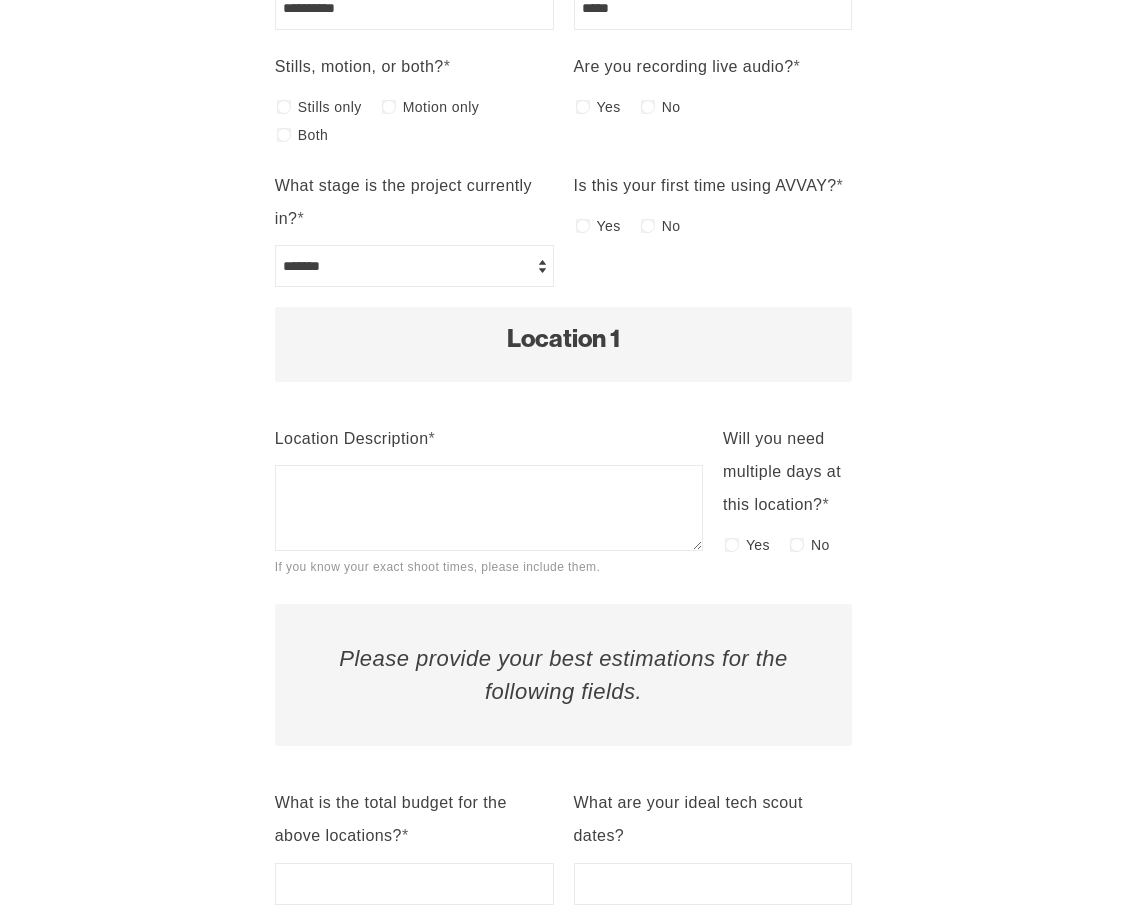 scroll, scrollTop: 1048, scrollLeft: 0, axis: vertical 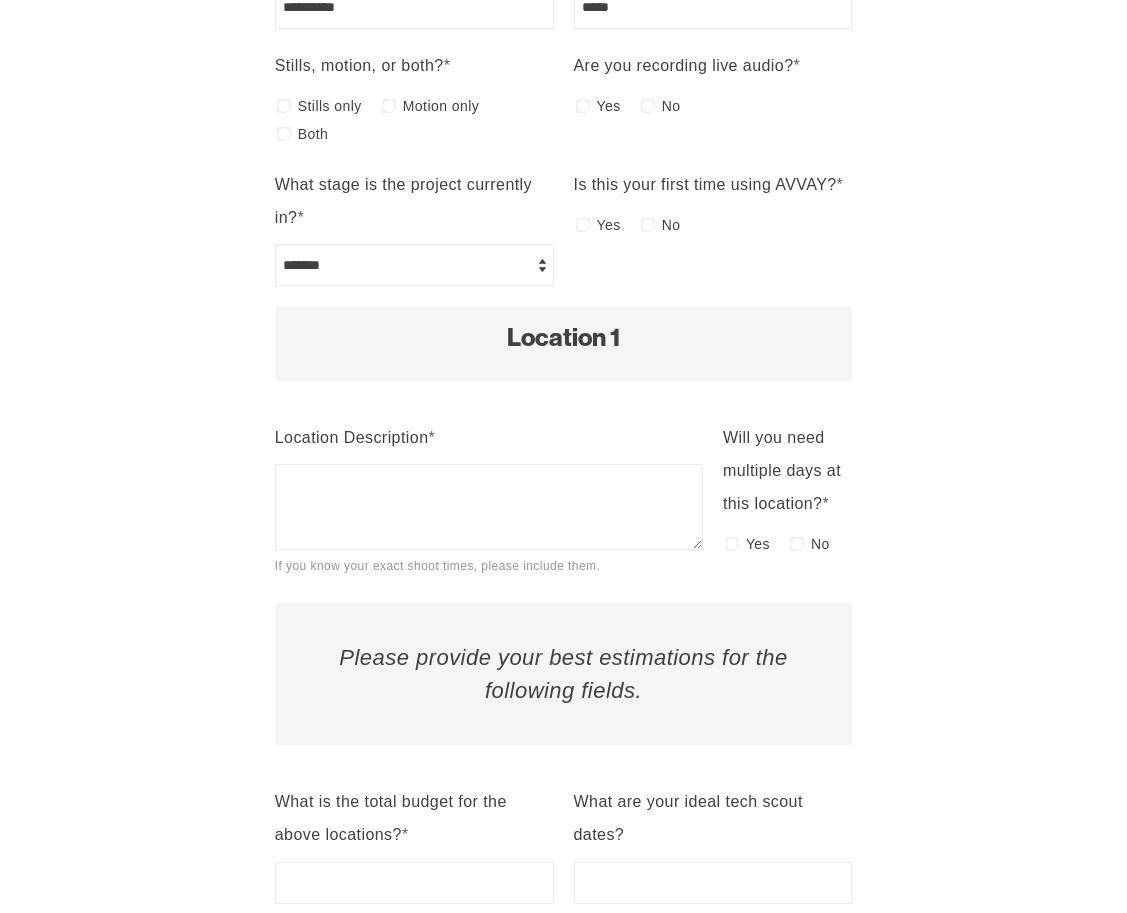 click on "Please provide your best estimations for the following fields." at bounding box center [564, 674] 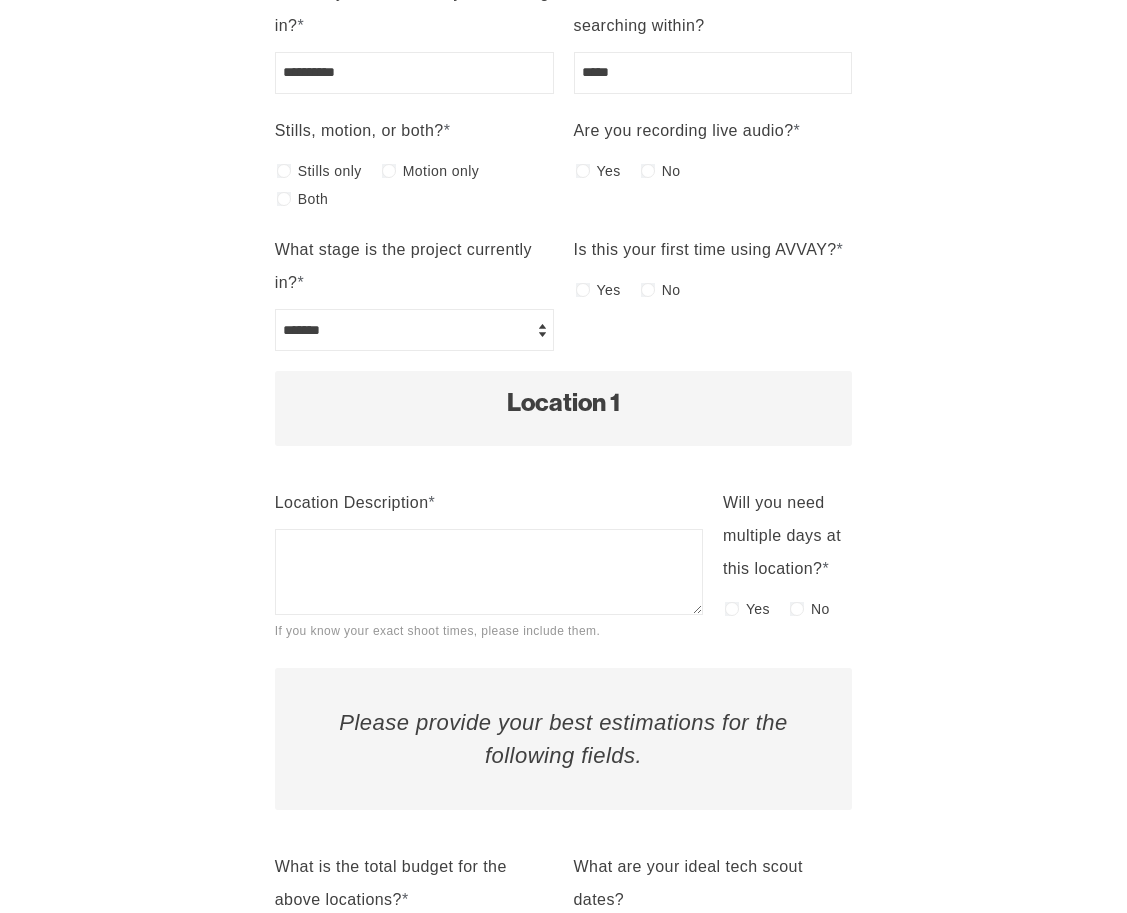 scroll, scrollTop: 990, scrollLeft: 0, axis: vertical 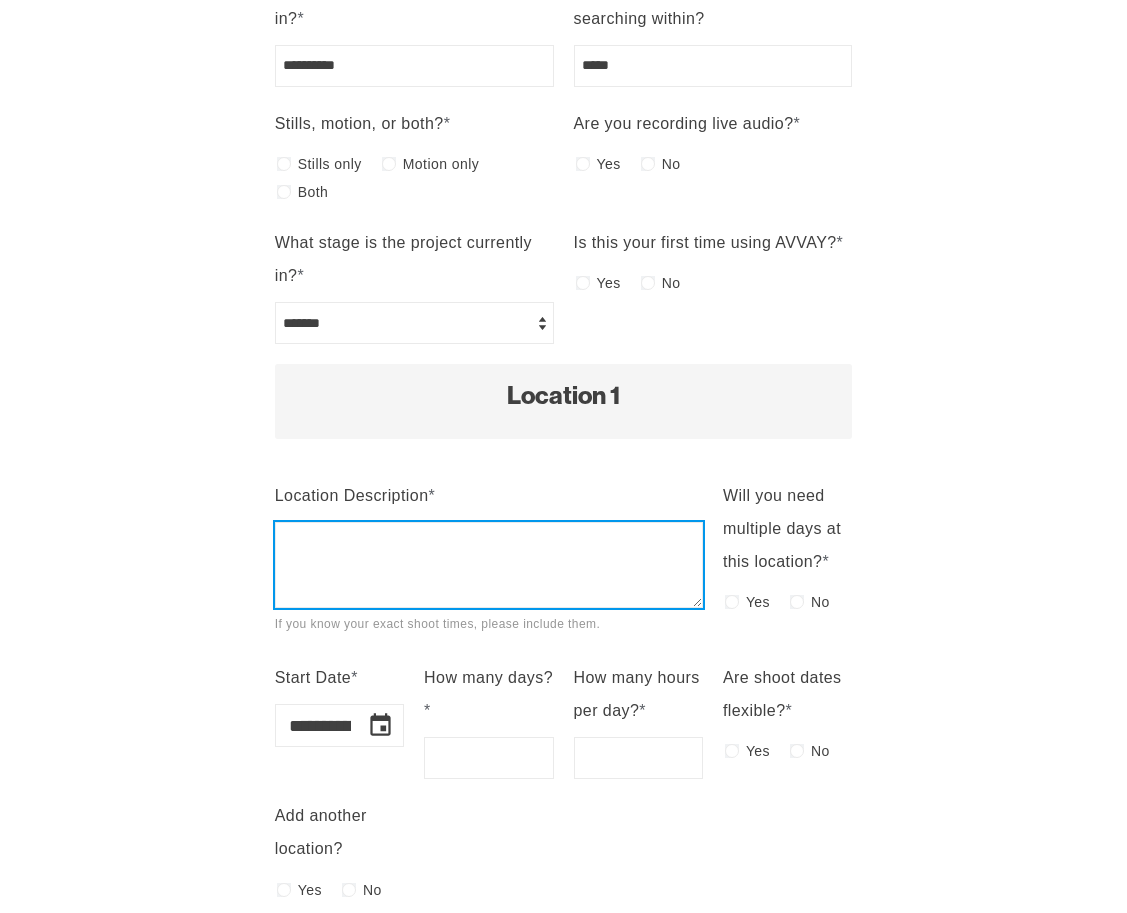 click on "Location Description  * If you know your exact shoot times, please include them." at bounding box center (489, 565) 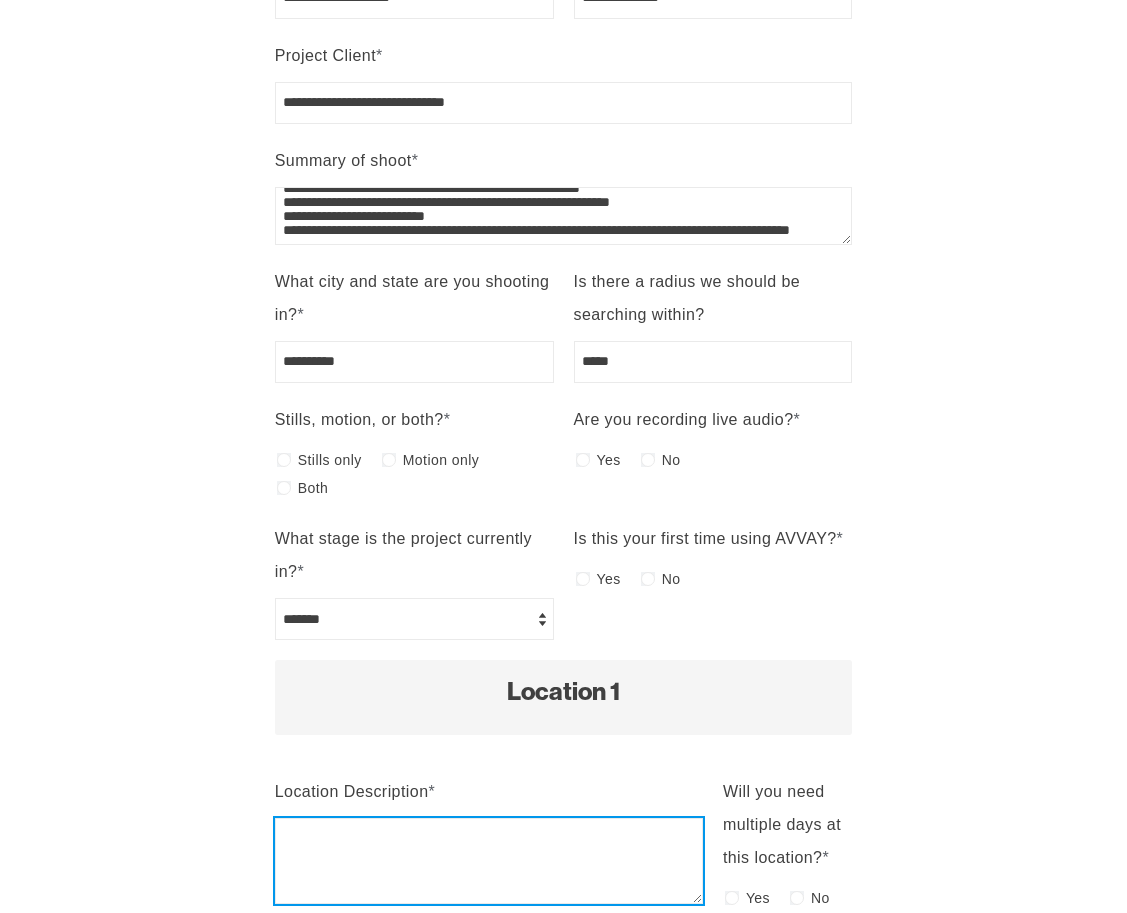 scroll, scrollTop: 977, scrollLeft: 0, axis: vertical 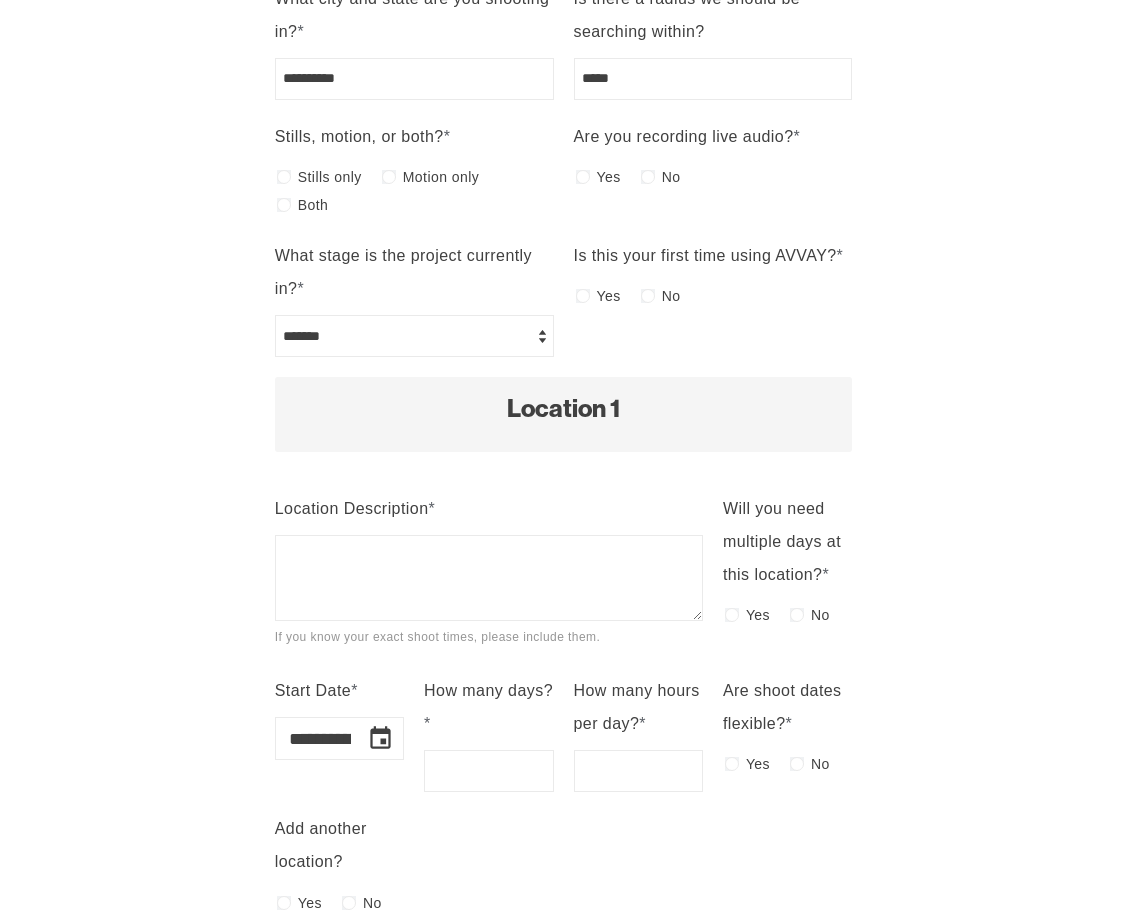 click at bounding box center [380, 738] 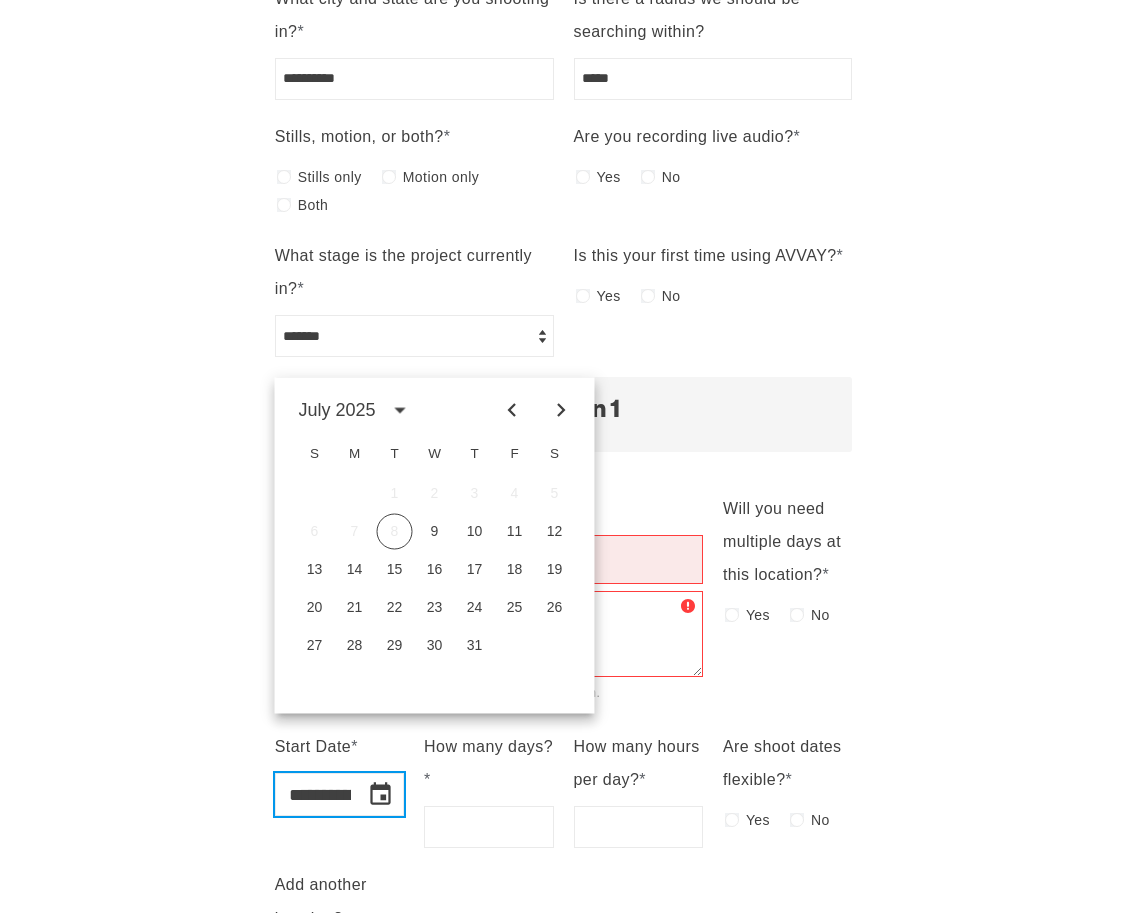 click on "0
Need a location now?  Get started →
Skip to Content" at bounding box center (563, 740) 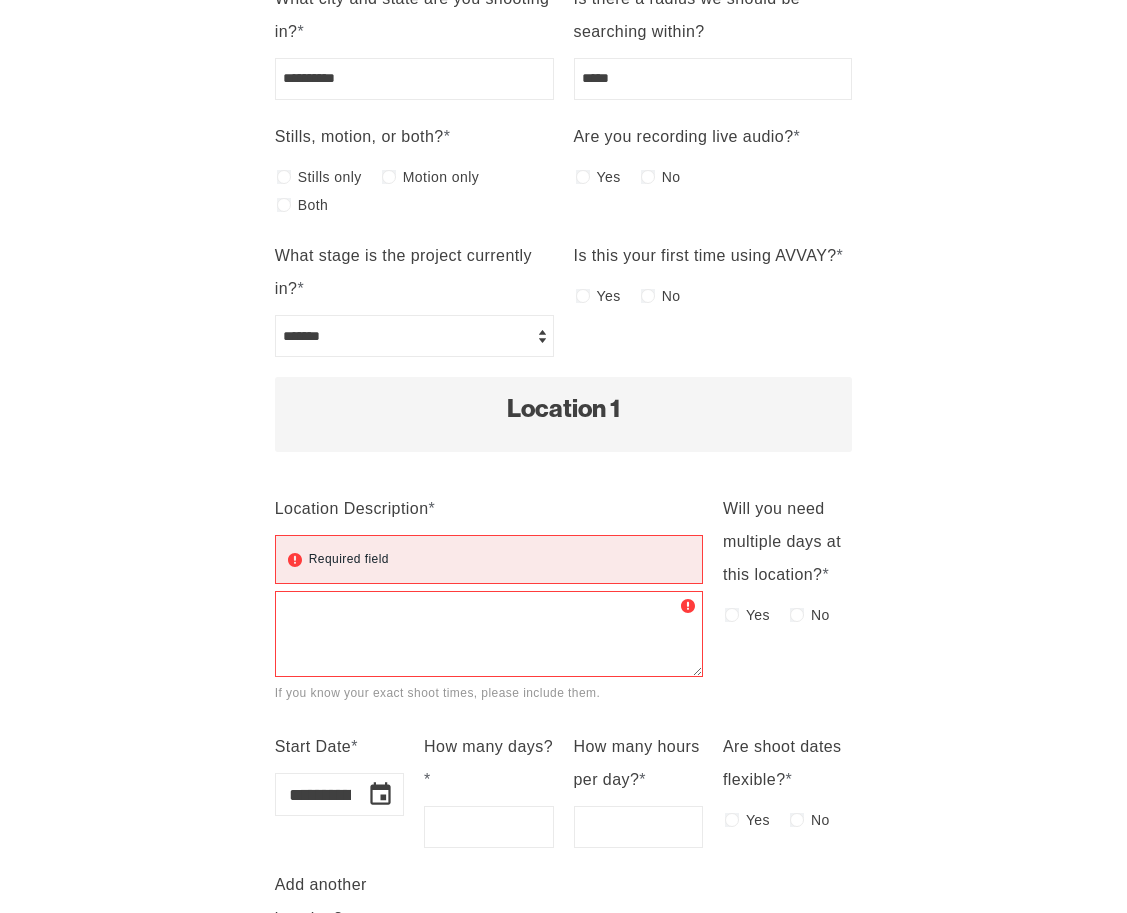 click on "Start Date  * ​" at bounding box center [339, 789] 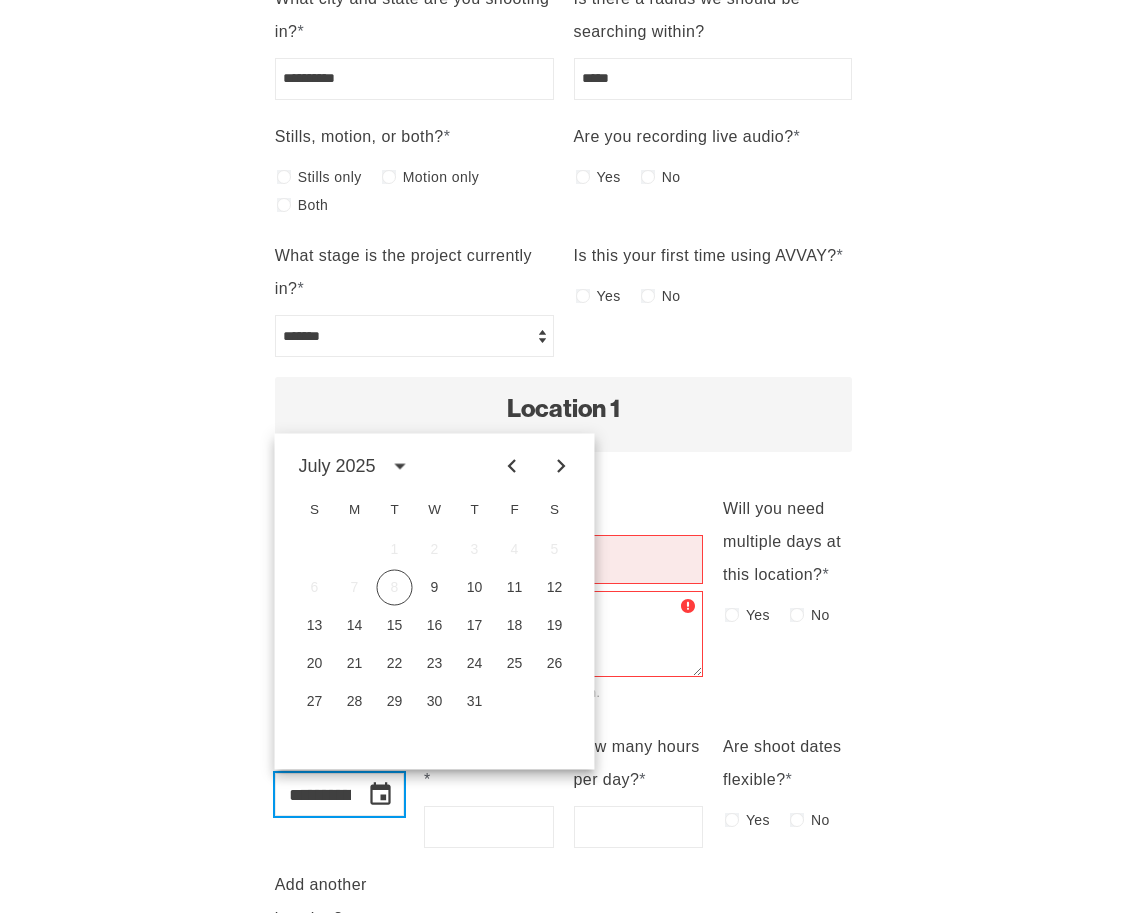 click at bounding box center (561, 466) 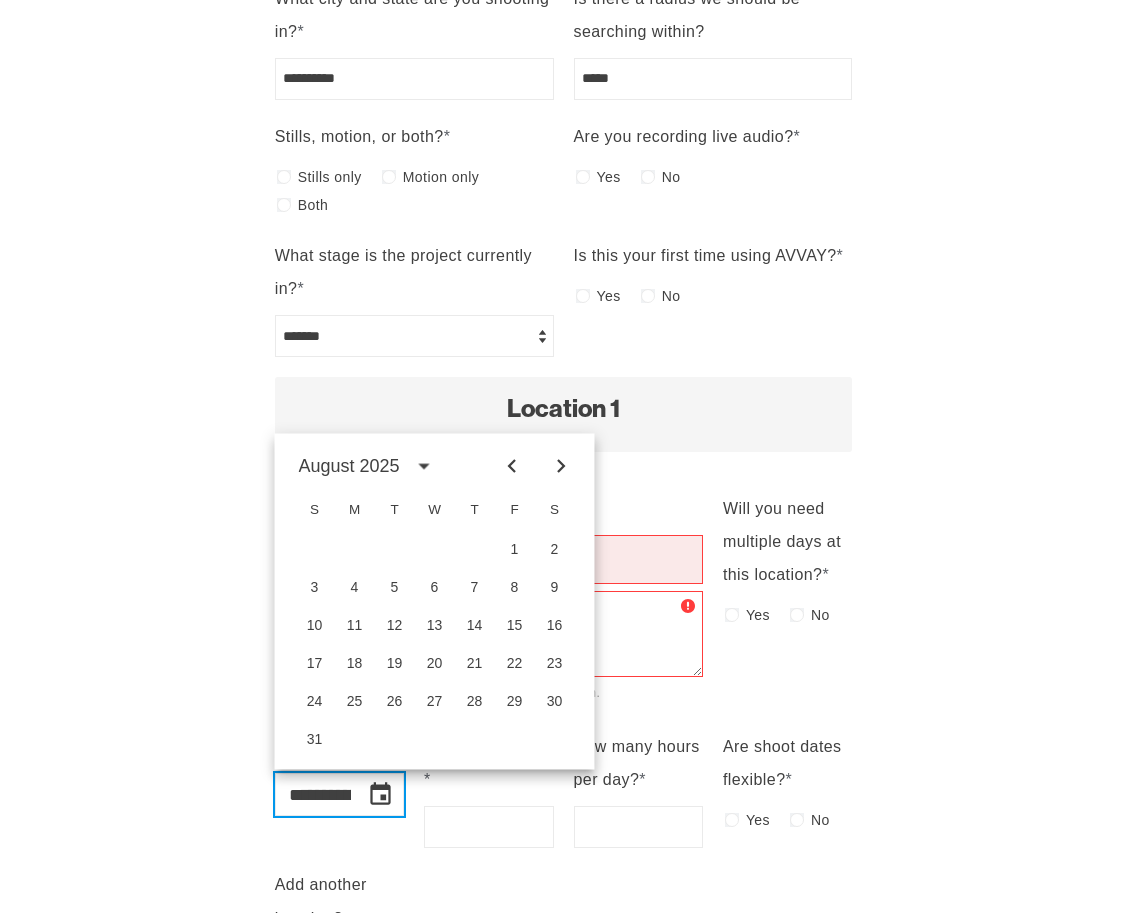 click at bounding box center [561, 466] 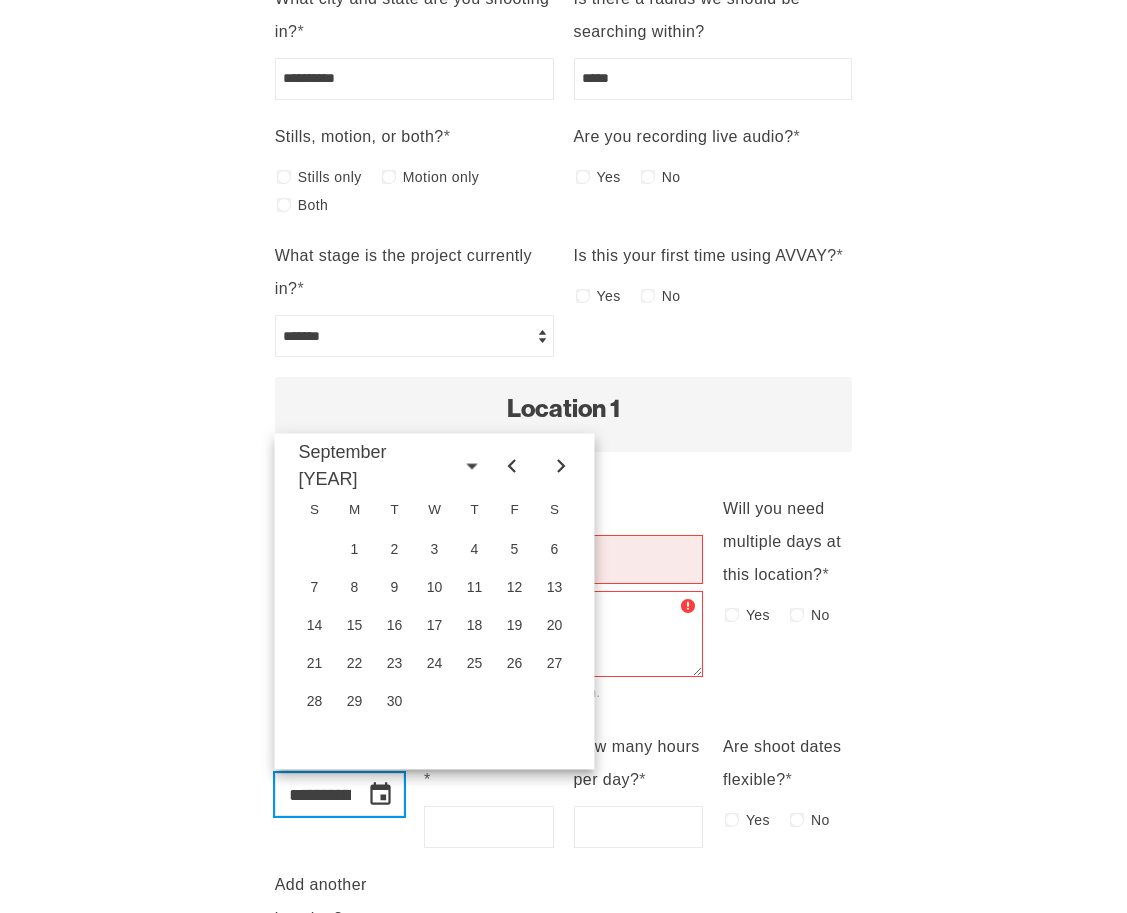 click at bounding box center (561, 466) 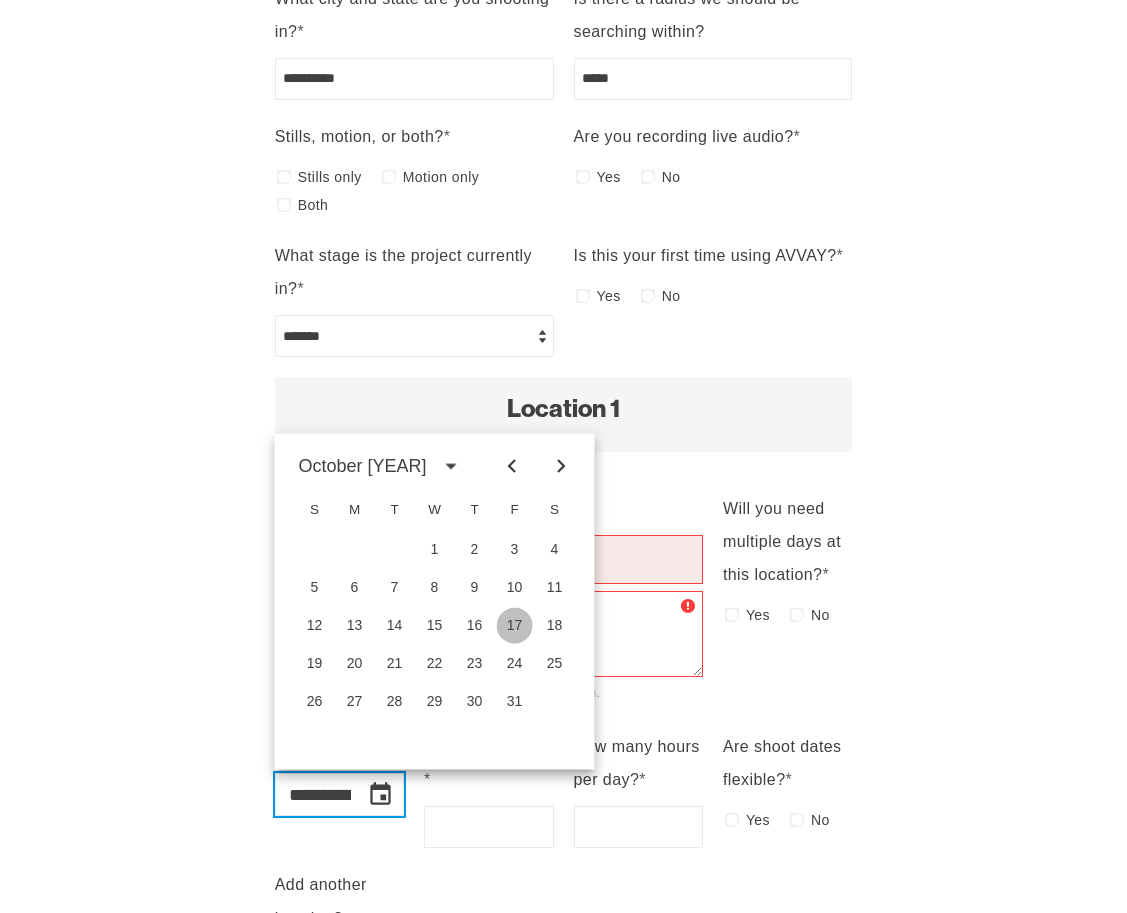 click on "17" at bounding box center [515, 626] 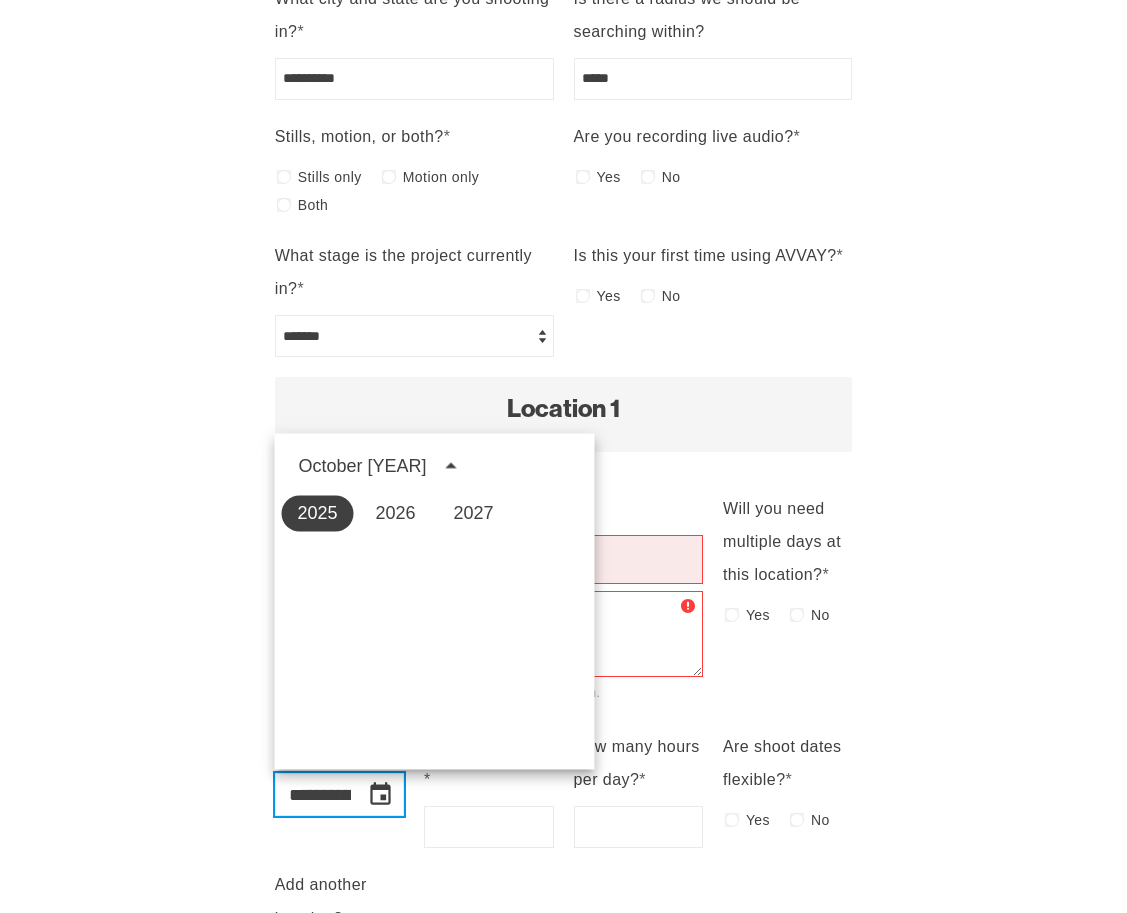 click on "**********" at bounding box center (563, 660) 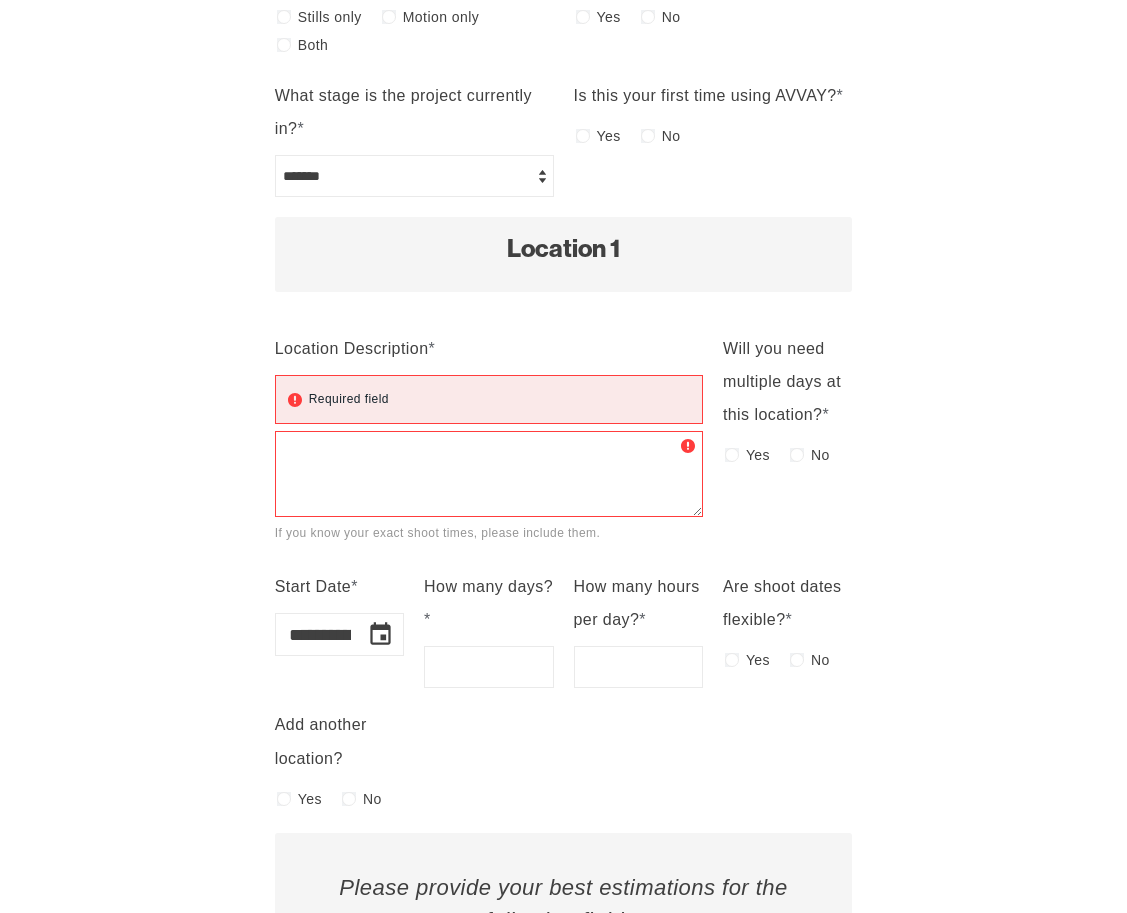 scroll, scrollTop: 1139, scrollLeft: 0, axis: vertical 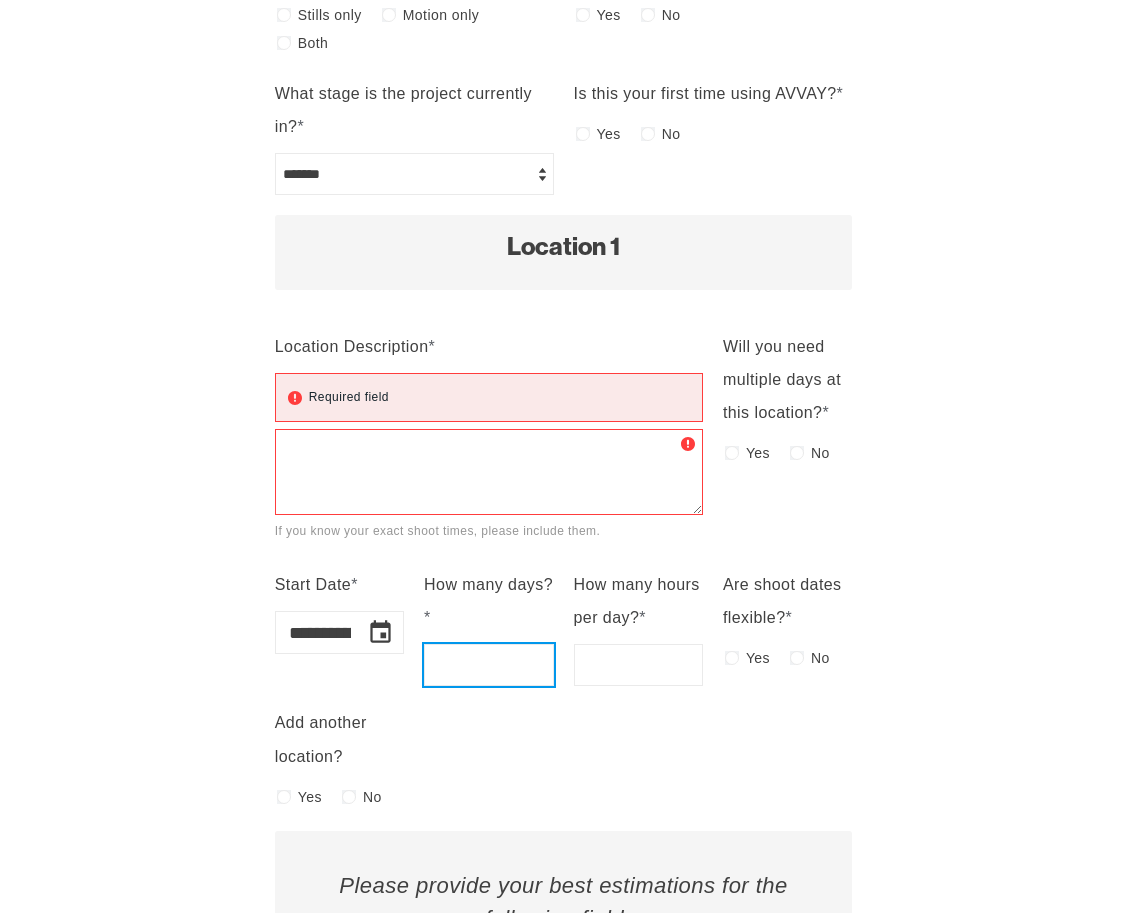 click on "How many days?  *" at bounding box center (488, 665) 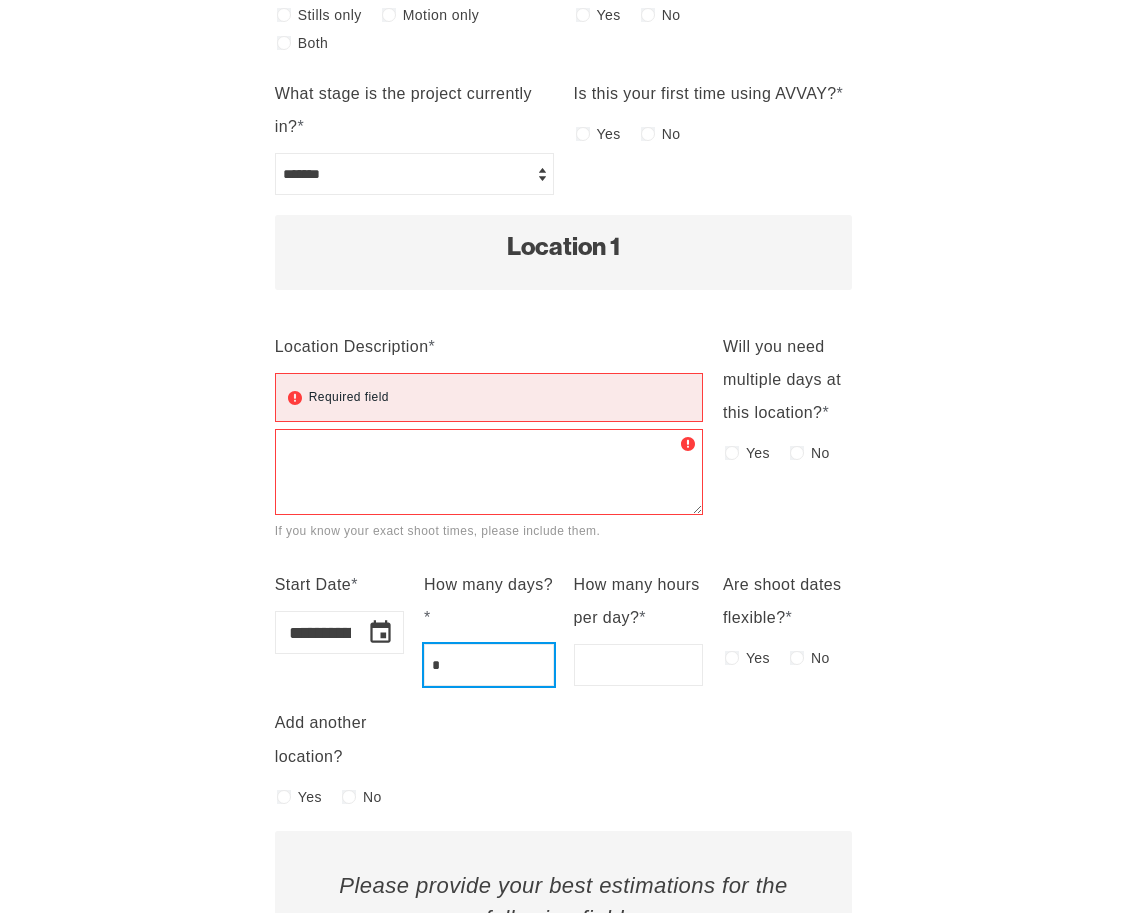 type on "*" 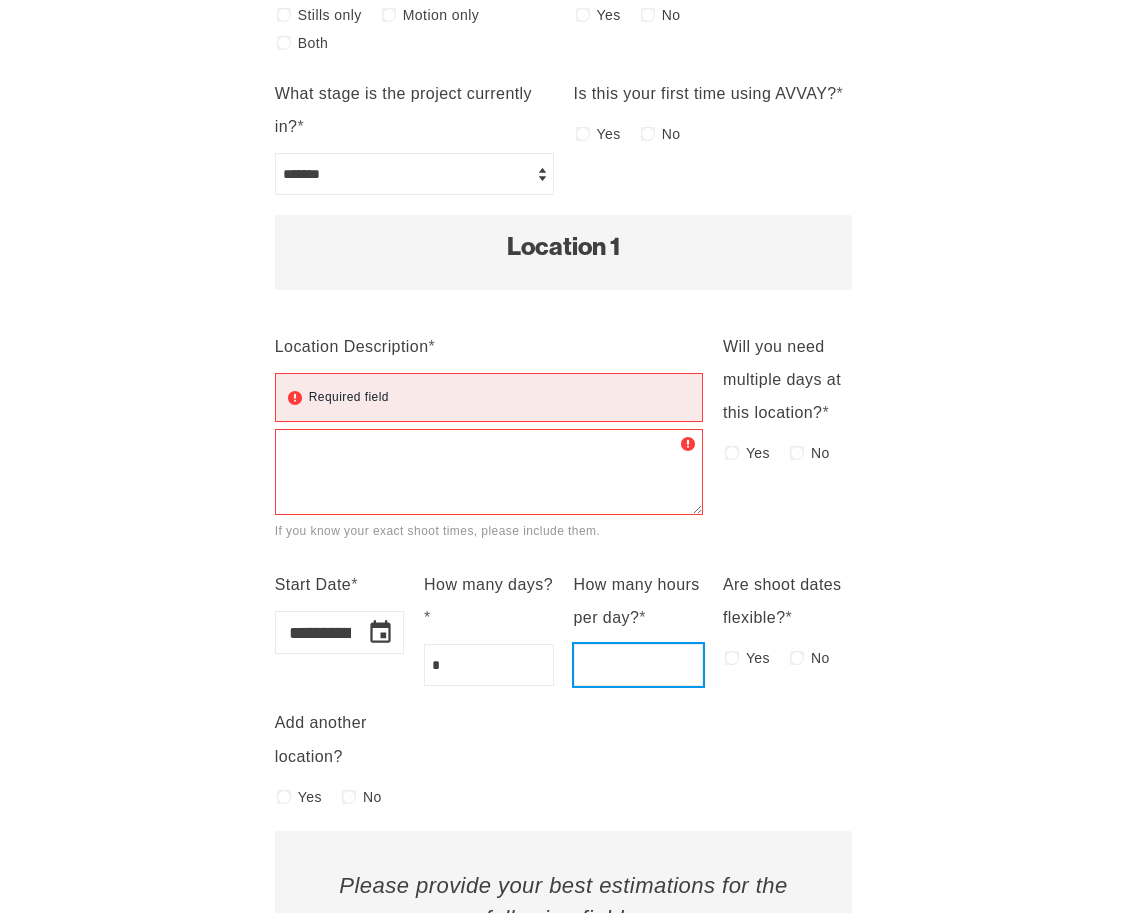 click on "How many hours per day?  *" at bounding box center [638, 665] 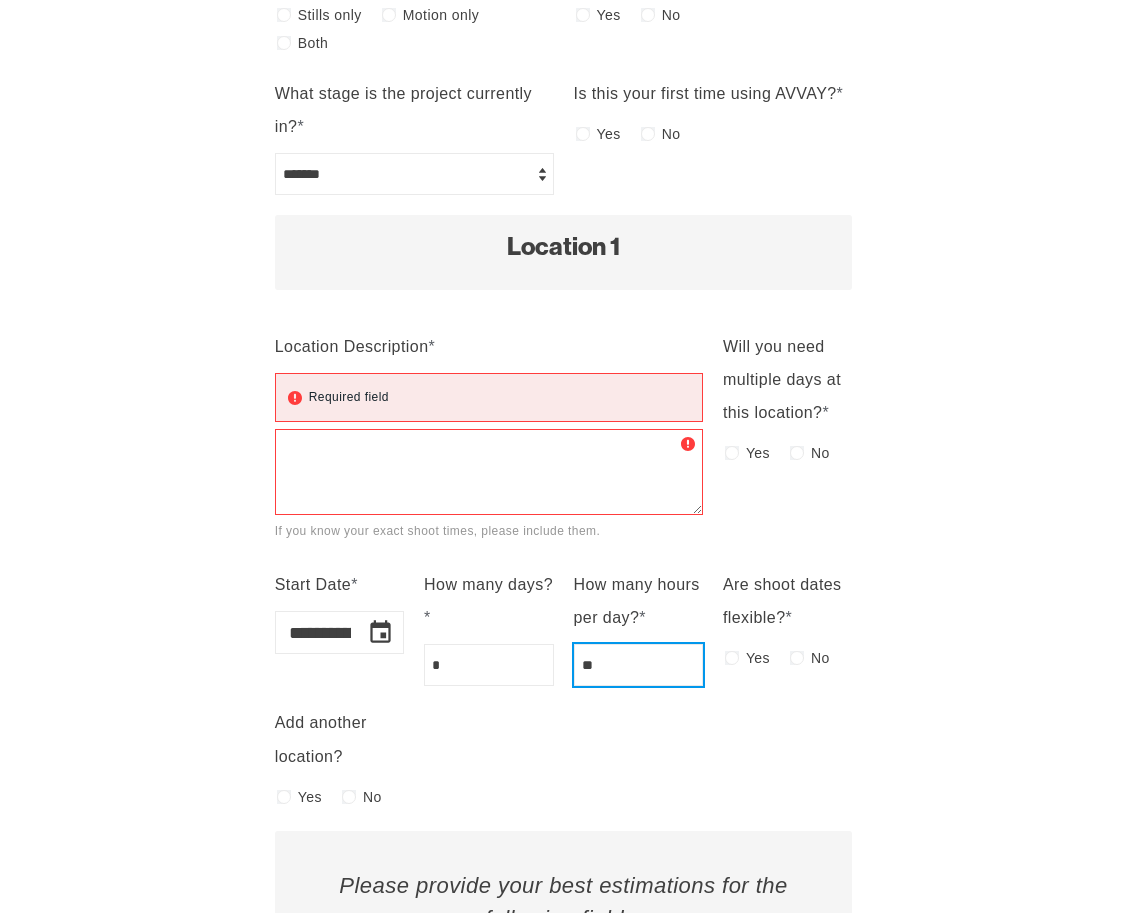 type on "**" 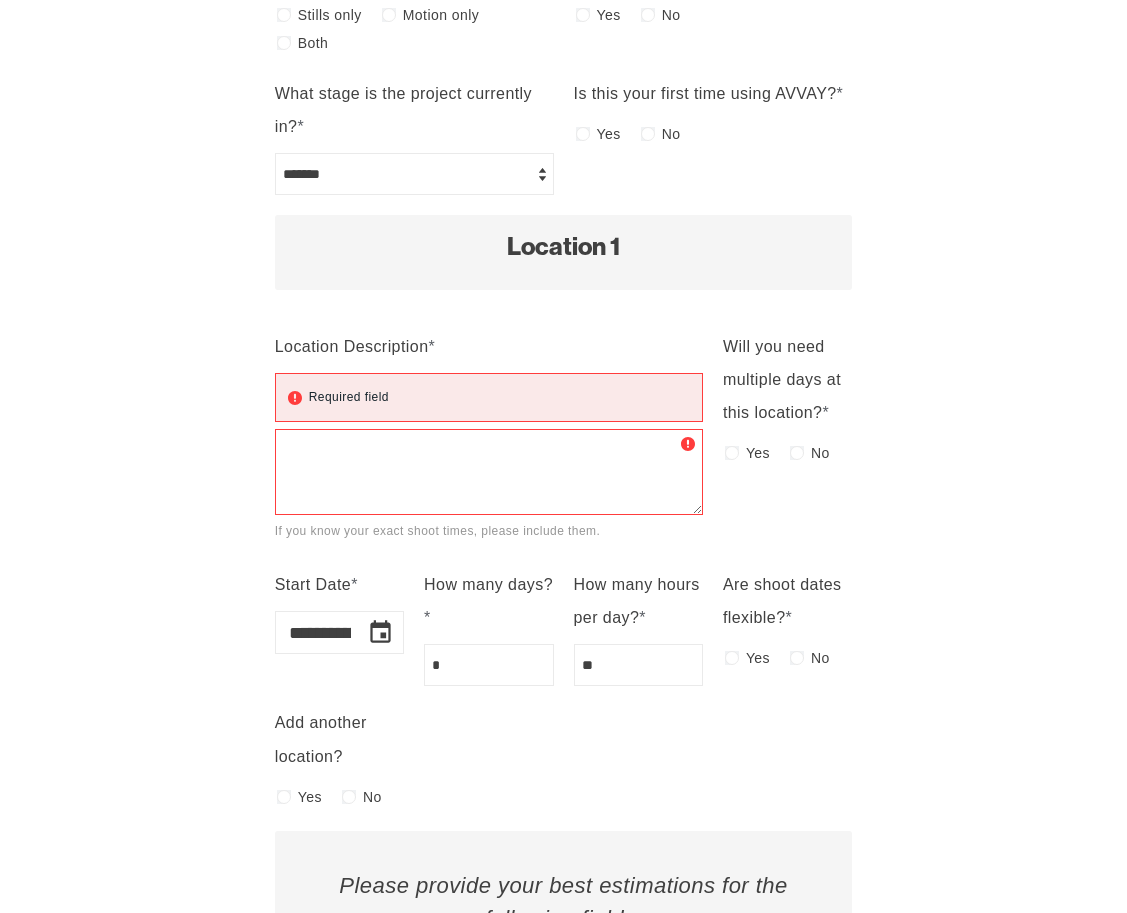 click on "**********" at bounding box center [564, 523] 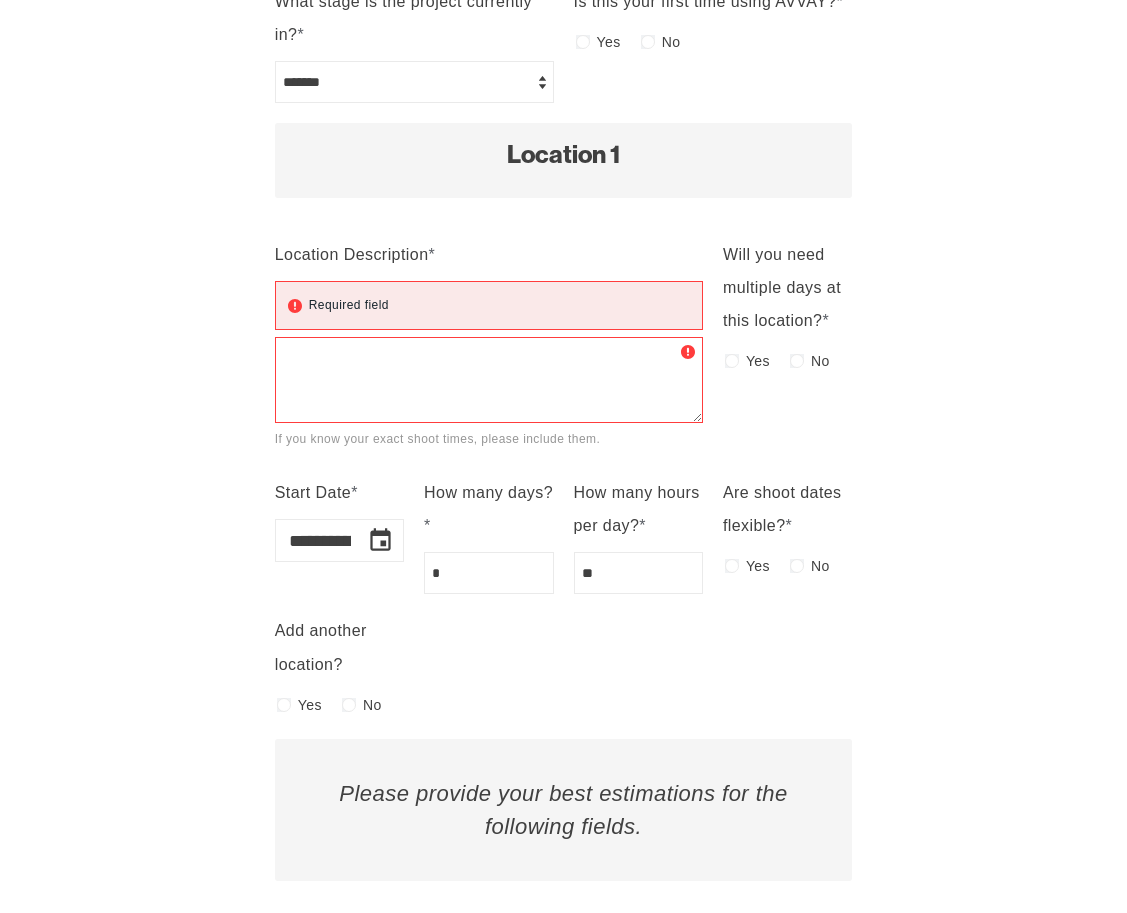 scroll, scrollTop: 1235, scrollLeft: 0, axis: vertical 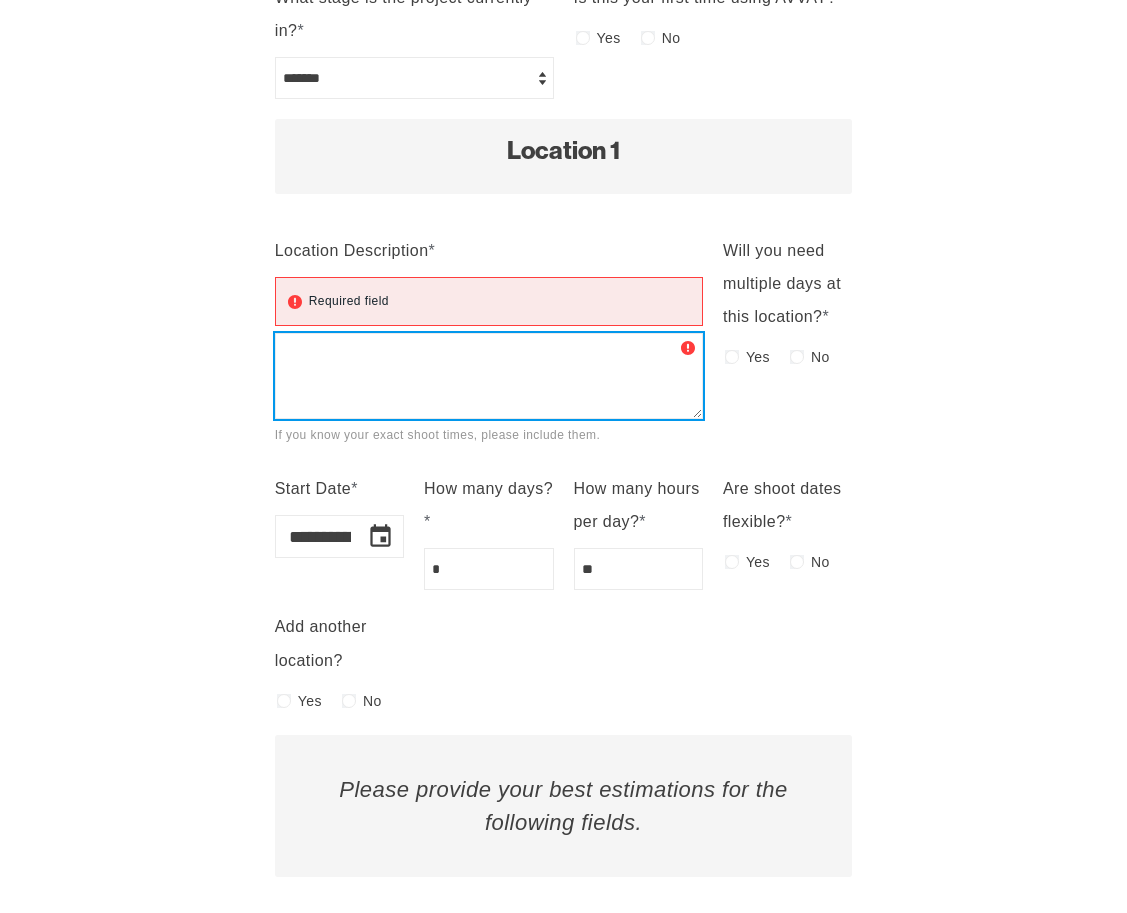 click on "Location Description  *   Required field If you know your exact shoot times, please include them." at bounding box center (489, 376) 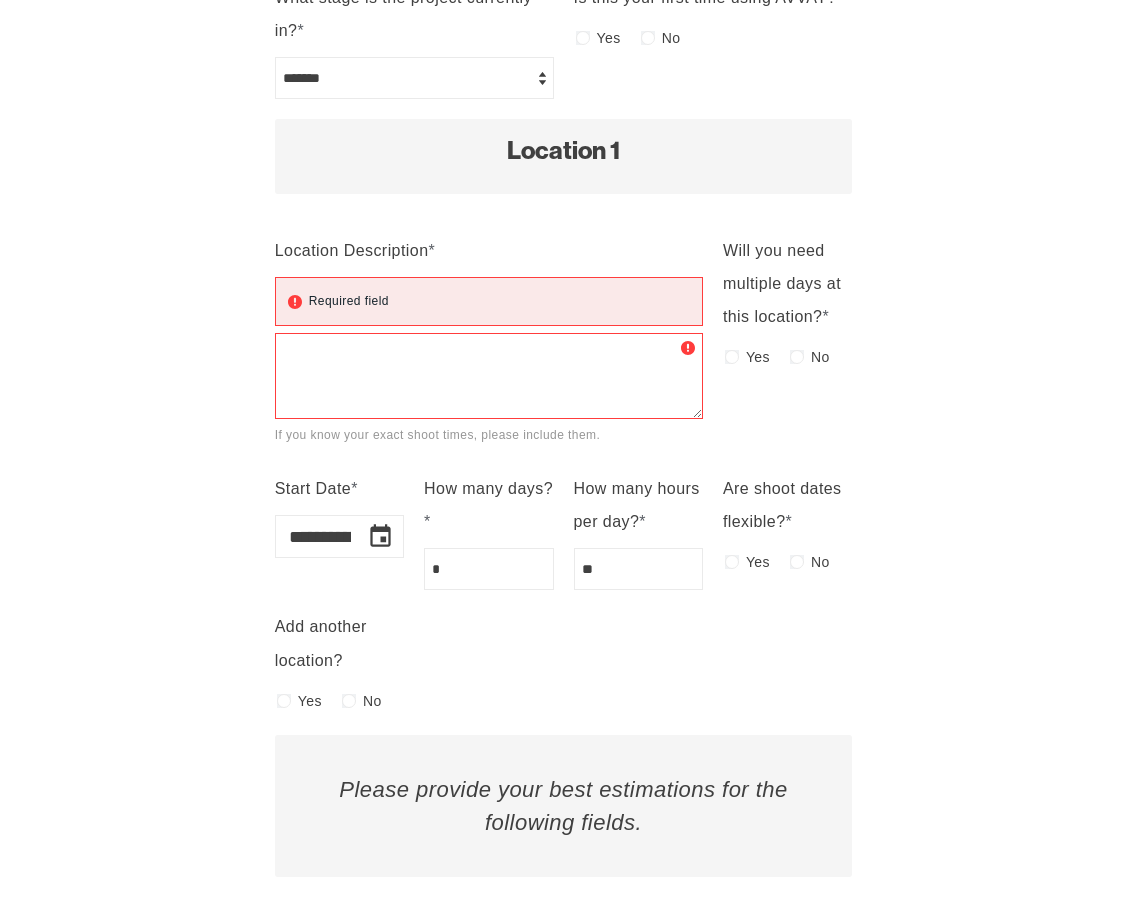 click on "Location Description  *" at bounding box center (489, 250) 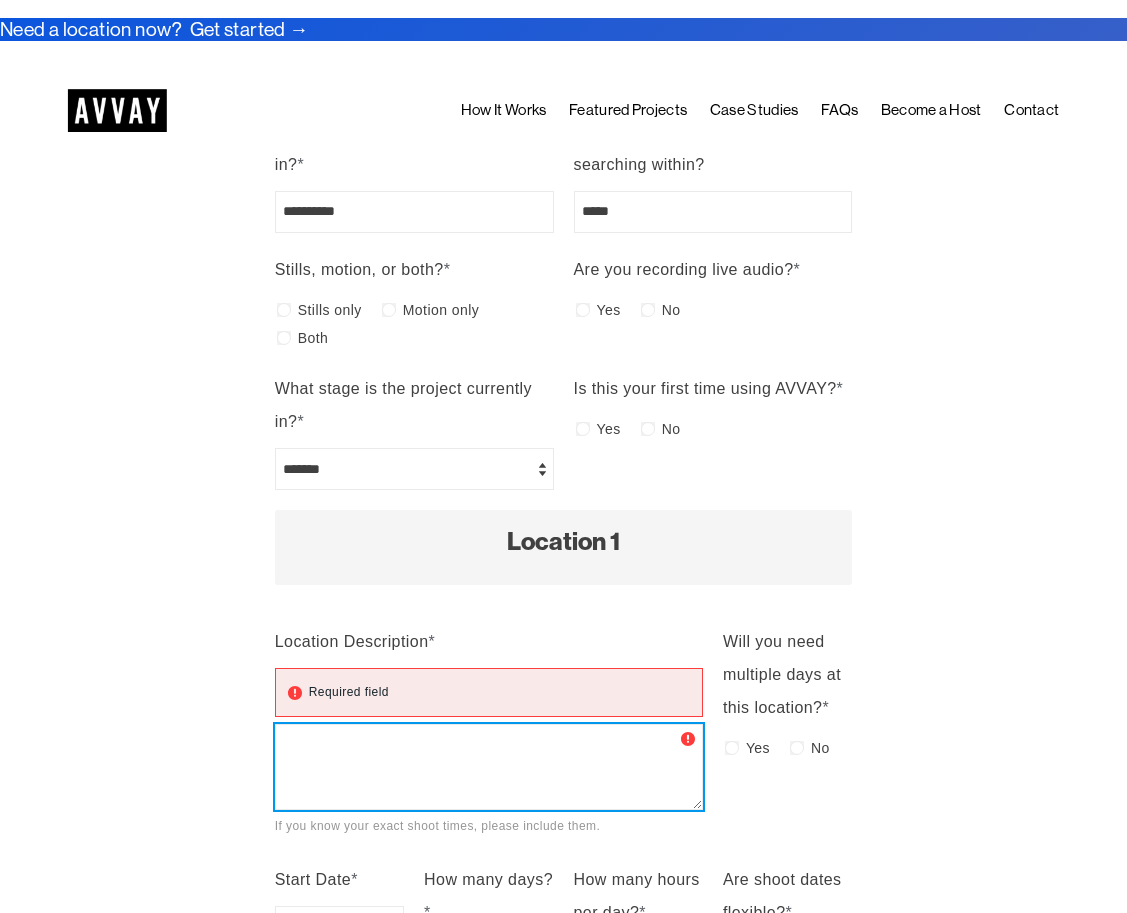 scroll, scrollTop: 323, scrollLeft: 0, axis: vertical 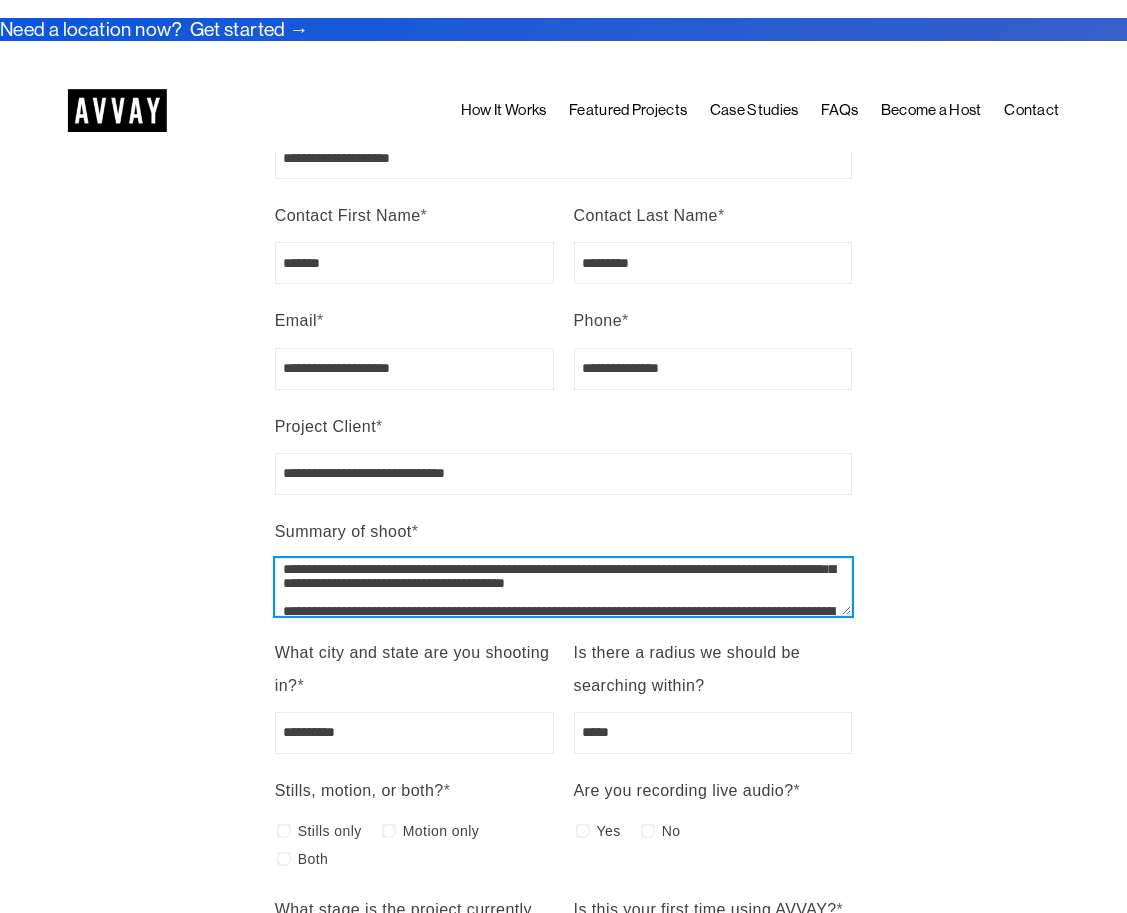 drag, startPoint x: 478, startPoint y: 604, endPoint x: 280, endPoint y: 603, distance: 198.00252 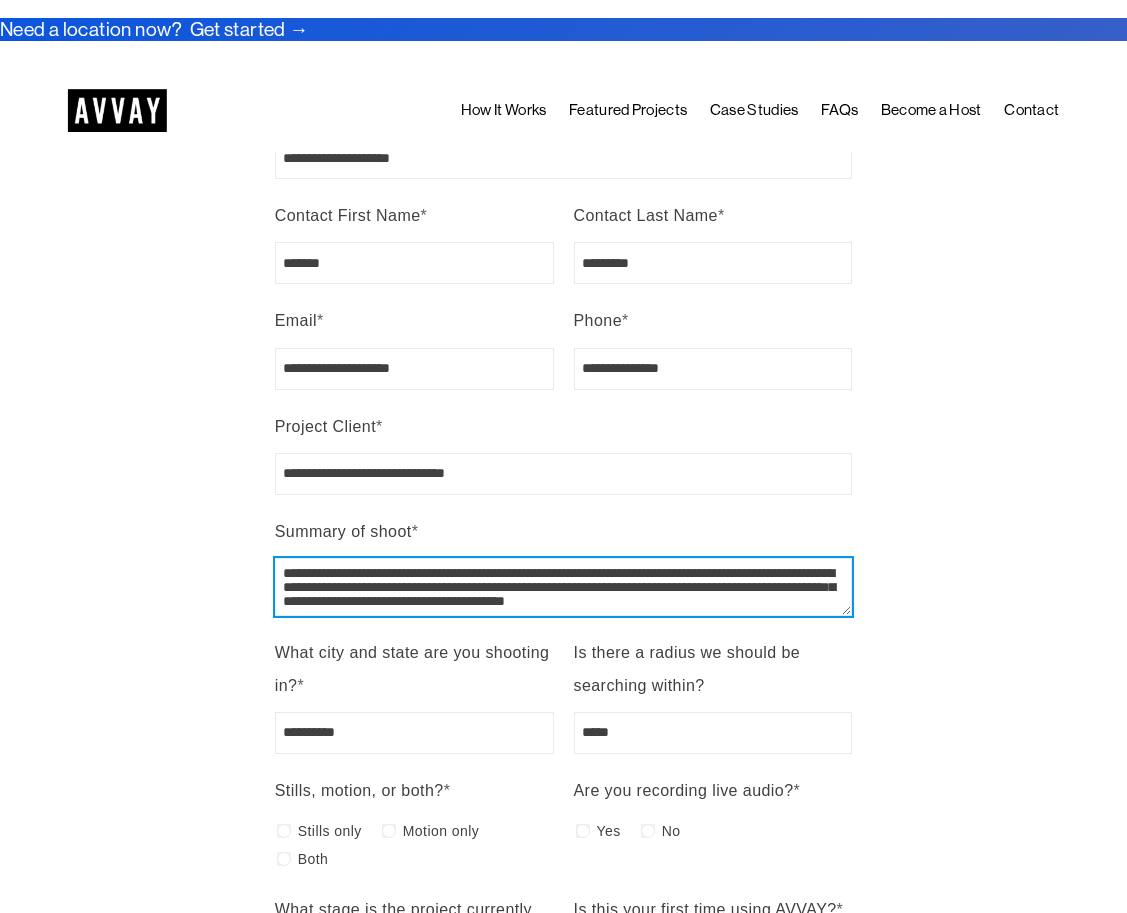scroll, scrollTop: 98, scrollLeft: 0, axis: vertical 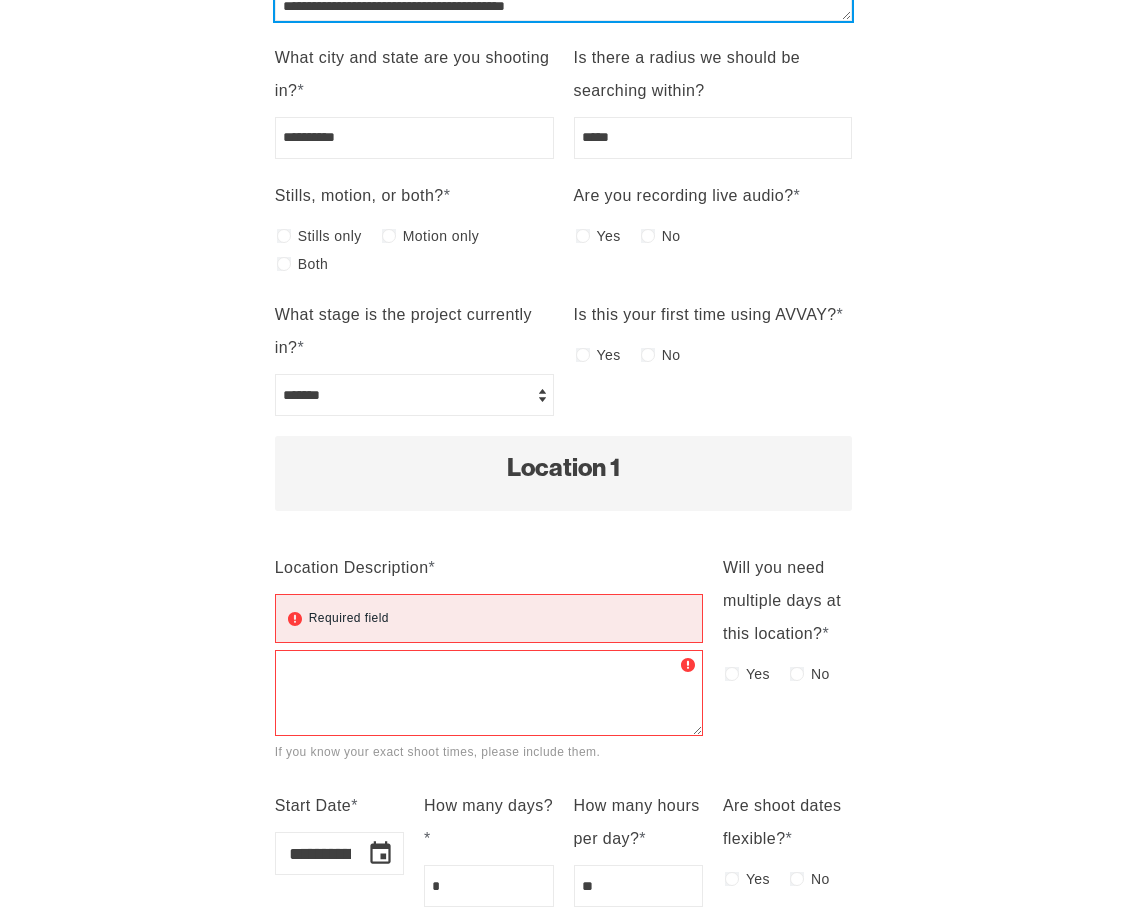 type on "**********" 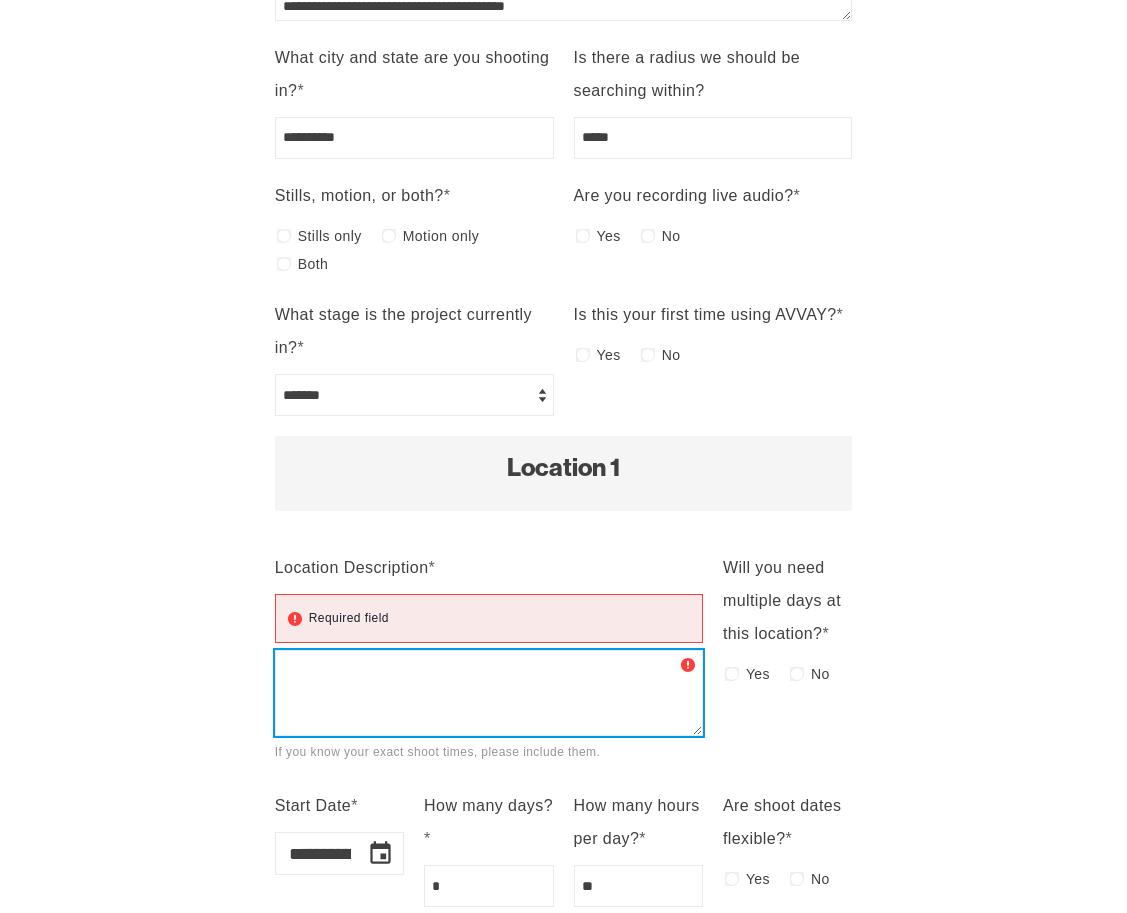 click on "Location Description  *   Required field If you know your exact shoot times, please include them." at bounding box center [489, 693] 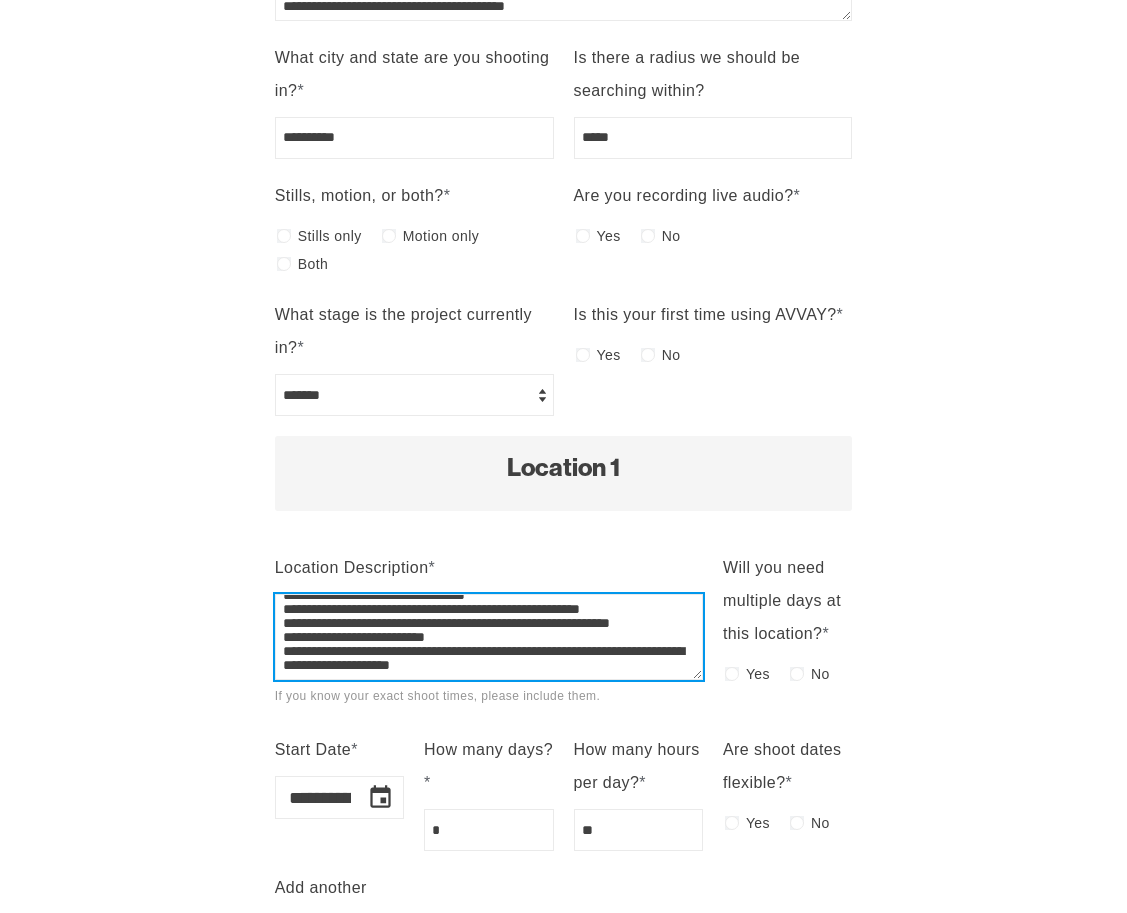 scroll, scrollTop: 182, scrollLeft: 0, axis: vertical 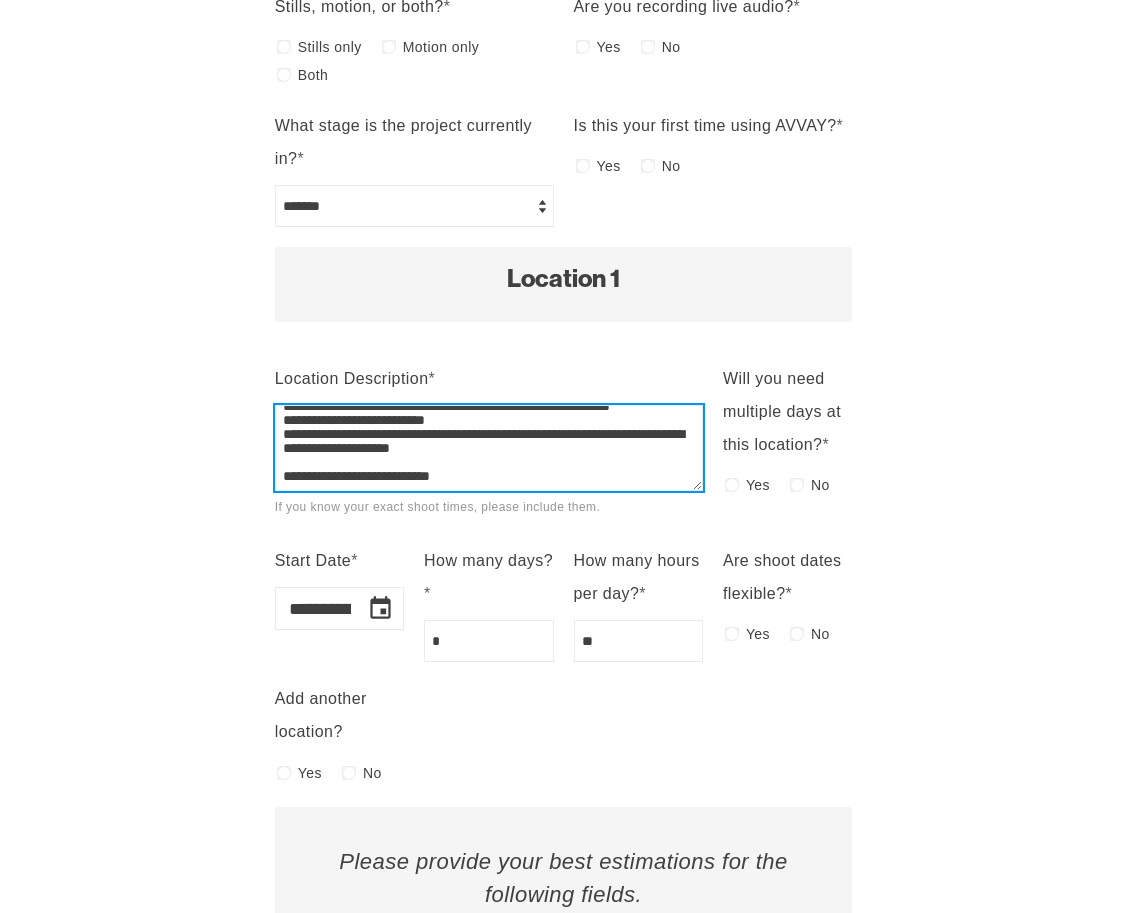 type on "**********" 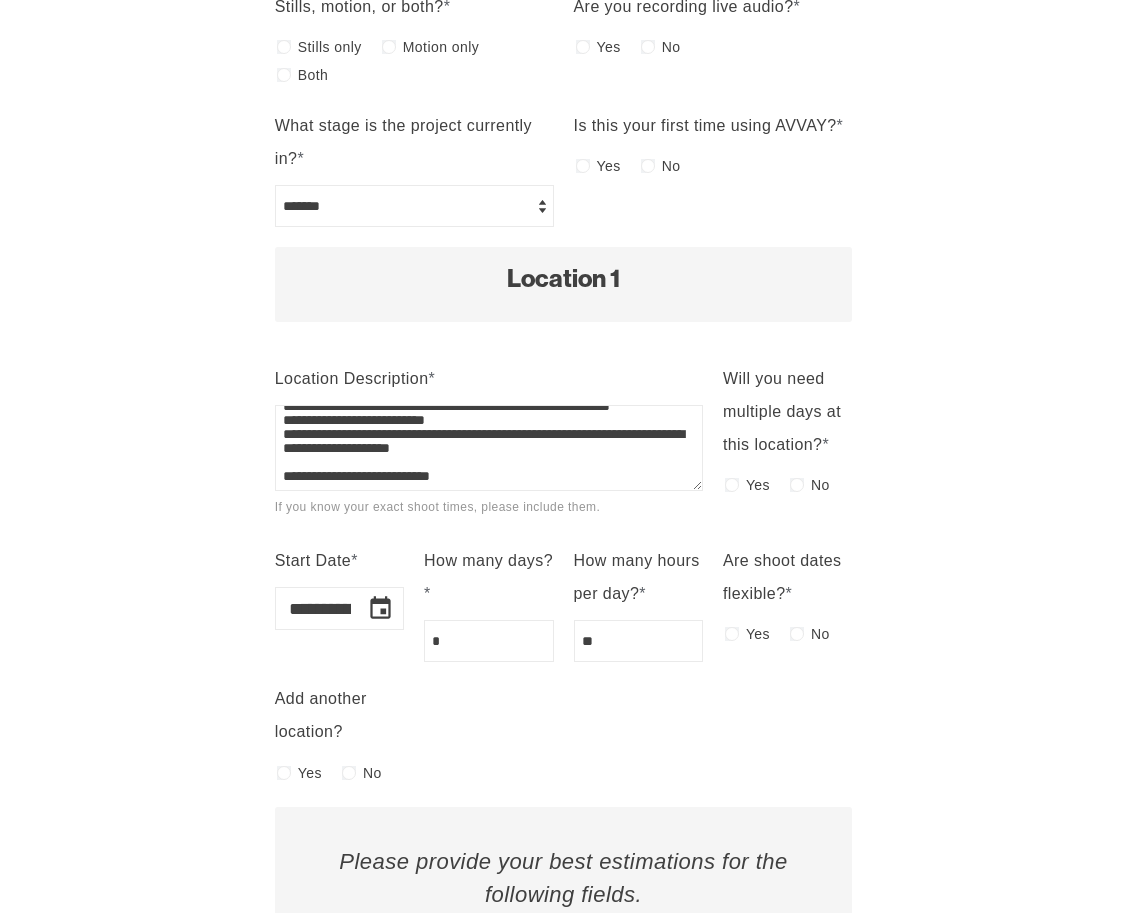 click on "**********" at bounding box center [564, 526] 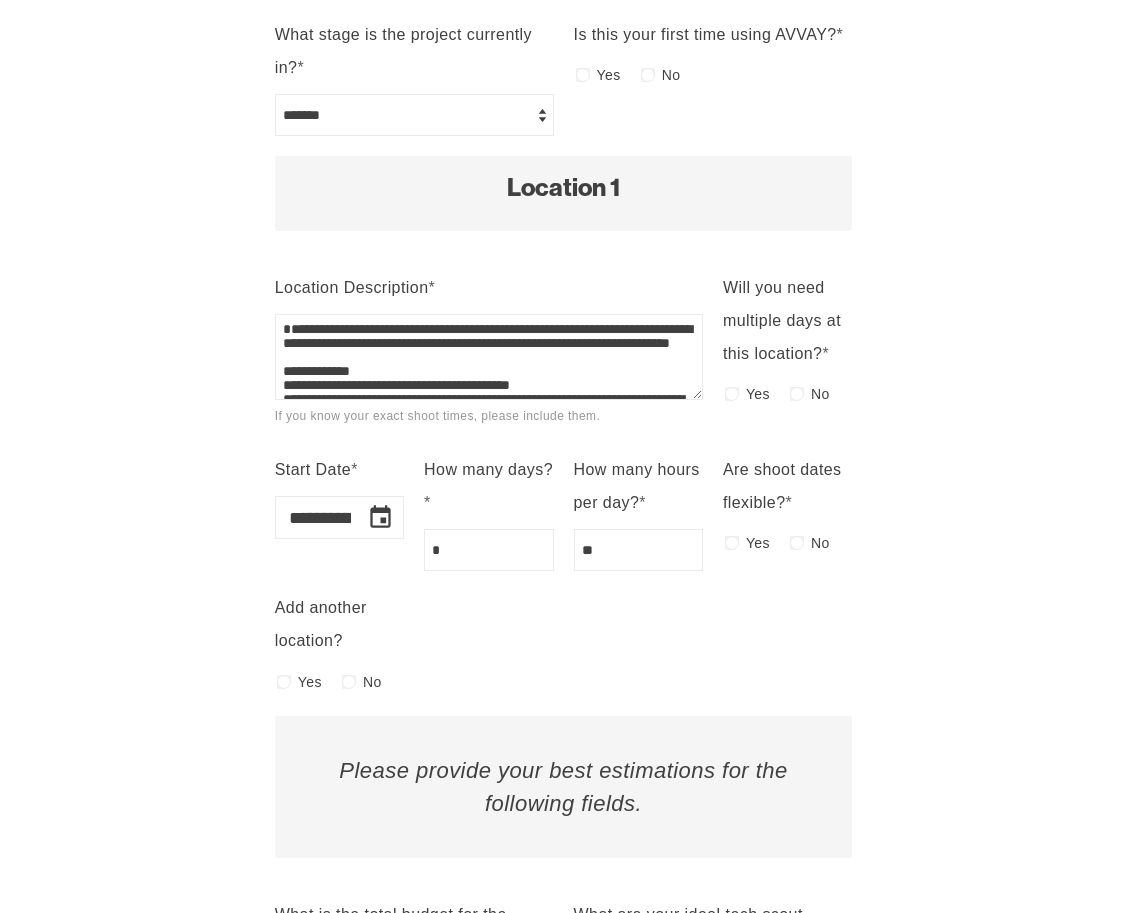scroll, scrollTop: 0, scrollLeft: 0, axis: both 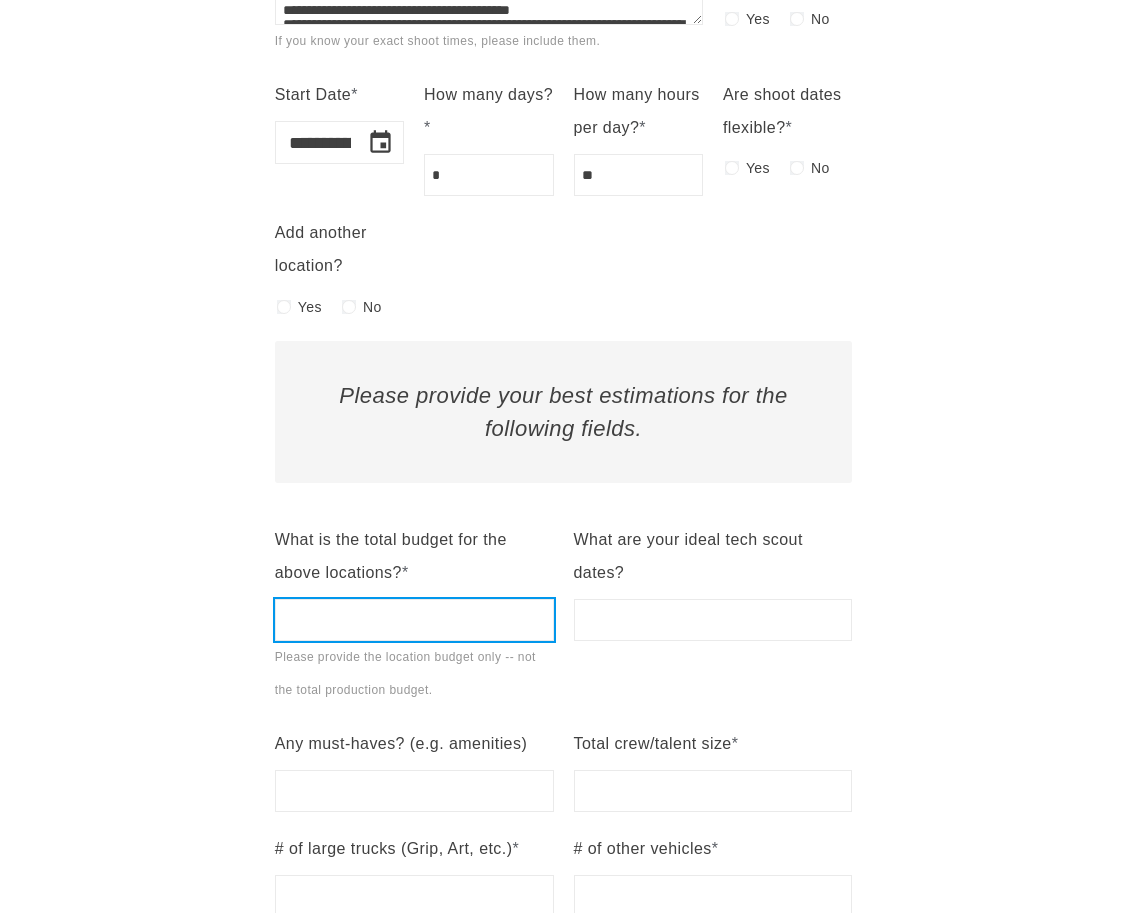click on "What is the total budget for the above locations? * Please provide the location budget only -- not the total production budget." at bounding box center (414, 620) 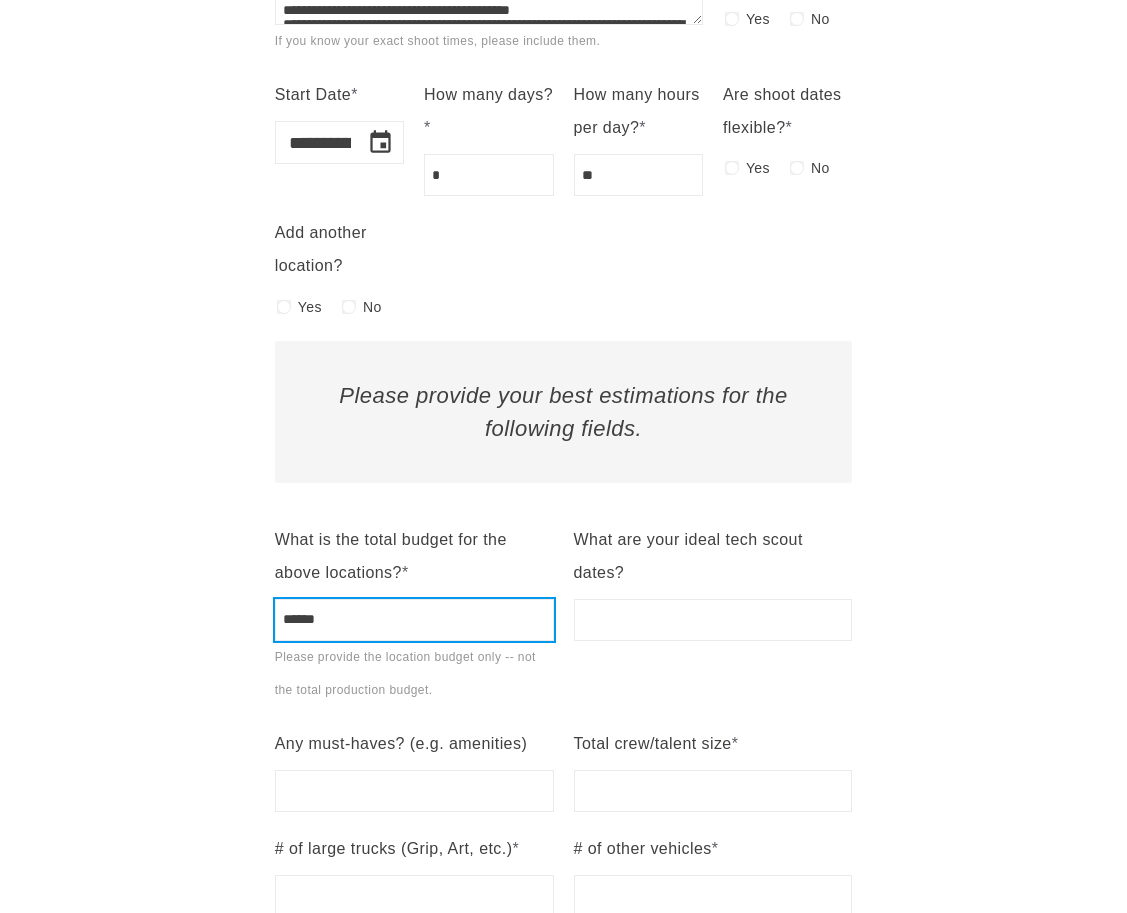 type on "******" 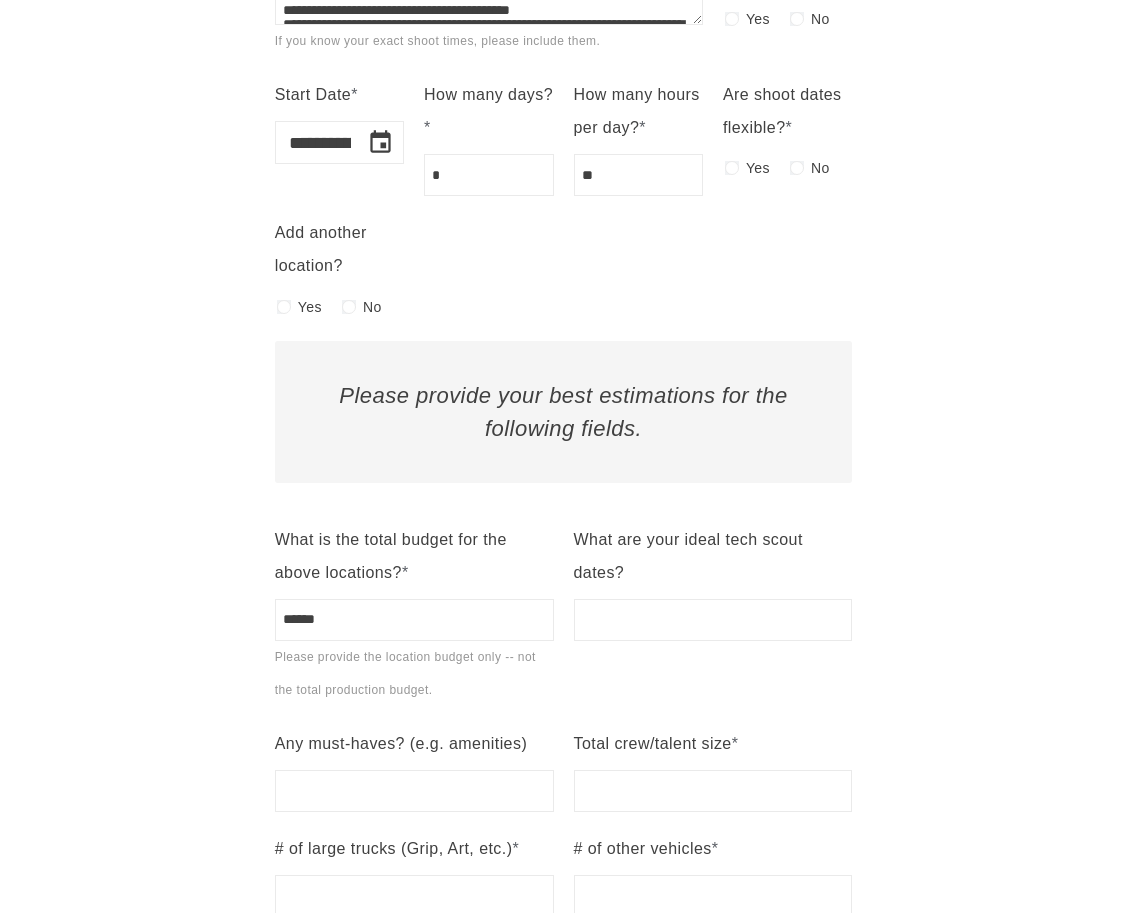 click on "What are your ideal tech scout dates?" at bounding box center [713, 615] 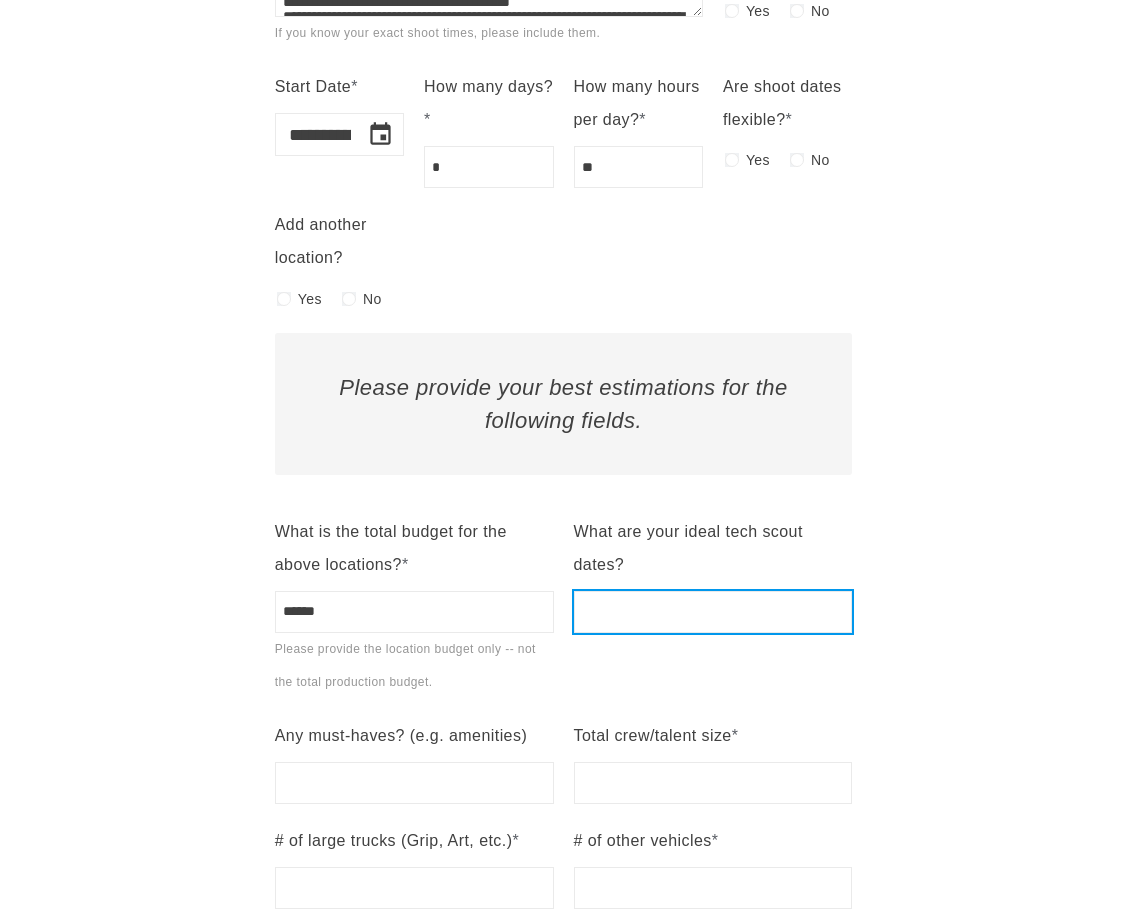 scroll, scrollTop: 1582, scrollLeft: 0, axis: vertical 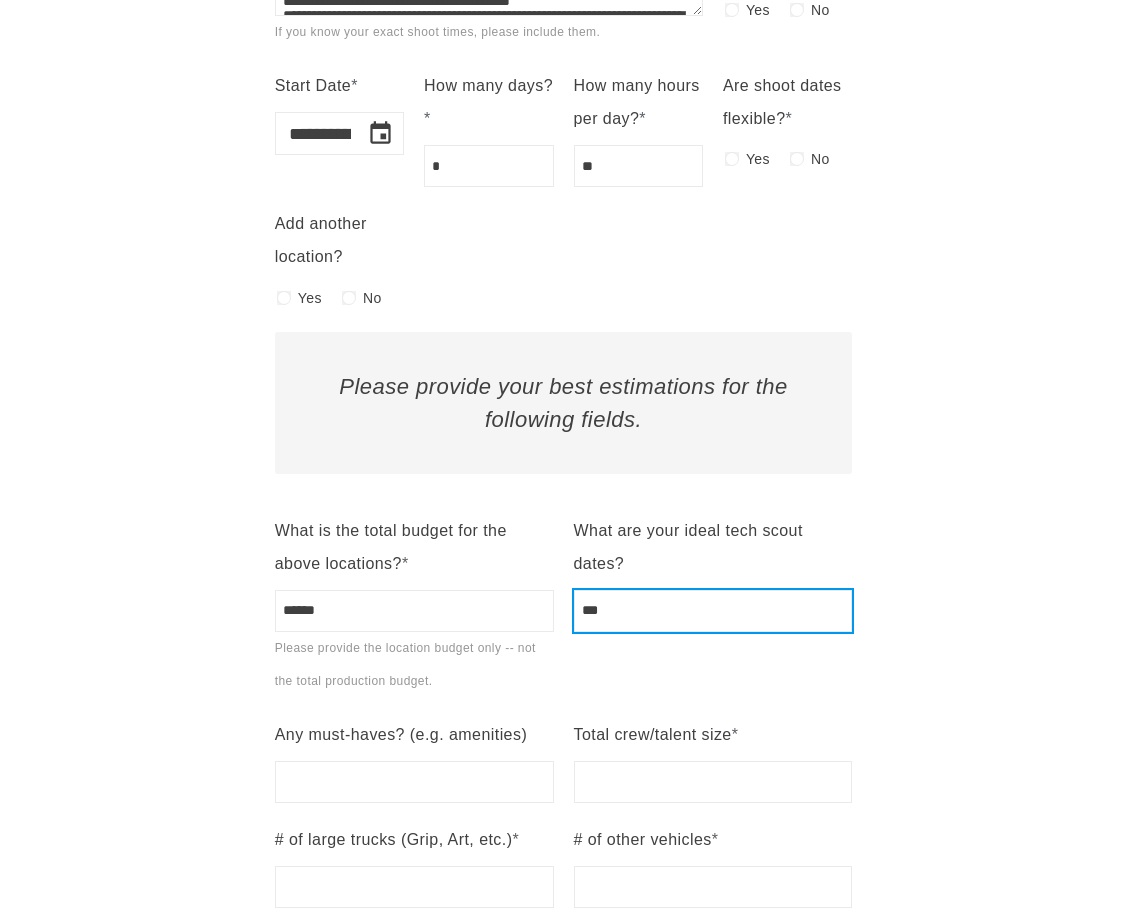 type on "***" 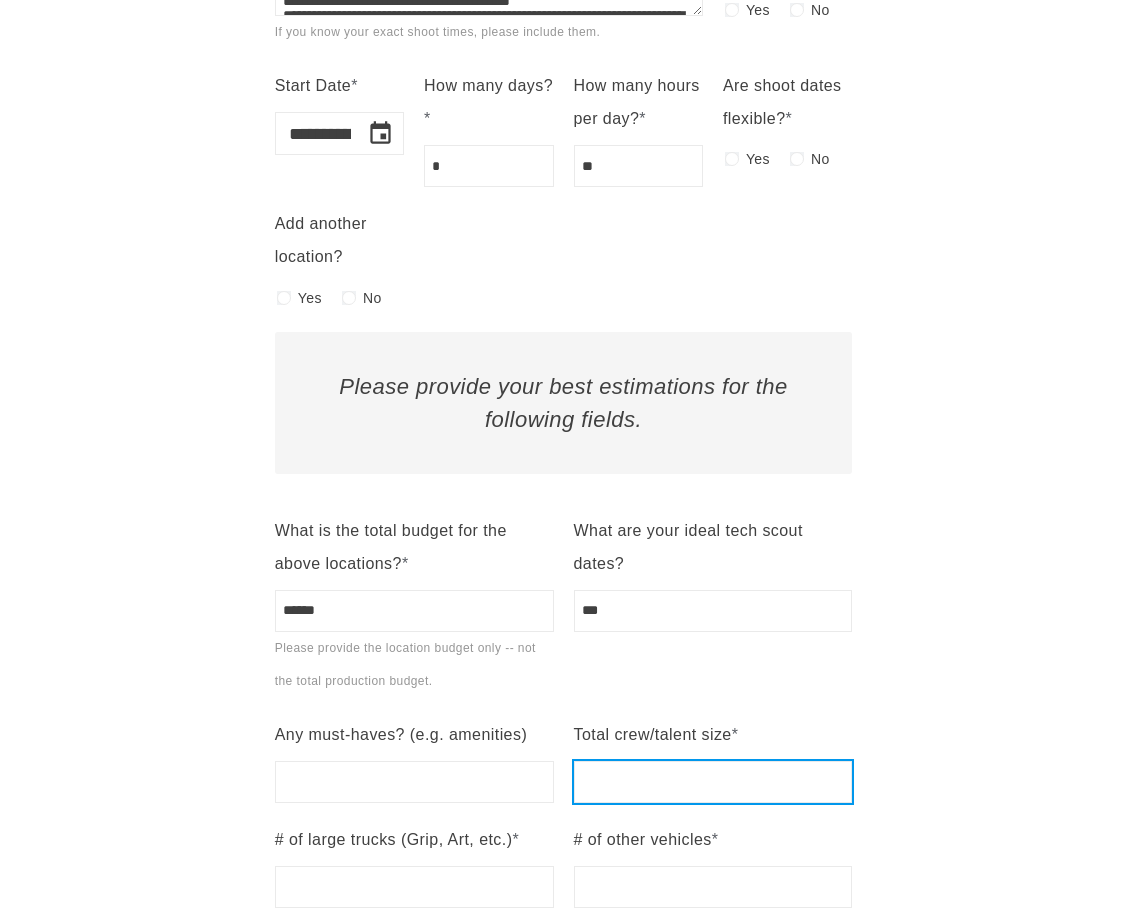 click on "Total crew/talent size *" at bounding box center [713, 782] 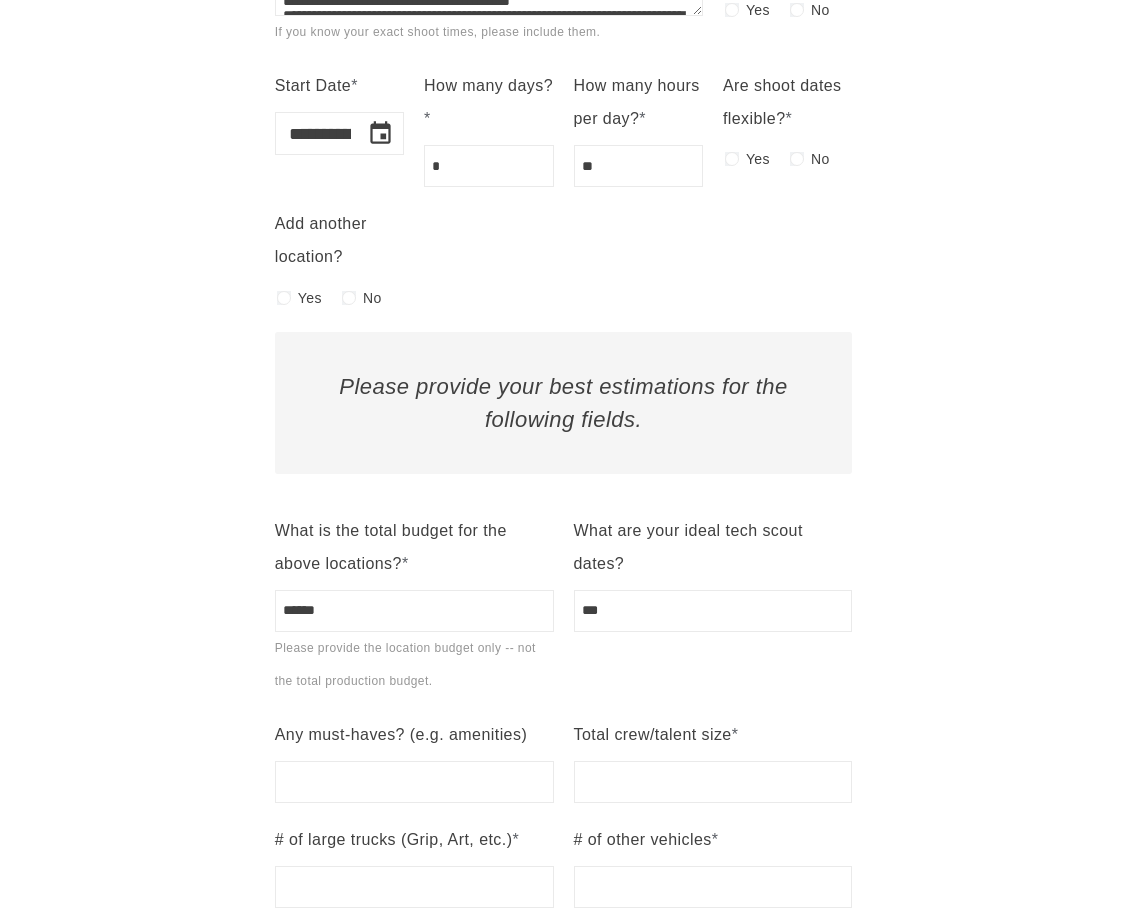 click on "What are your ideal tech scout dates?  ***" at bounding box center [713, 606] 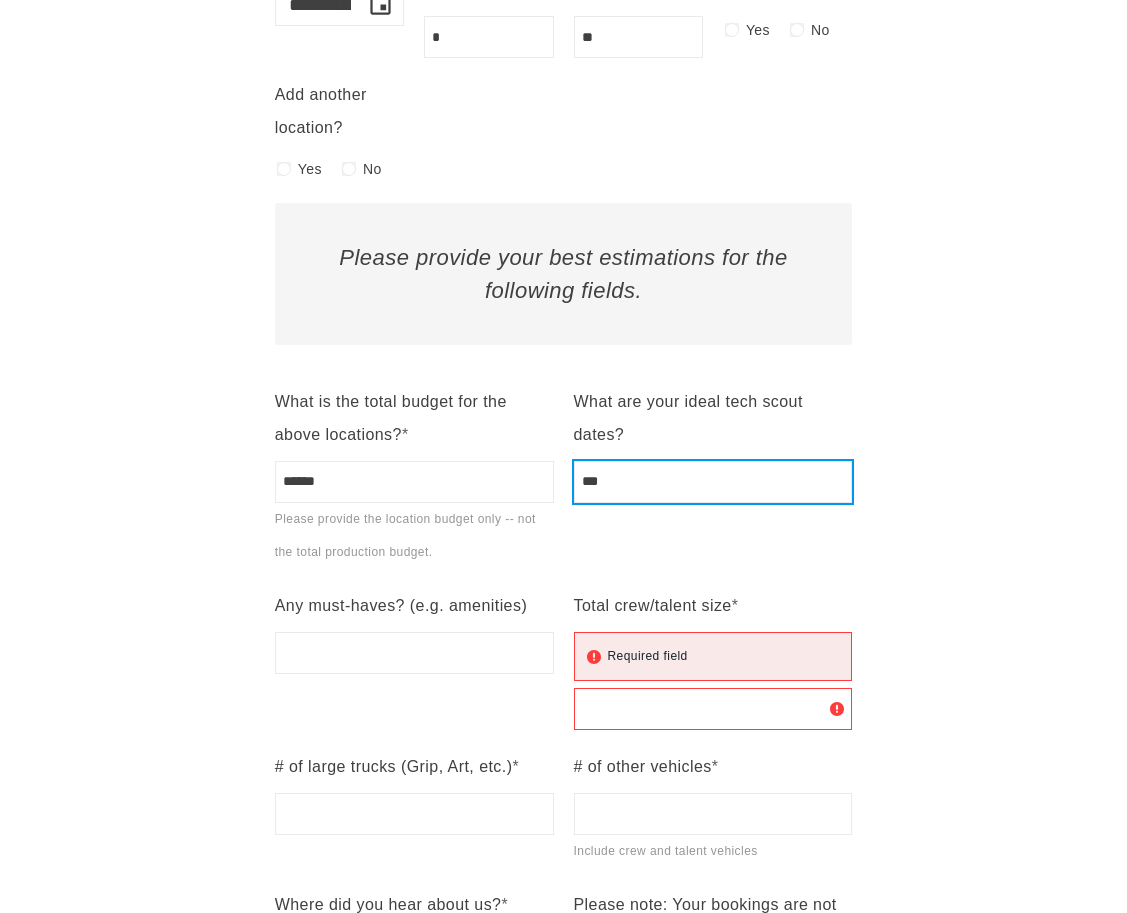 scroll, scrollTop: 1731, scrollLeft: 0, axis: vertical 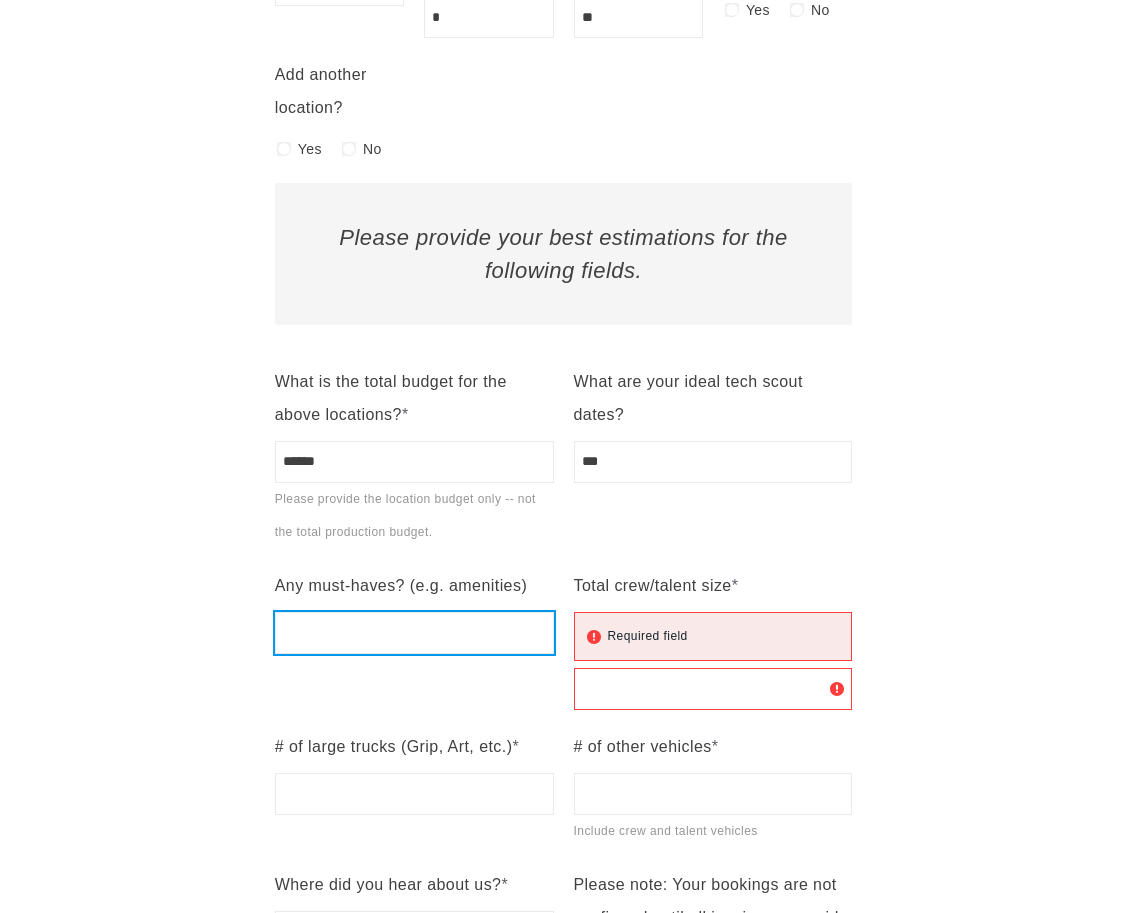 click on "Any must-haves? (e.g. amenities)" at bounding box center [414, 633] 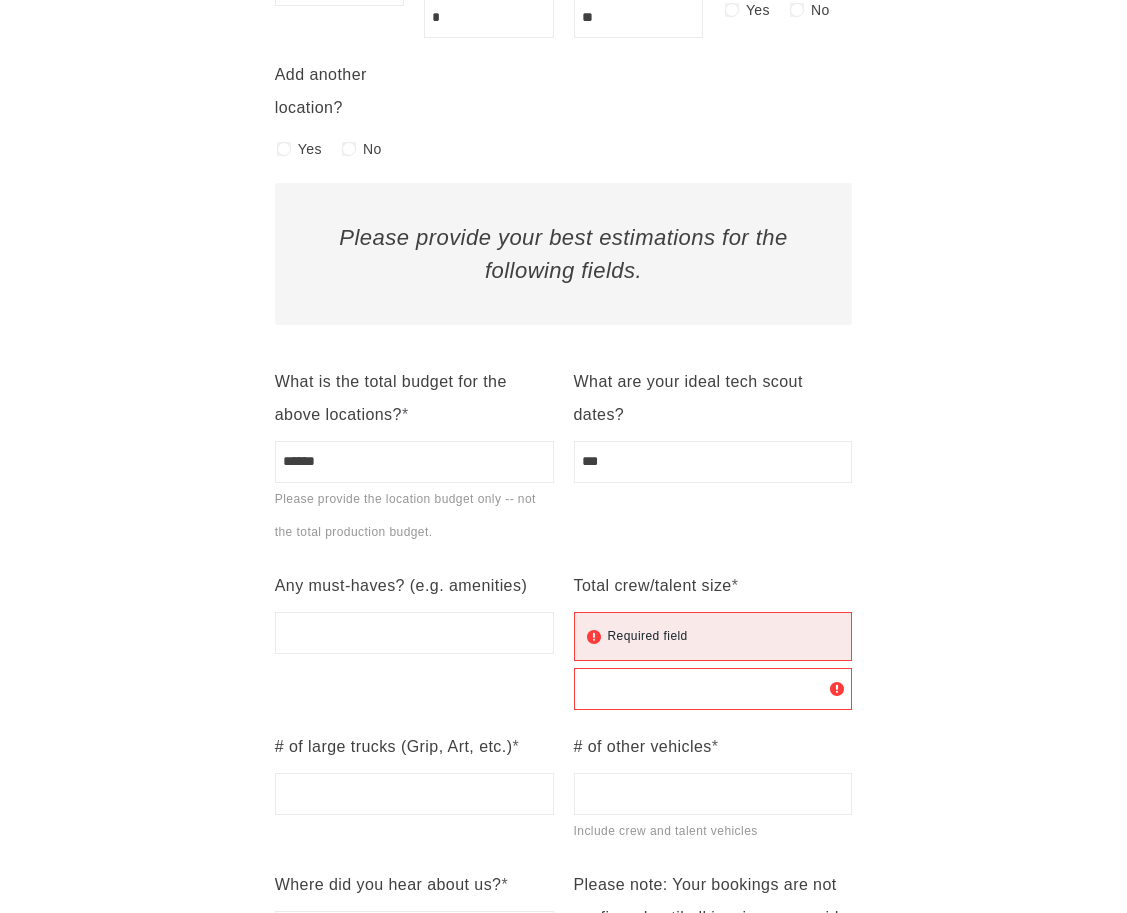 click on "Any must-haves? (e.g. amenities)" at bounding box center [414, 639] 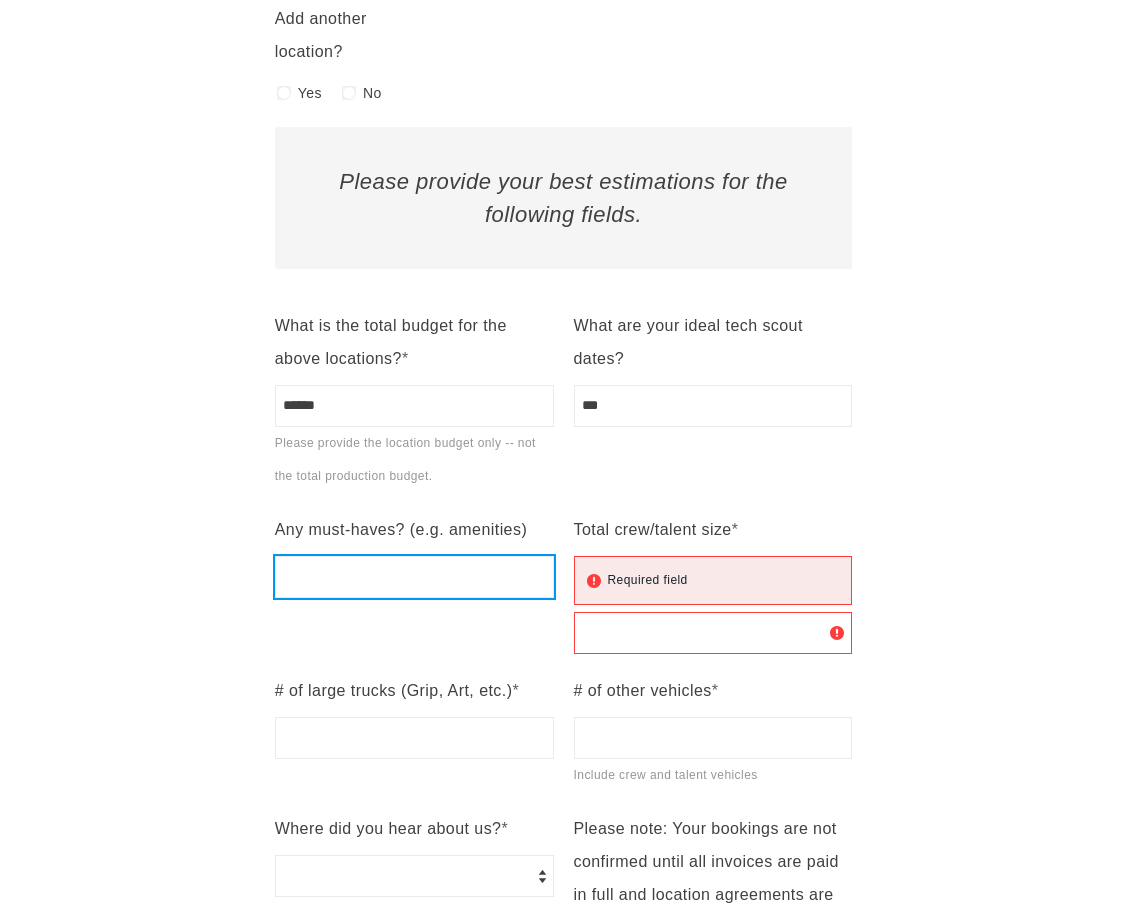 scroll, scrollTop: 1794, scrollLeft: 0, axis: vertical 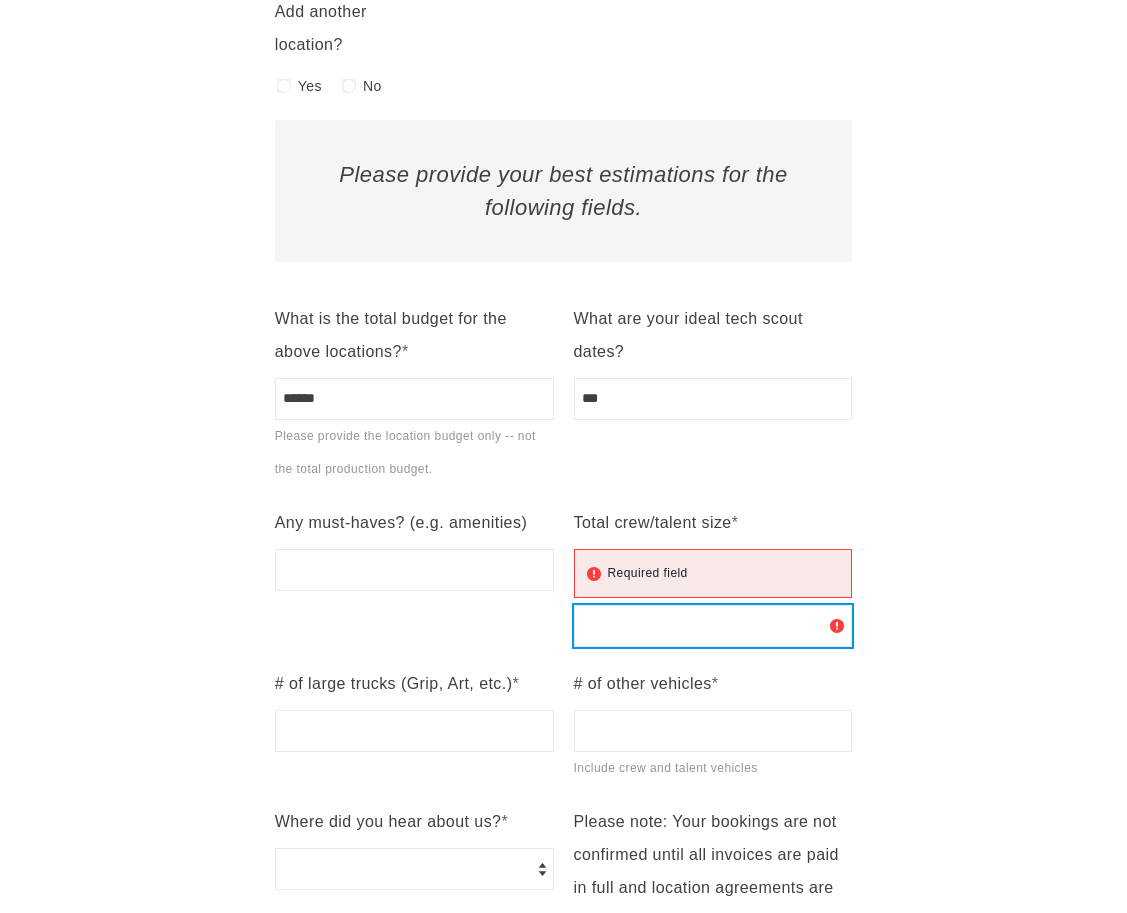 click on "Total crew/talent size *   Required field" at bounding box center [713, 626] 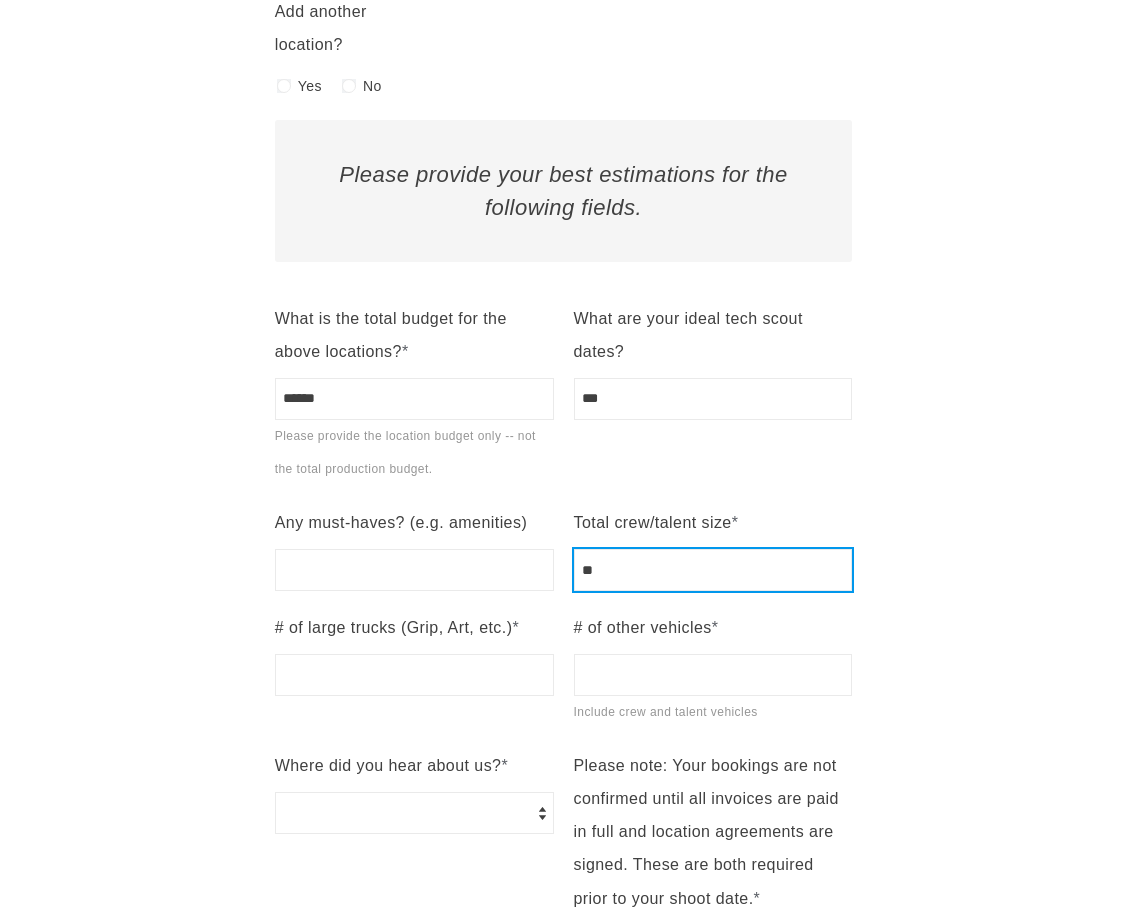 type on "**" 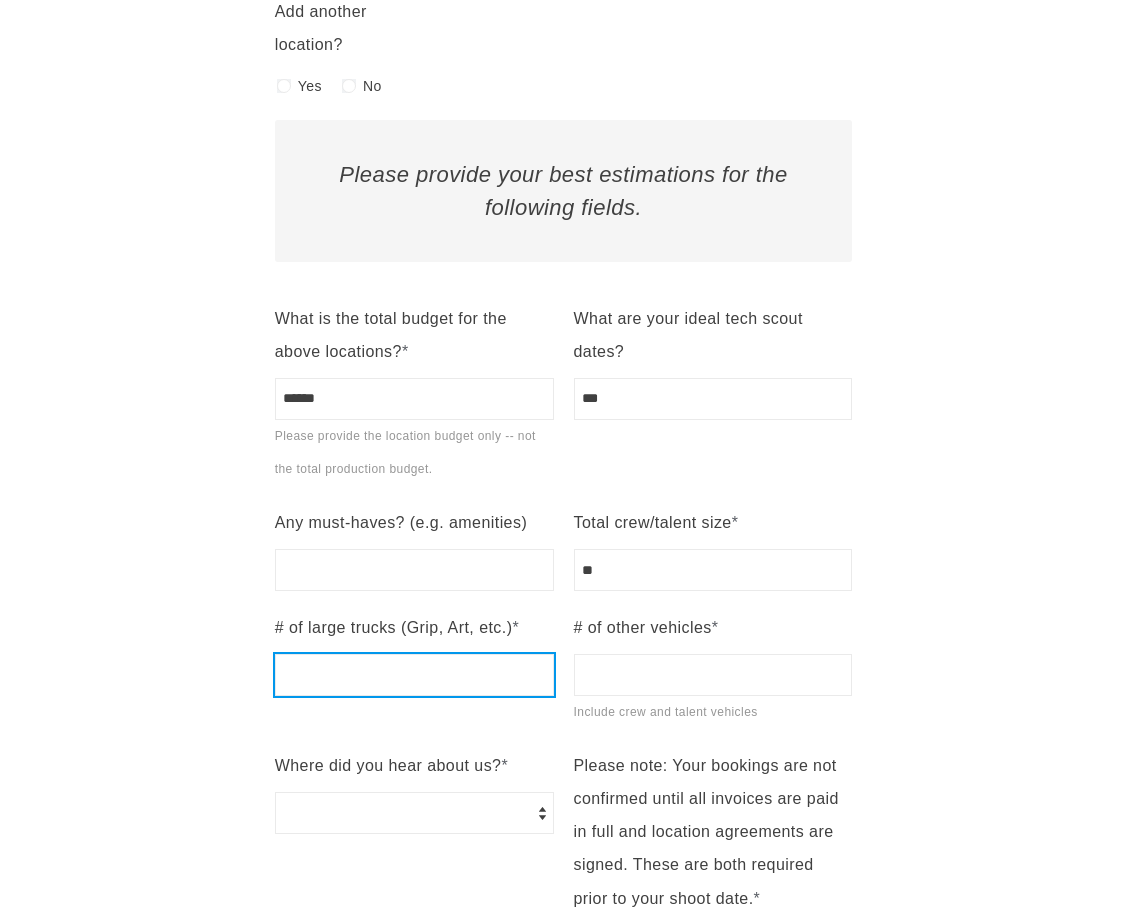 click on "# of large trucks (Grip, Art, etc.)  *" at bounding box center [414, 675] 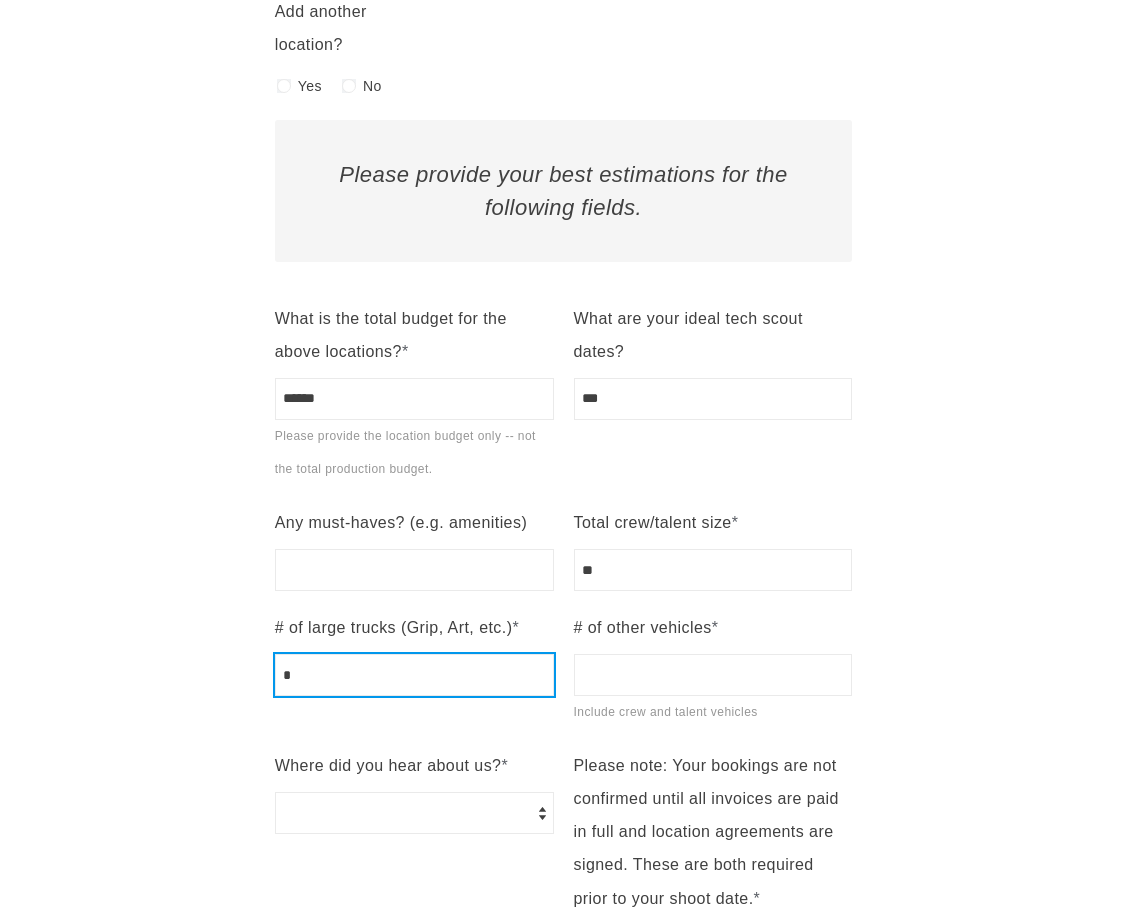 type on "*" 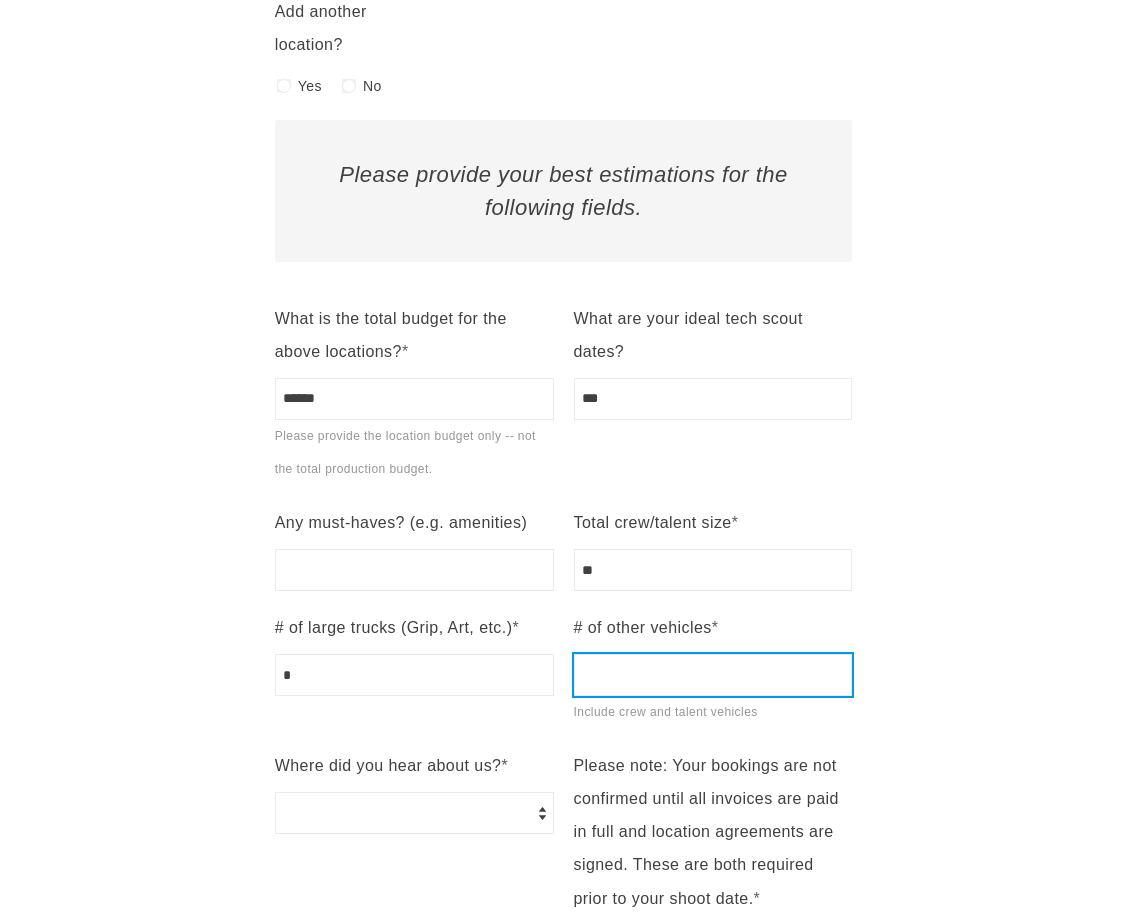 click on "# of other vehicles * Include crew and talent vehicles" at bounding box center [713, 675] 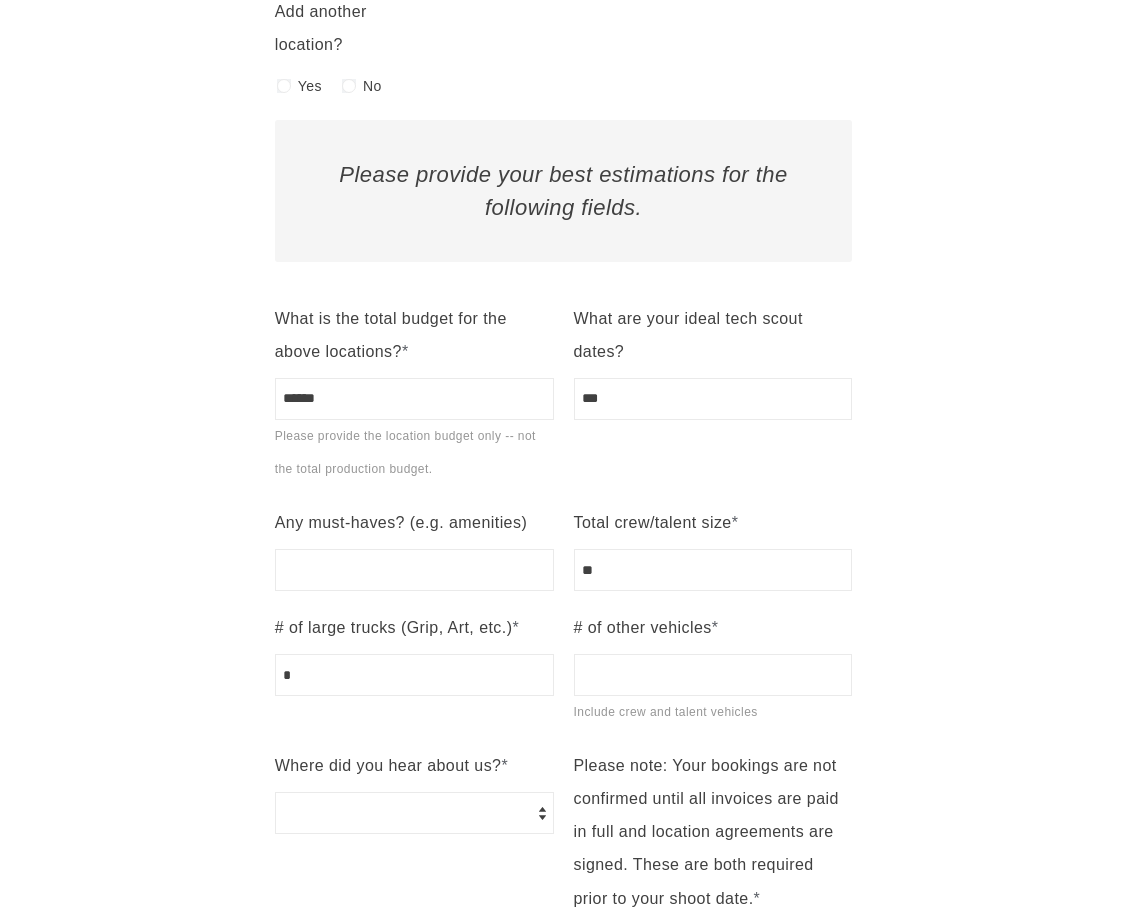 click on "**********" at bounding box center (563, -185) 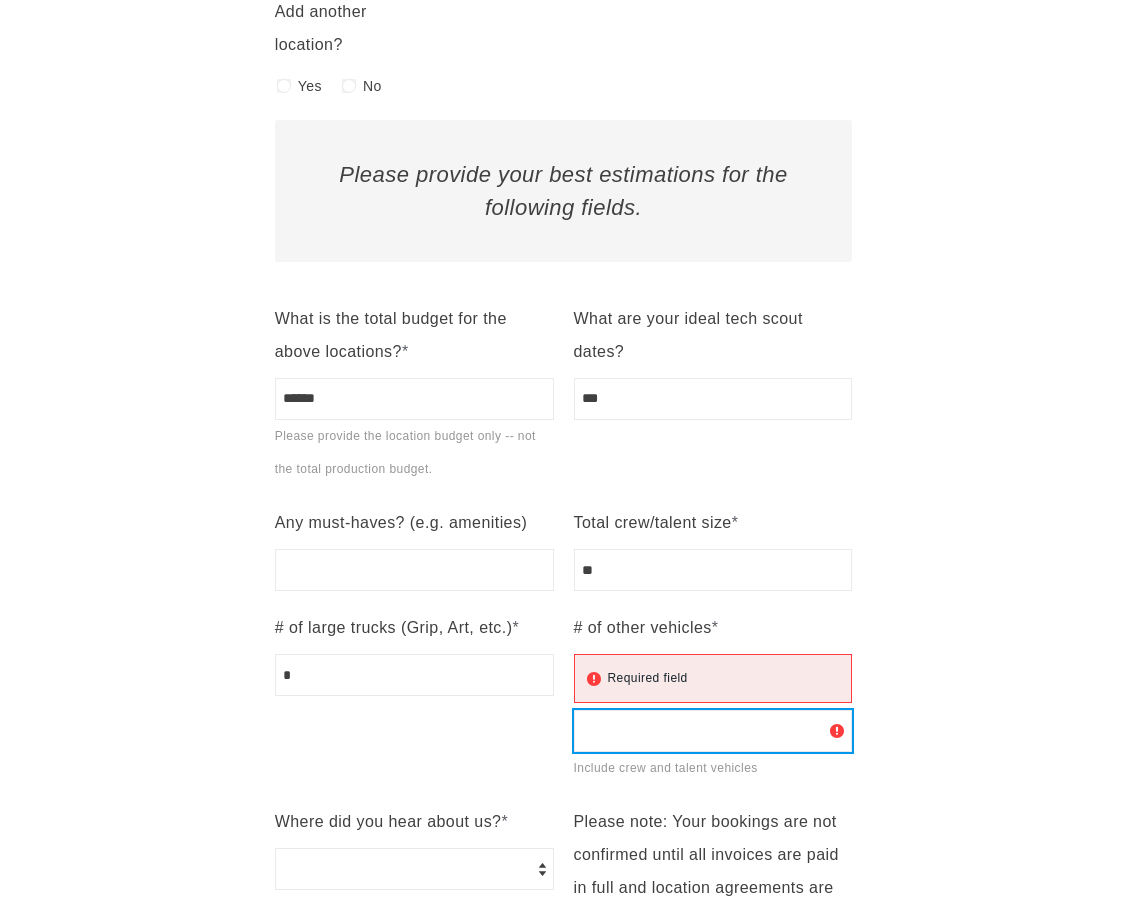 click on "# of other vehicles *   Required field Include crew and talent vehicles" at bounding box center [713, 731] 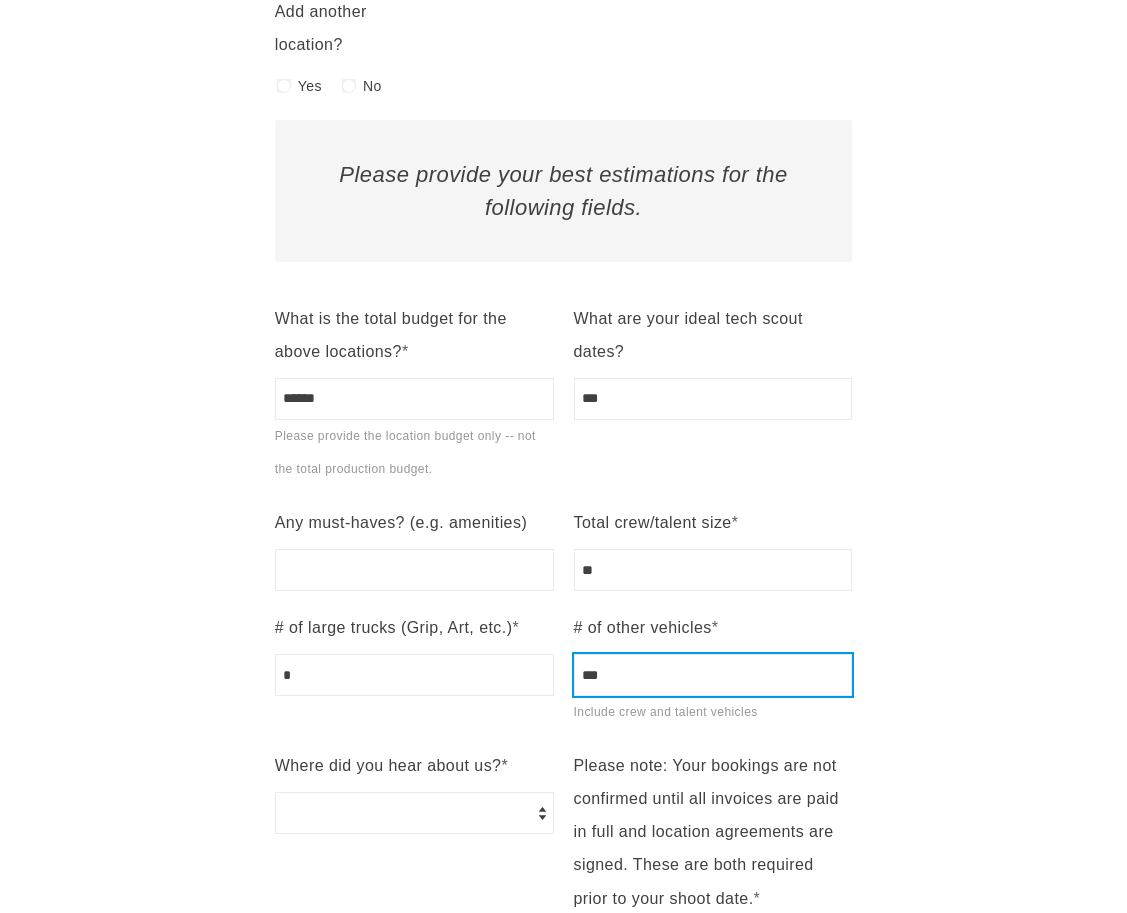 type on "***" 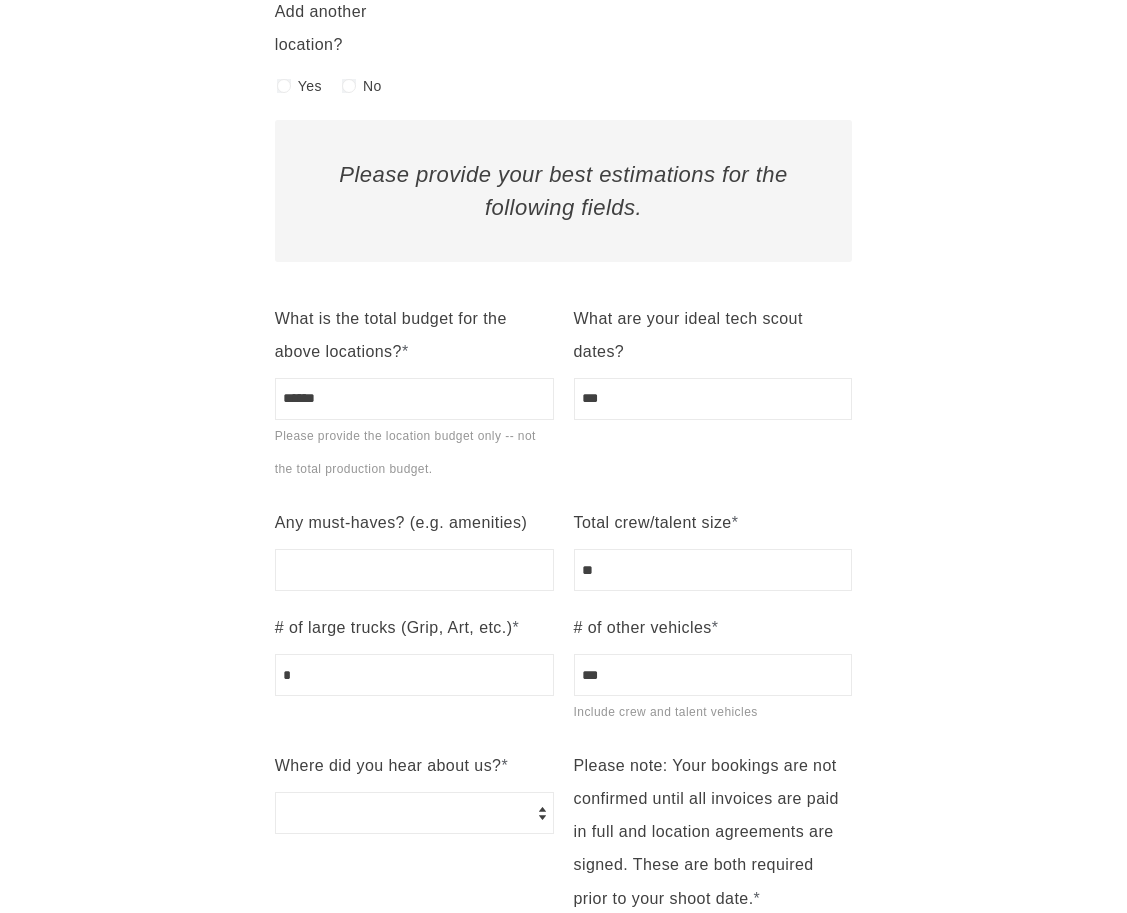 click on "**********" at bounding box center [563, -185] 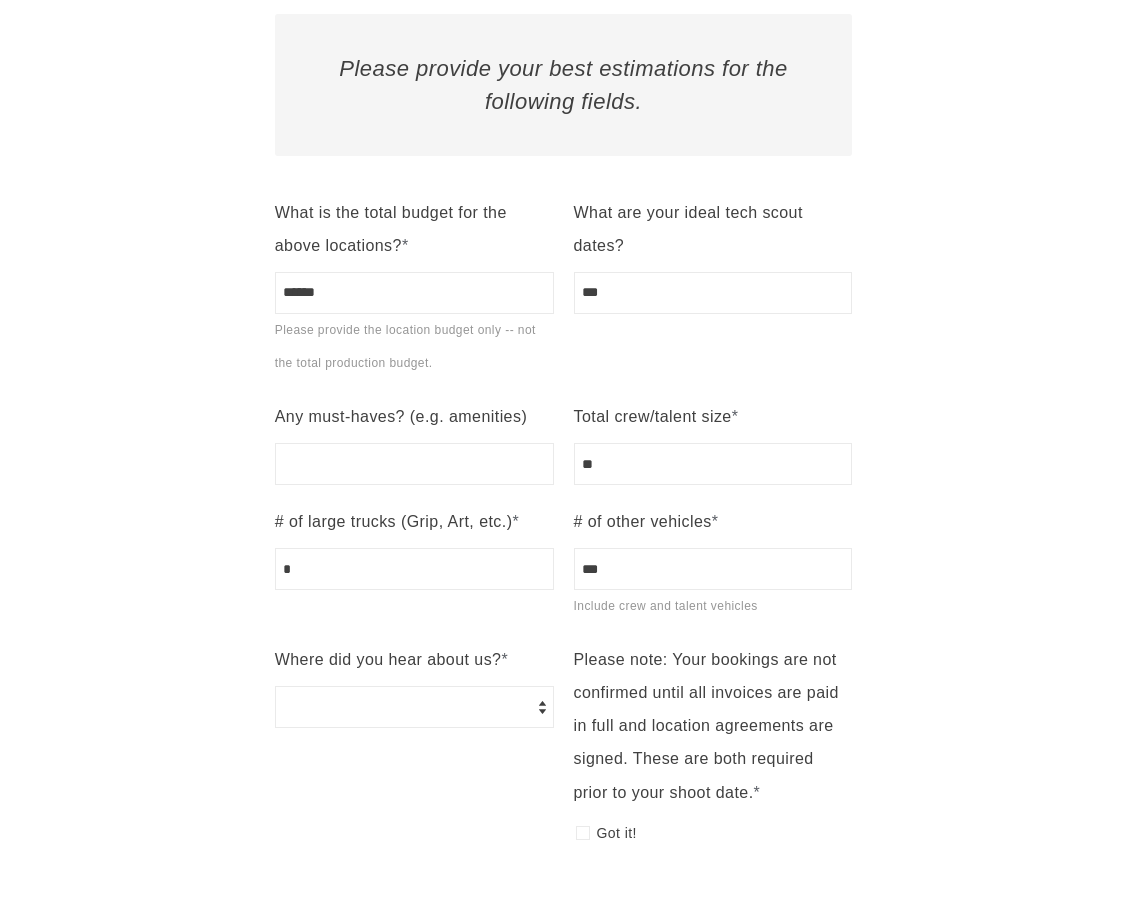 scroll, scrollTop: 1938, scrollLeft: 0, axis: vertical 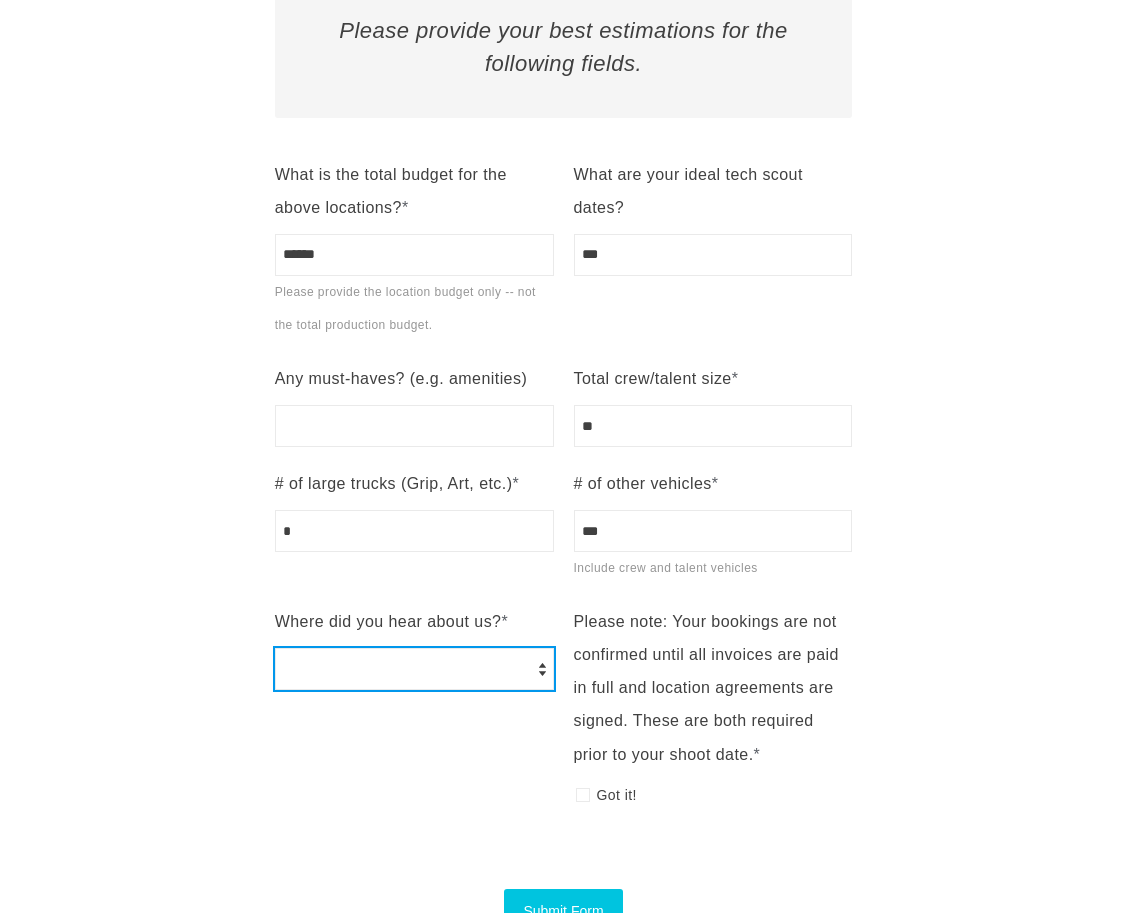 select on "******" 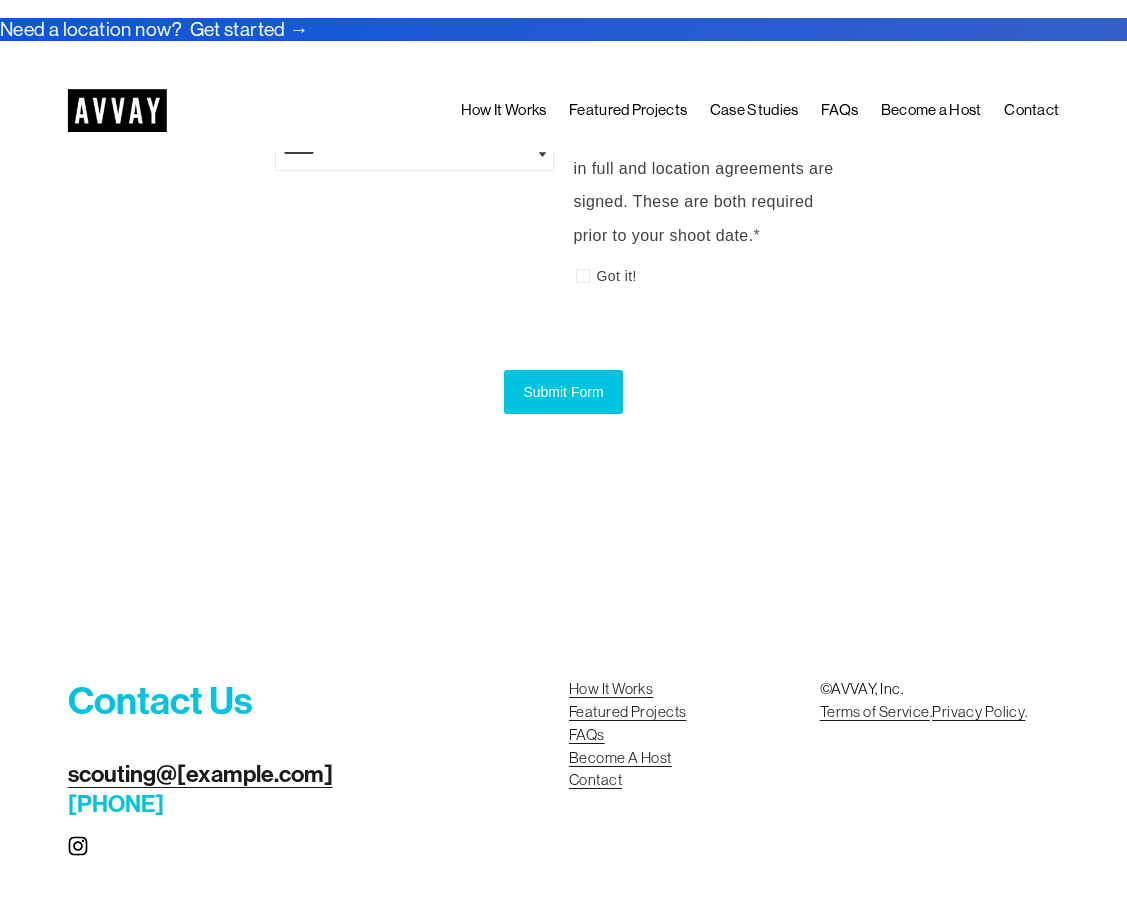scroll, scrollTop: 2456, scrollLeft: 0, axis: vertical 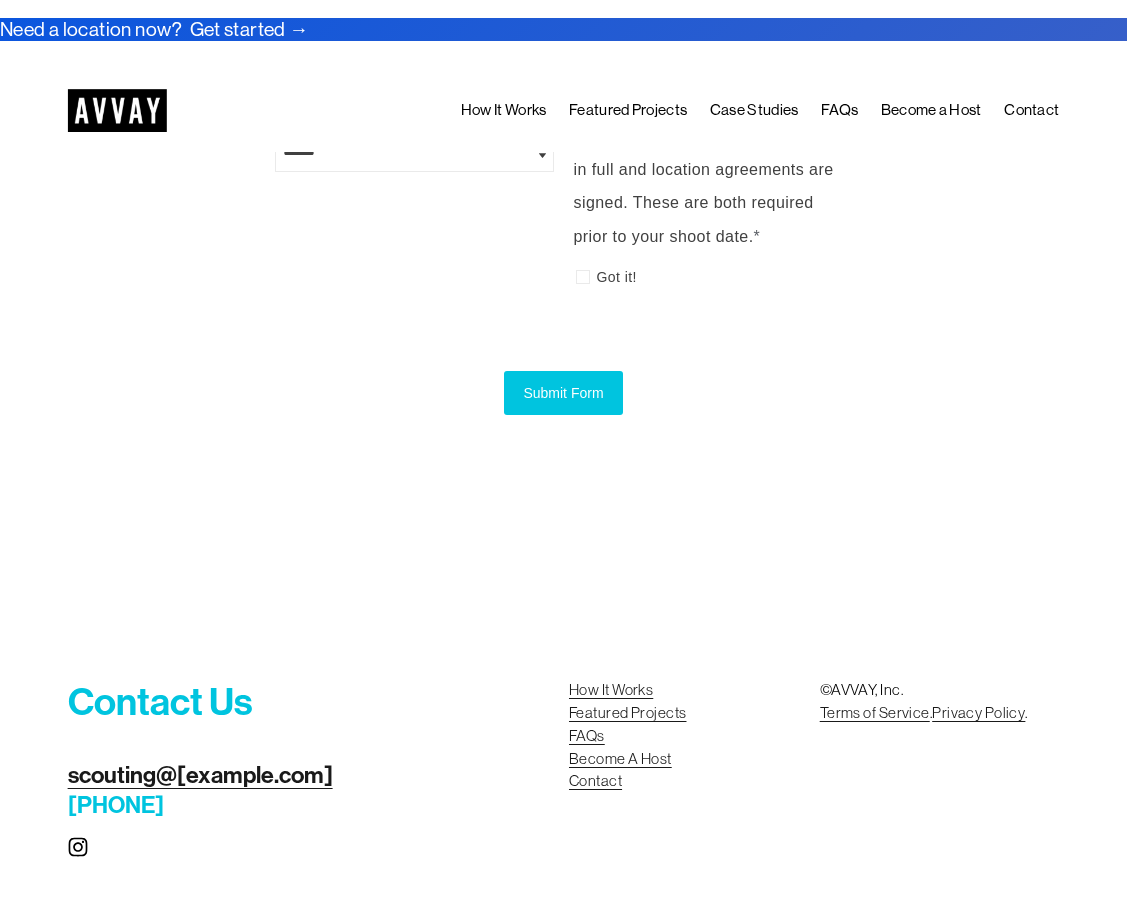 click on "Submit Form" at bounding box center [563, 393] 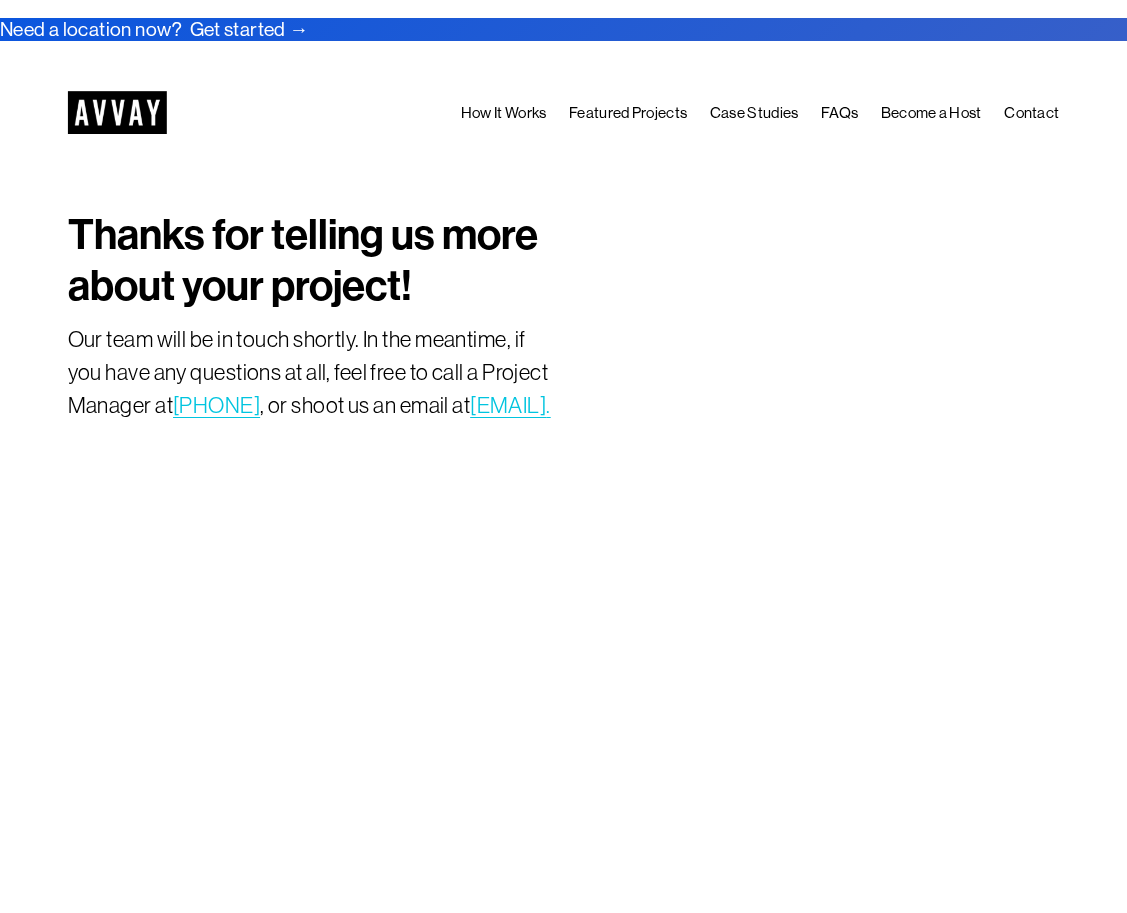 scroll, scrollTop: 0, scrollLeft: 0, axis: both 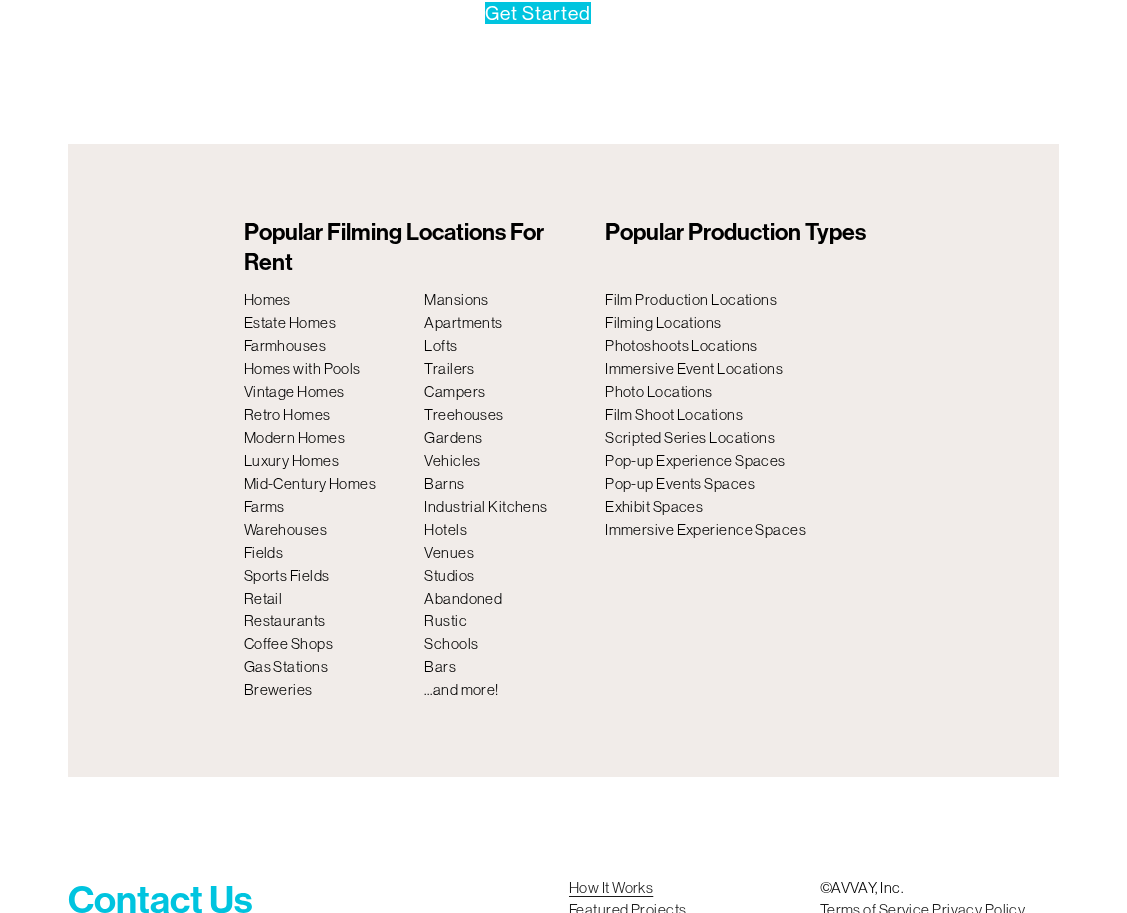 click on "Homes Estate Homes Farmhouses Homes with Pools Vintage Homes Retro Homes Modern Homes Luxury Homes Mid-Century Homes Farms Warehouses Fields Sports Fields Retail Restaurants Coffee Shops Gas Stations Breweries" at bounding box center [329, 495] 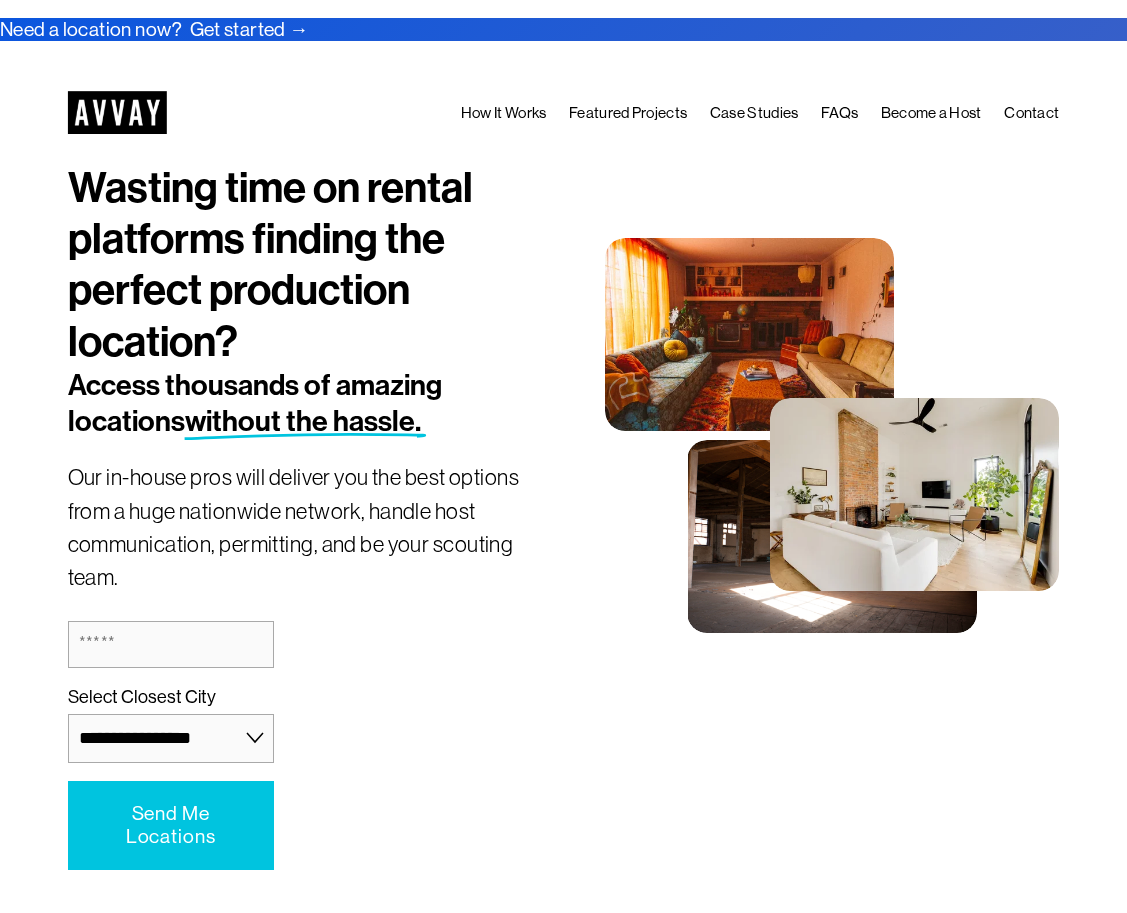 scroll, scrollTop: 0, scrollLeft: 0, axis: both 